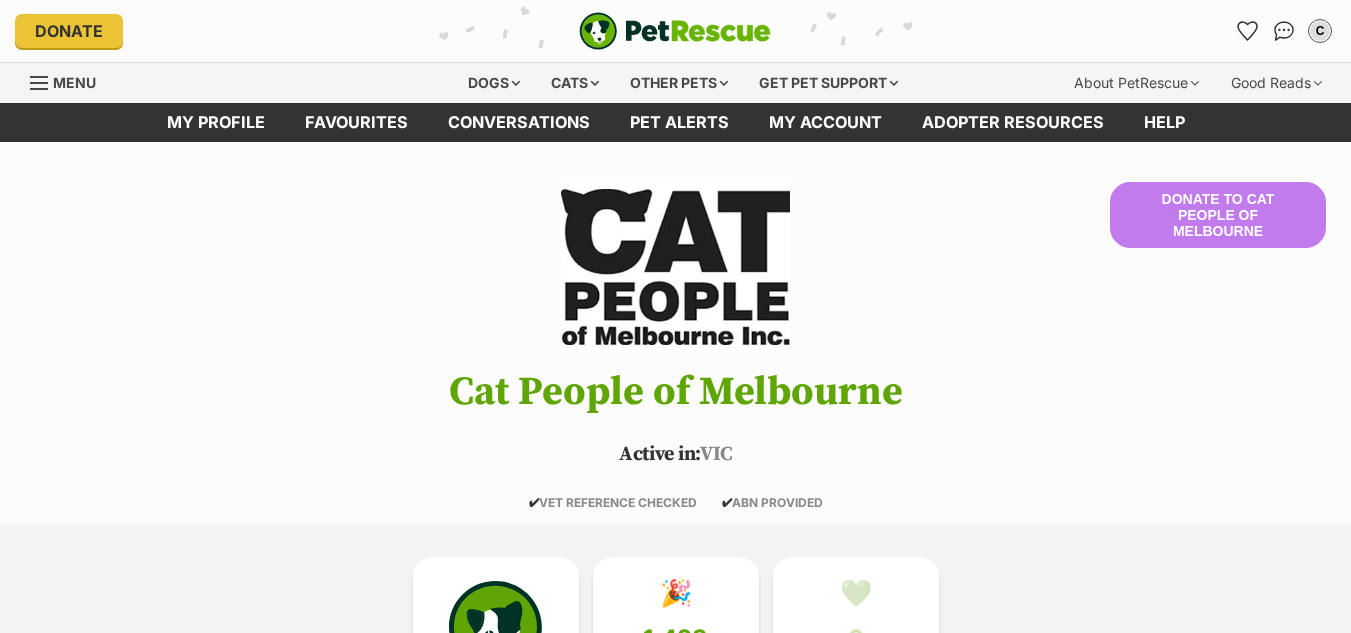 scroll, scrollTop: 0, scrollLeft: 0, axis: both 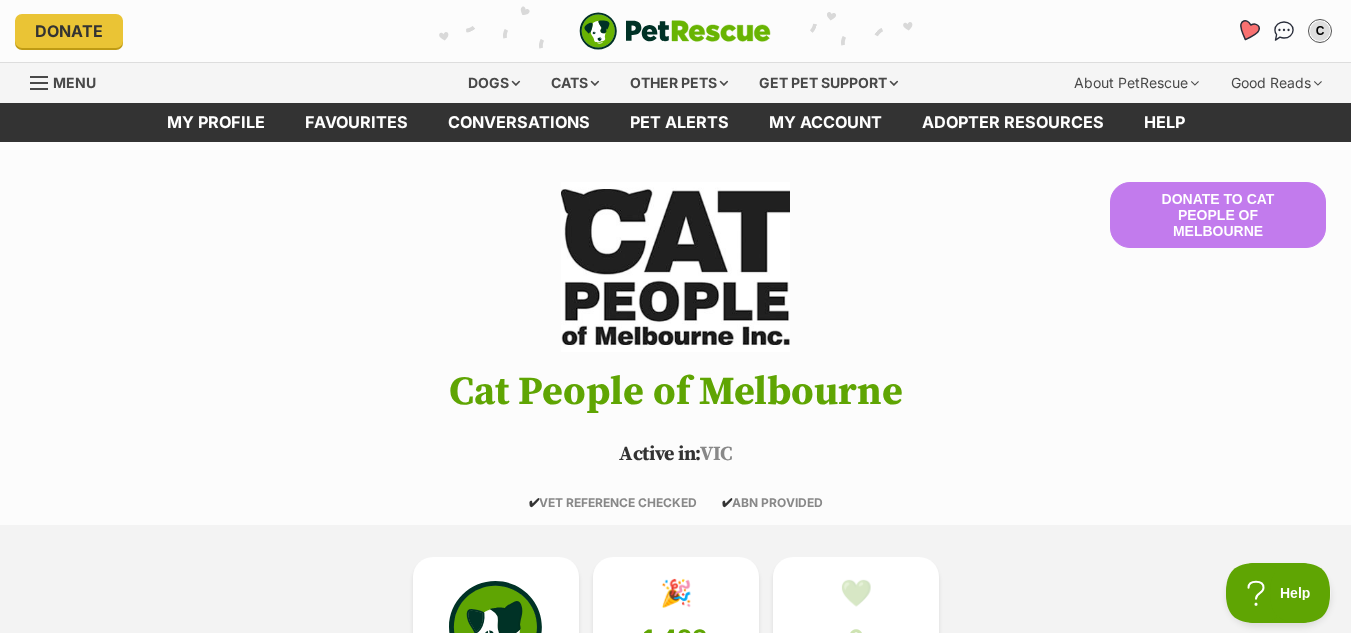 click 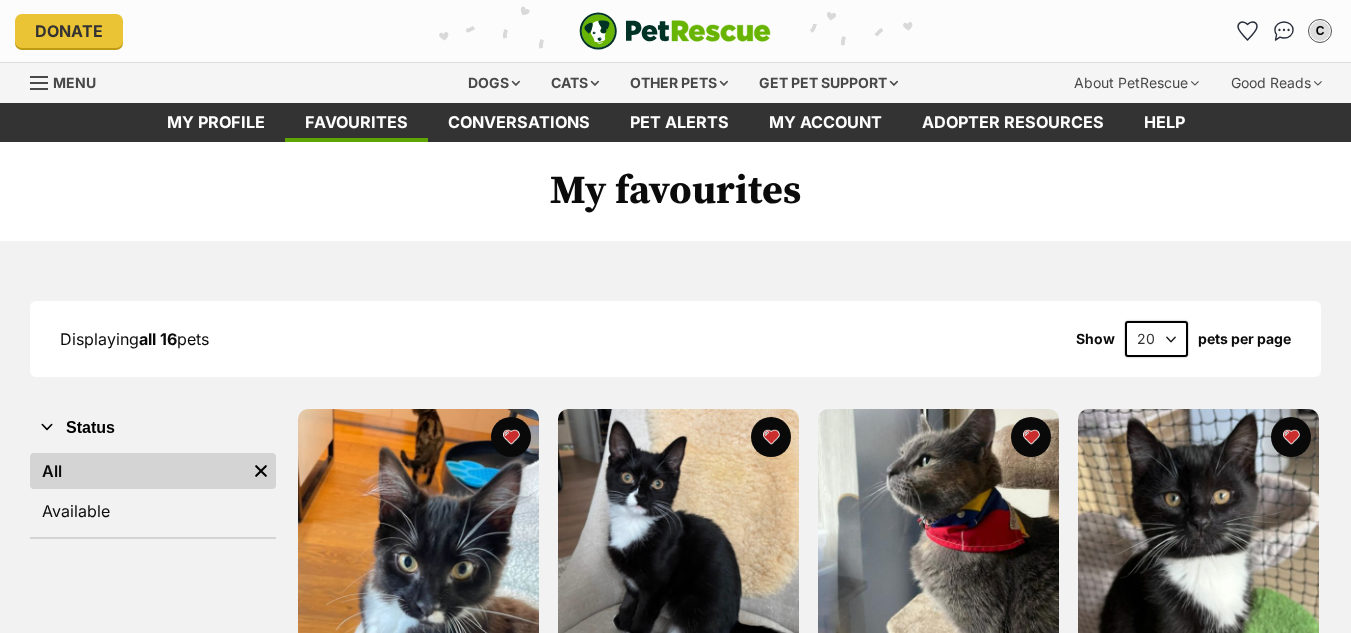 scroll, scrollTop: 0, scrollLeft: 0, axis: both 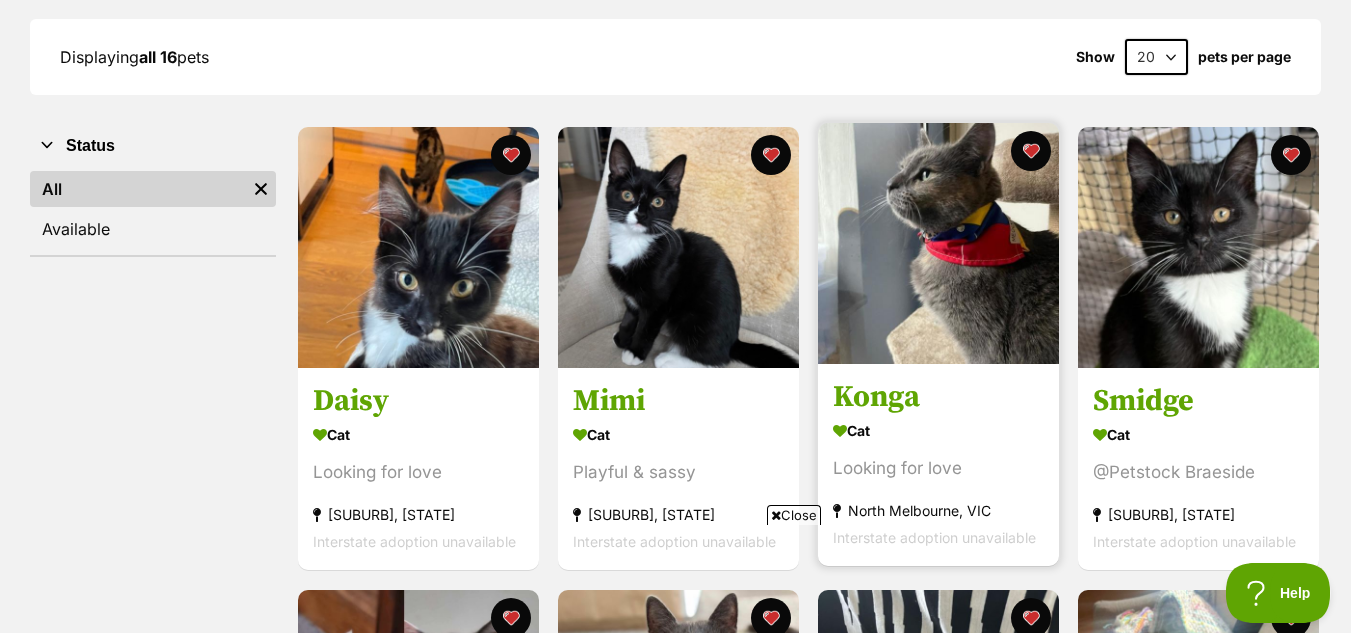click at bounding box center (938, 243) 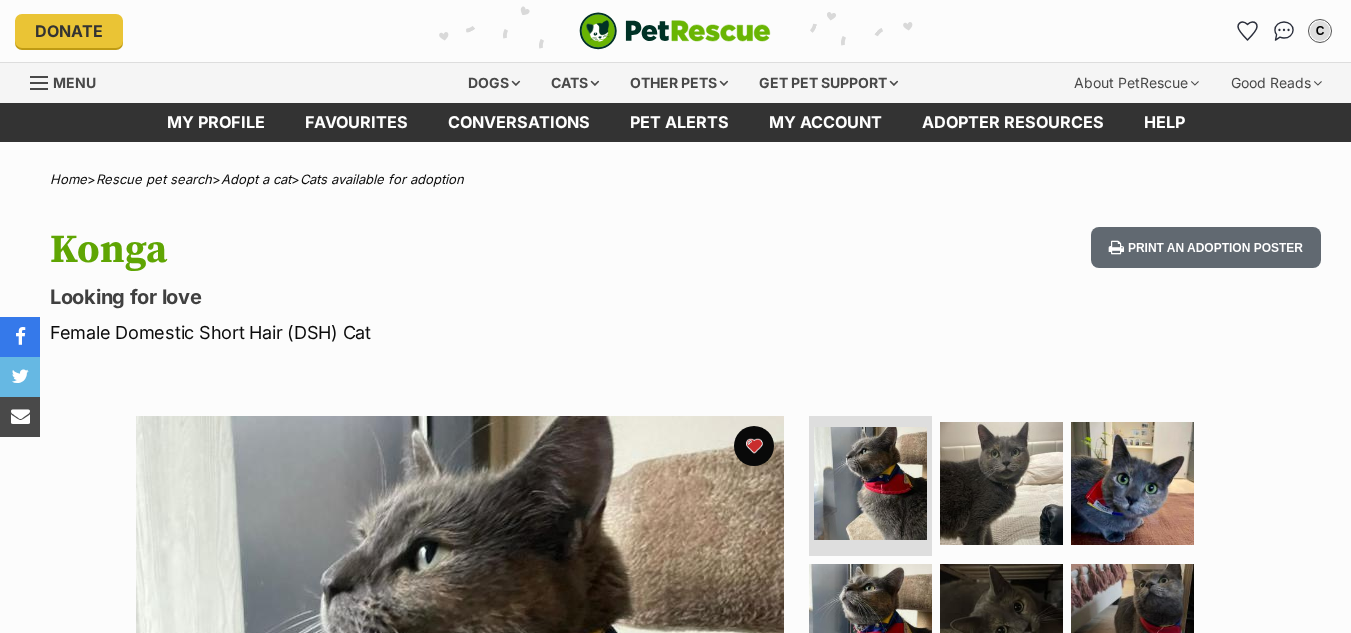 scroll, scrollTop: 0, scrollLeft: 0, axis: both 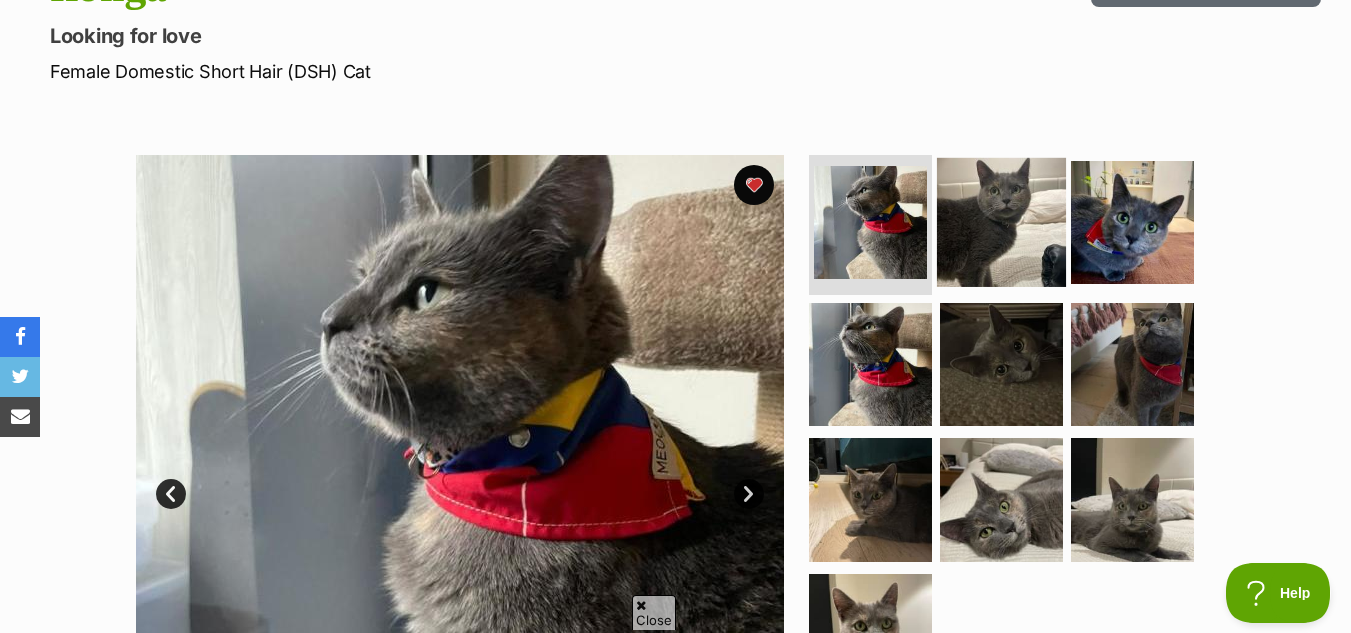 click at bounding box center (1001, 222) 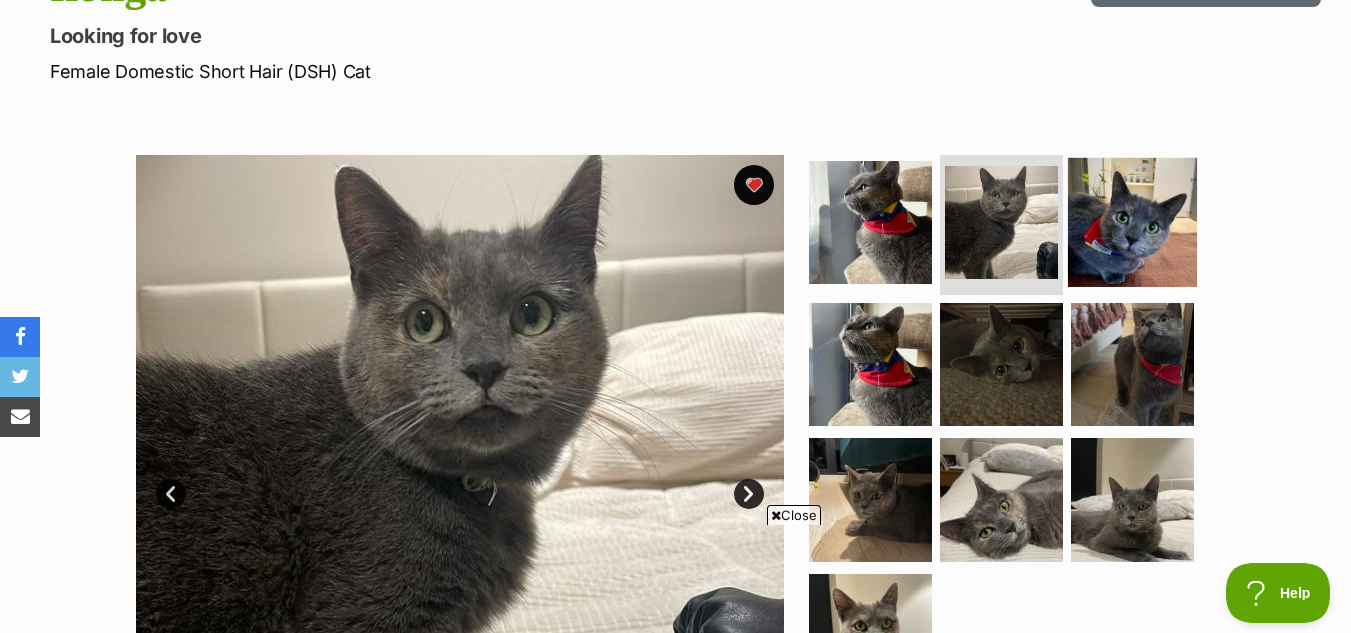 scroll, scrollTop: 0, scrollLeft: 0, axis: both 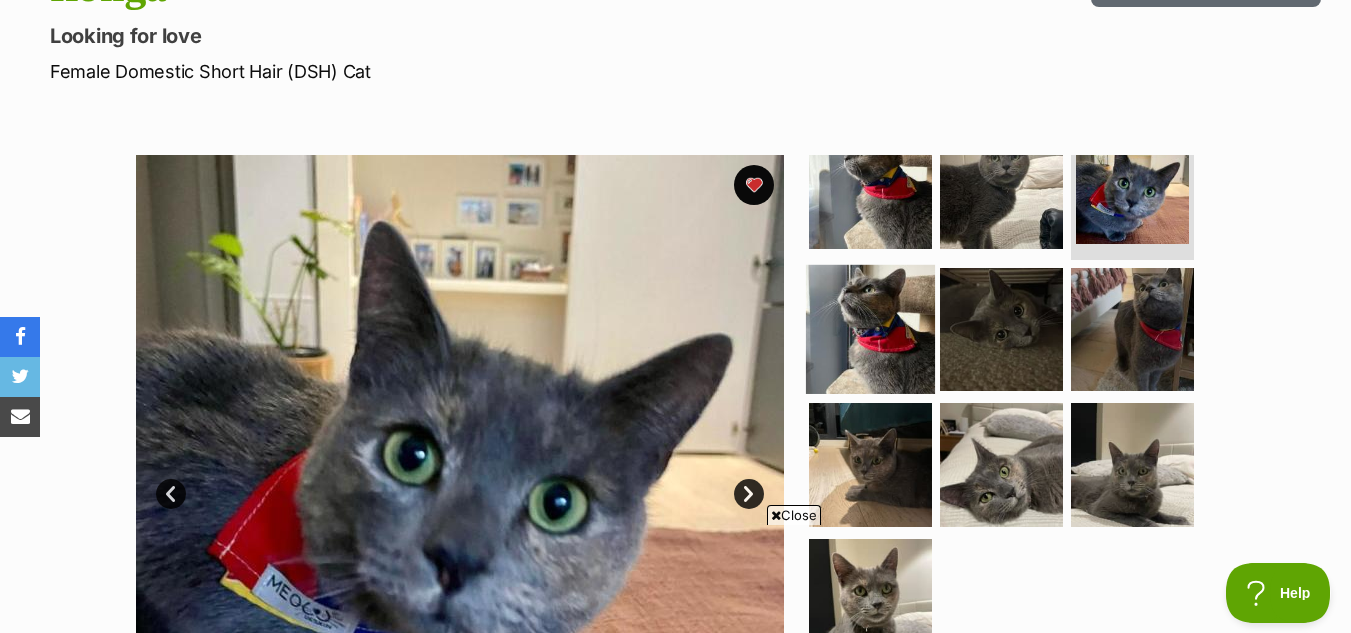 click at bounding box center [870, 328] 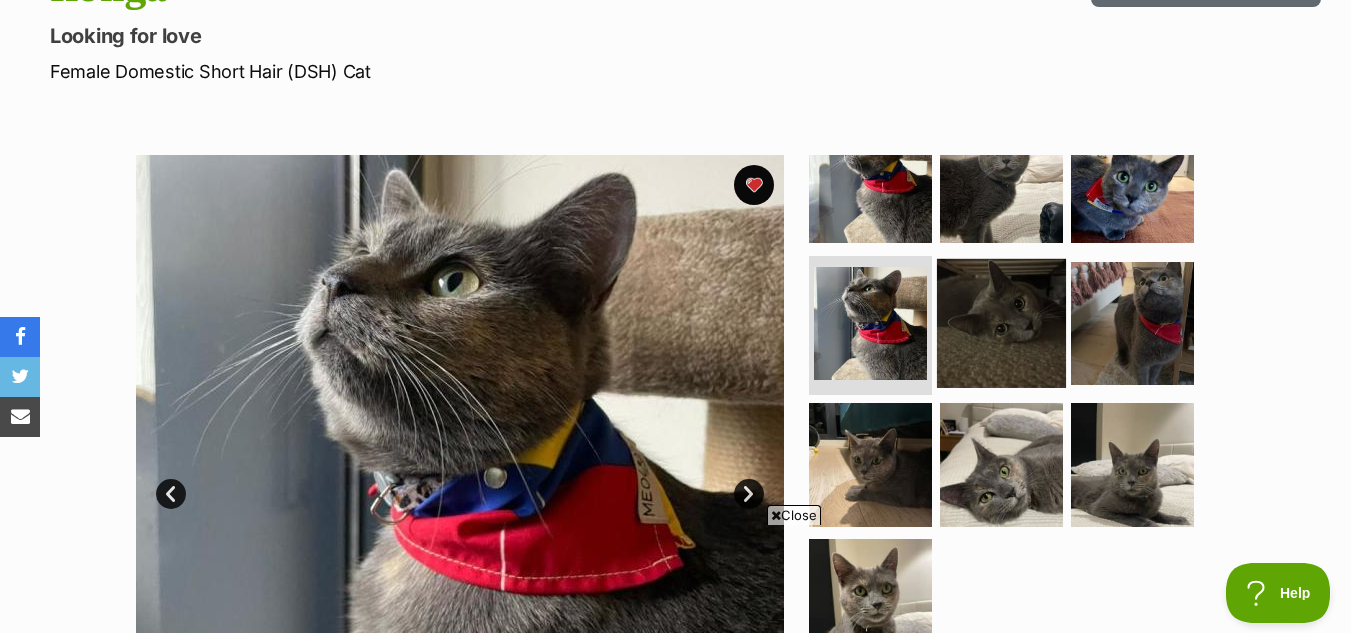 click at bounding box center [1001, 322] 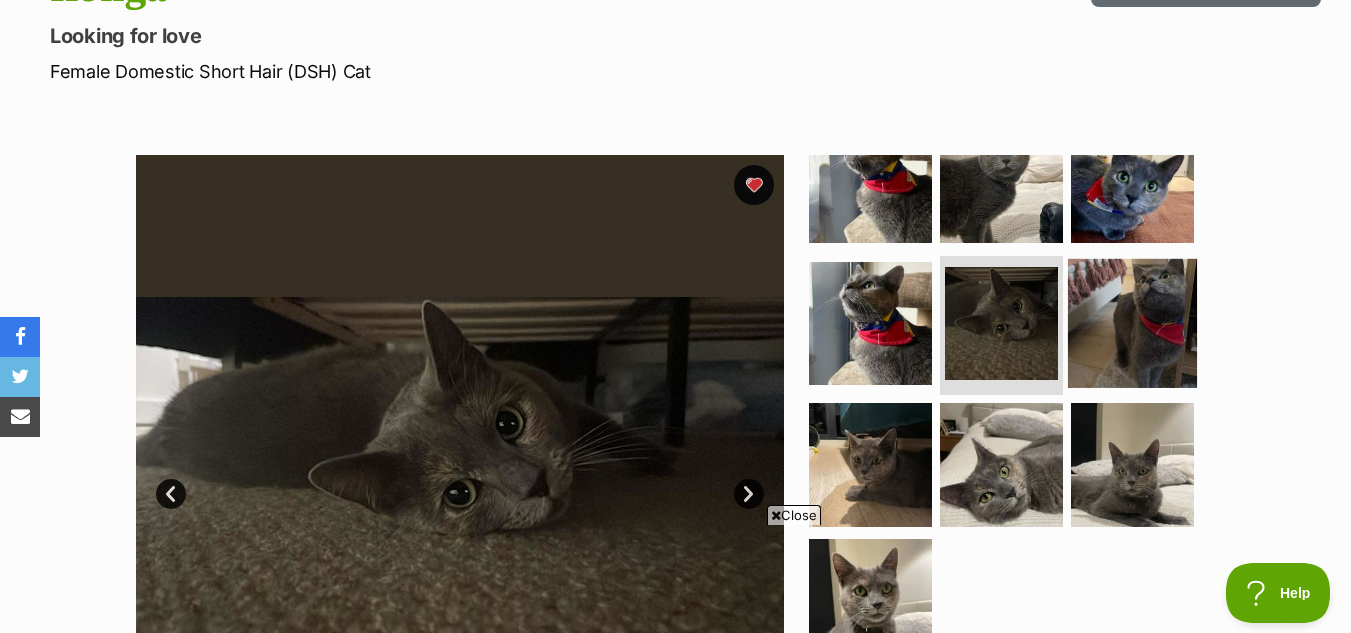 click at bounding box center (1132, 322) 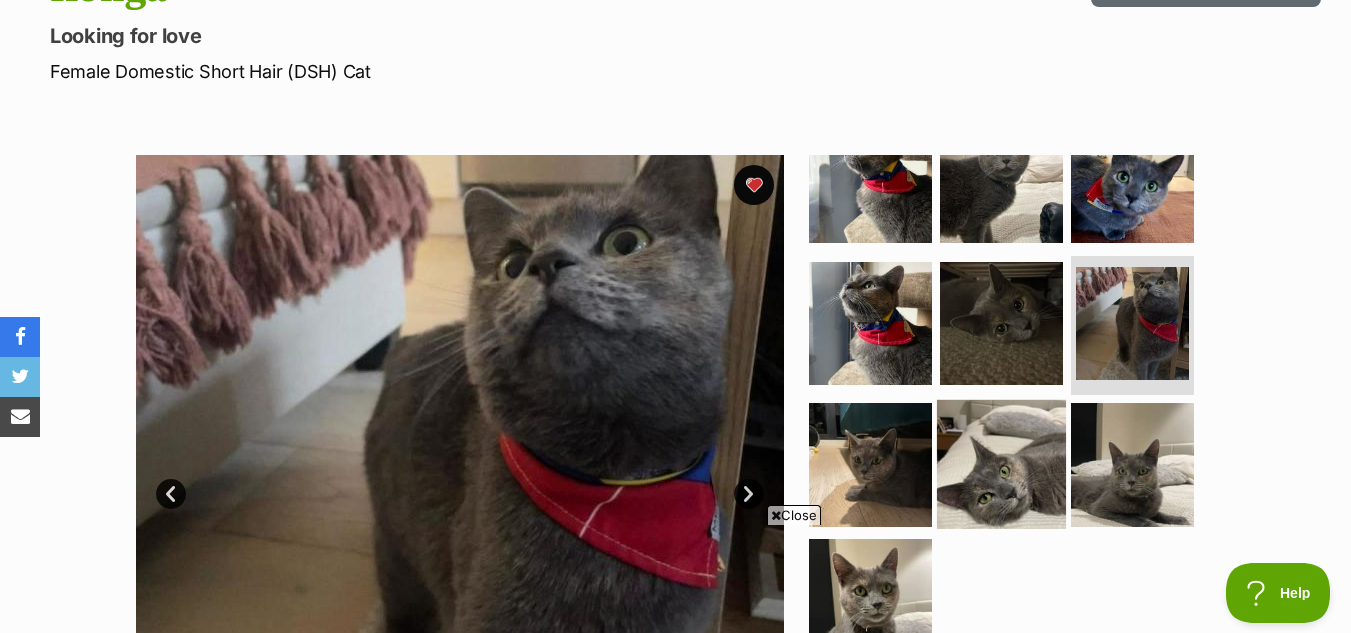 click at bounding box center [1001, 464] 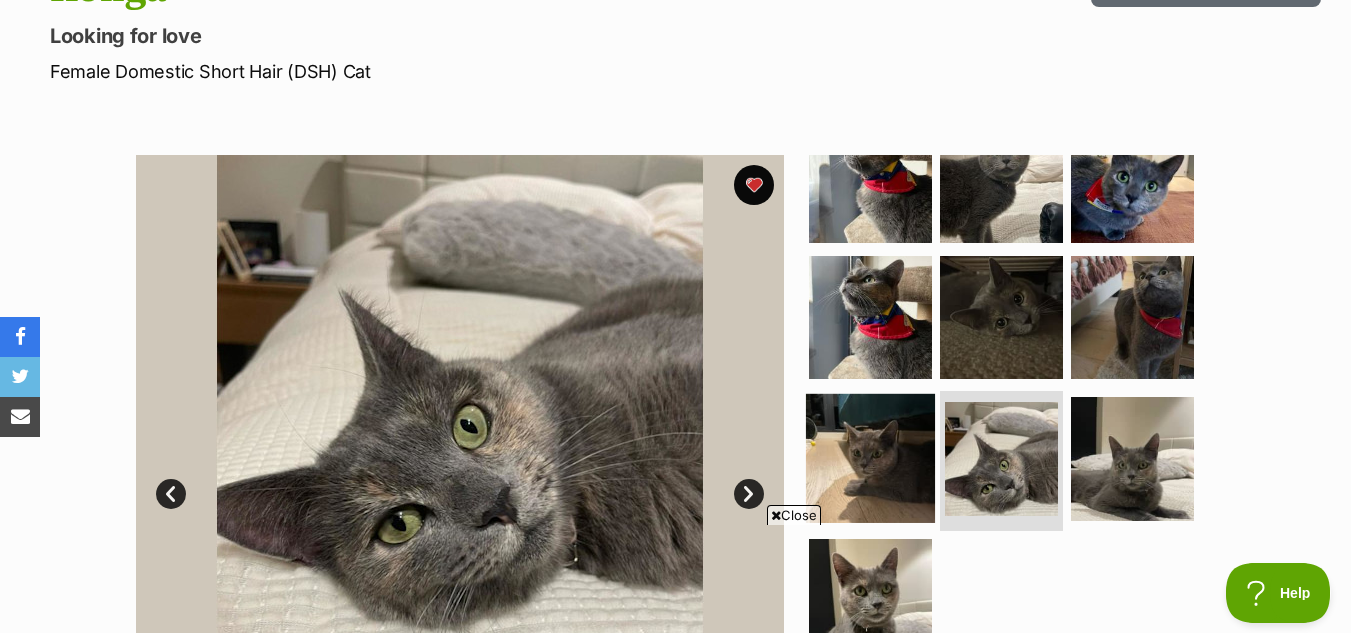 click at bounding box center (870, 458) 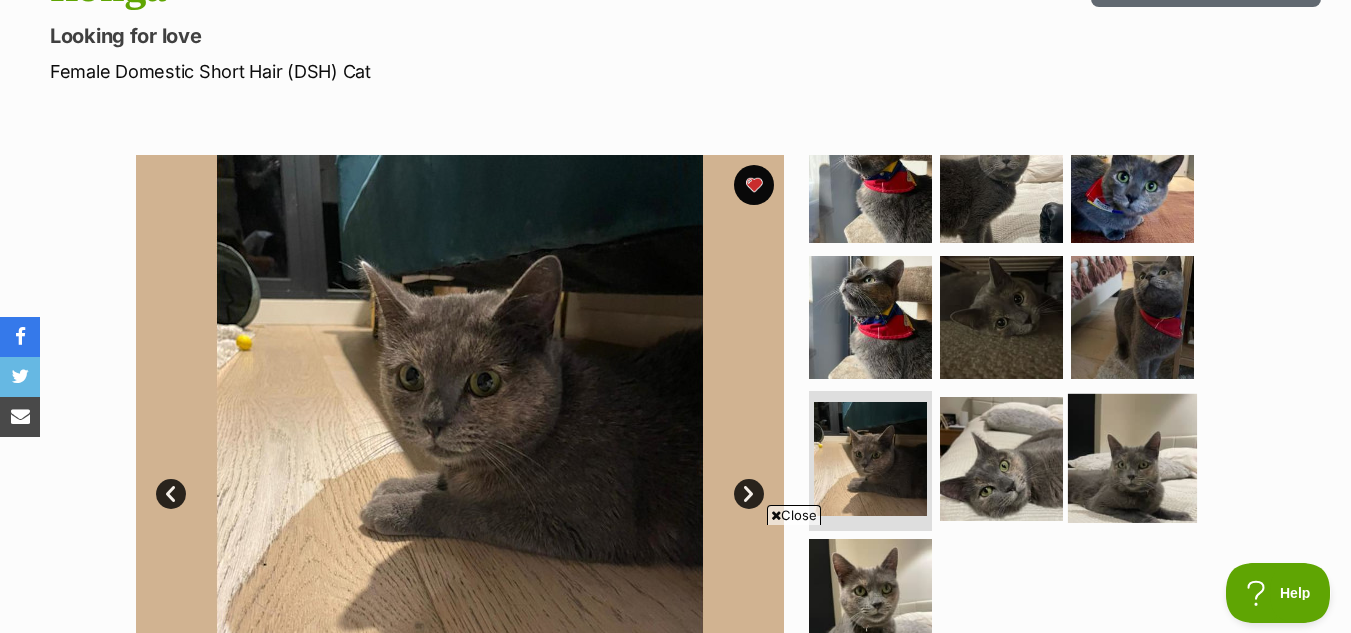 click at bounding box center [1132, 458] 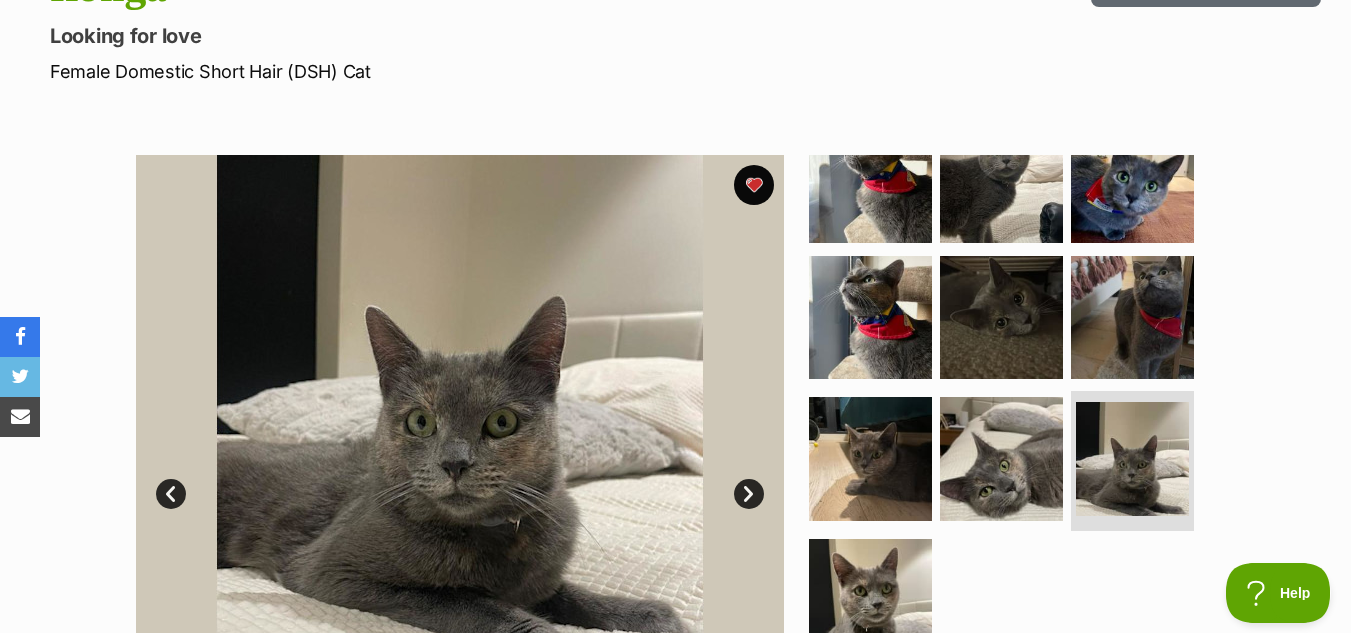 scroll, scrollTop: 0, scrollLeft: 0, axis: both 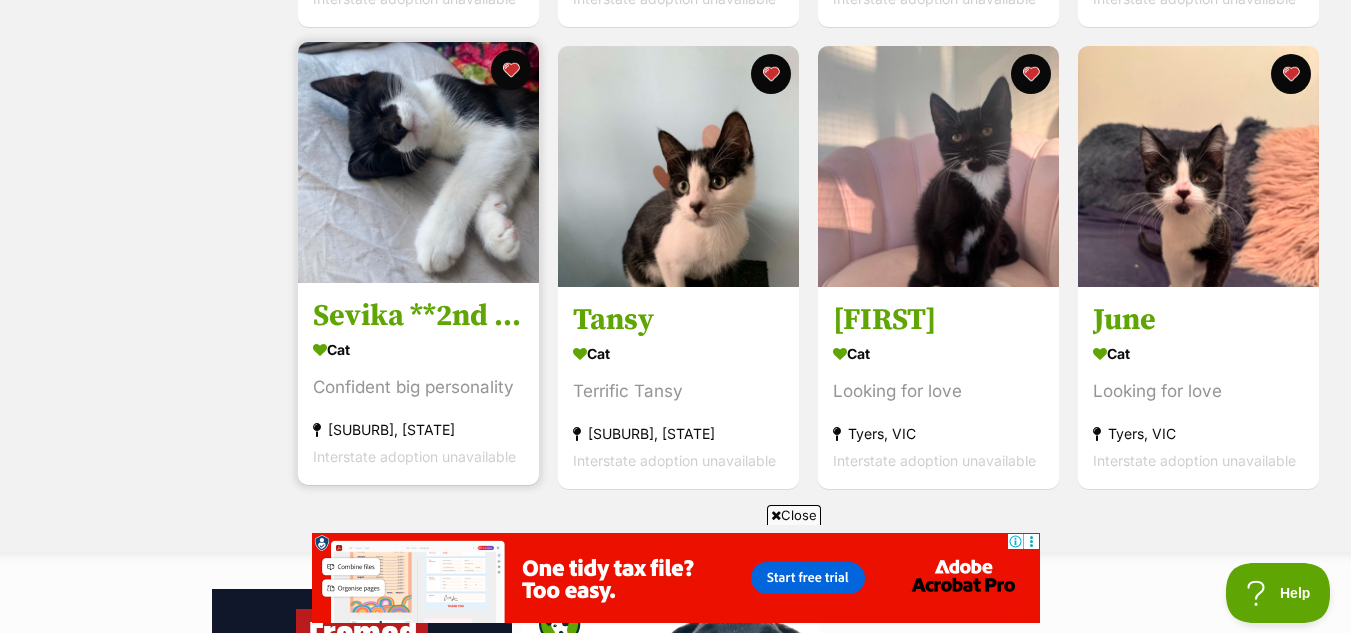 click at bounding box center (418, 162) 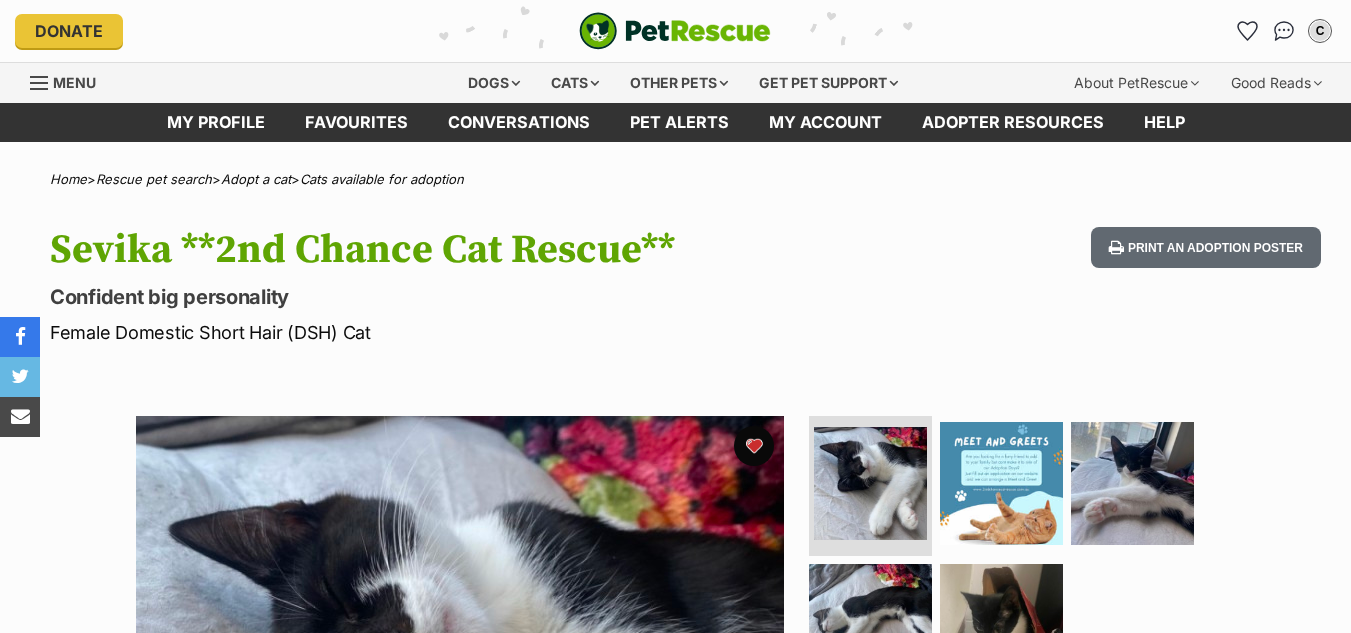 scroll, scrollTop: 380, scrollLeft: 0, axis: vertical 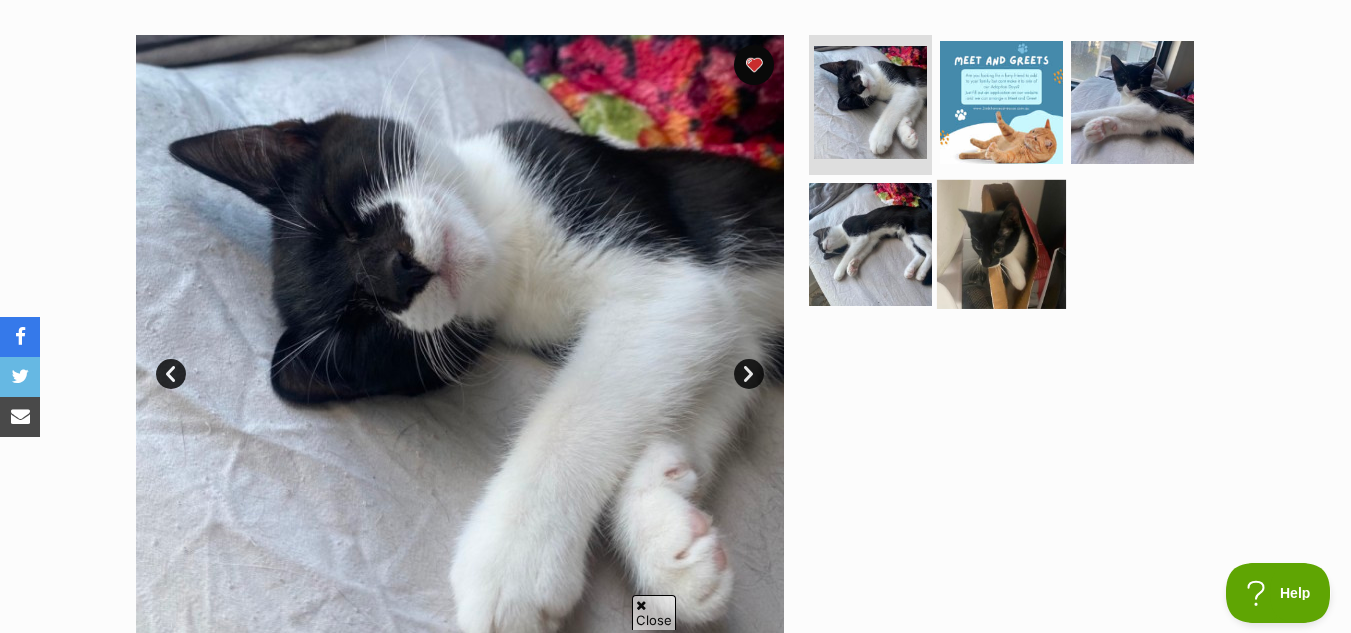 click at bounding box center (1001, 243) 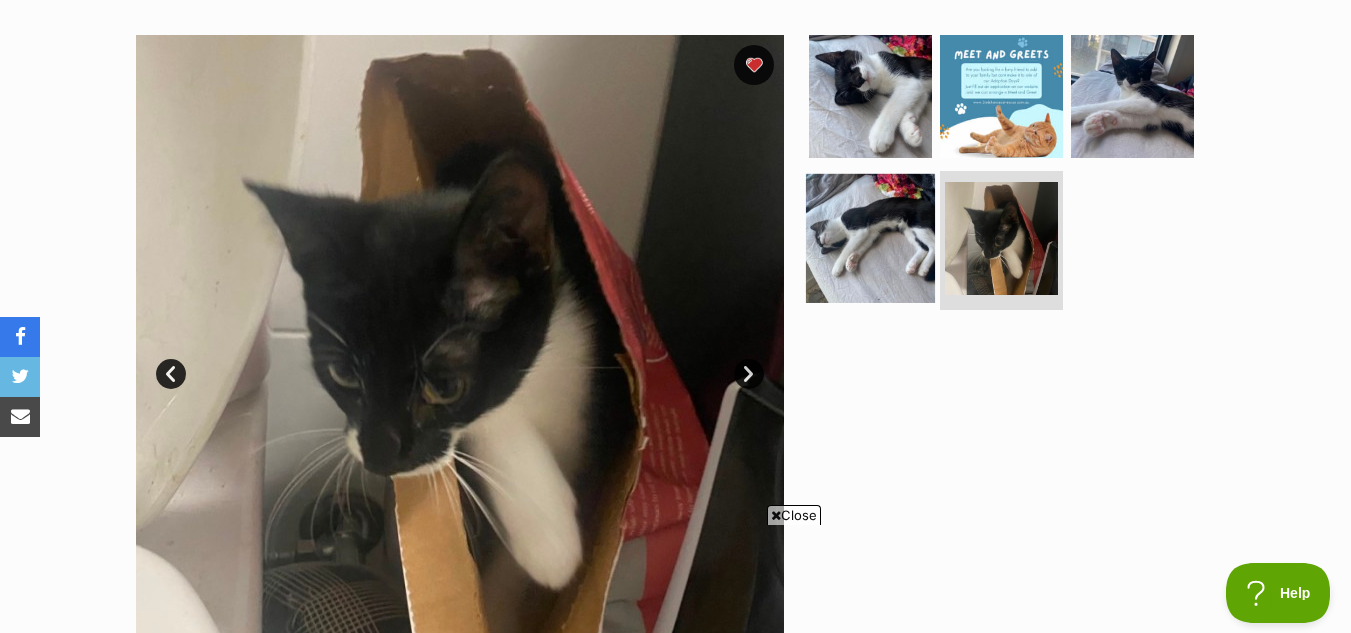 scroll, scrollTop: 0, scrollLeft: 0, axis: both 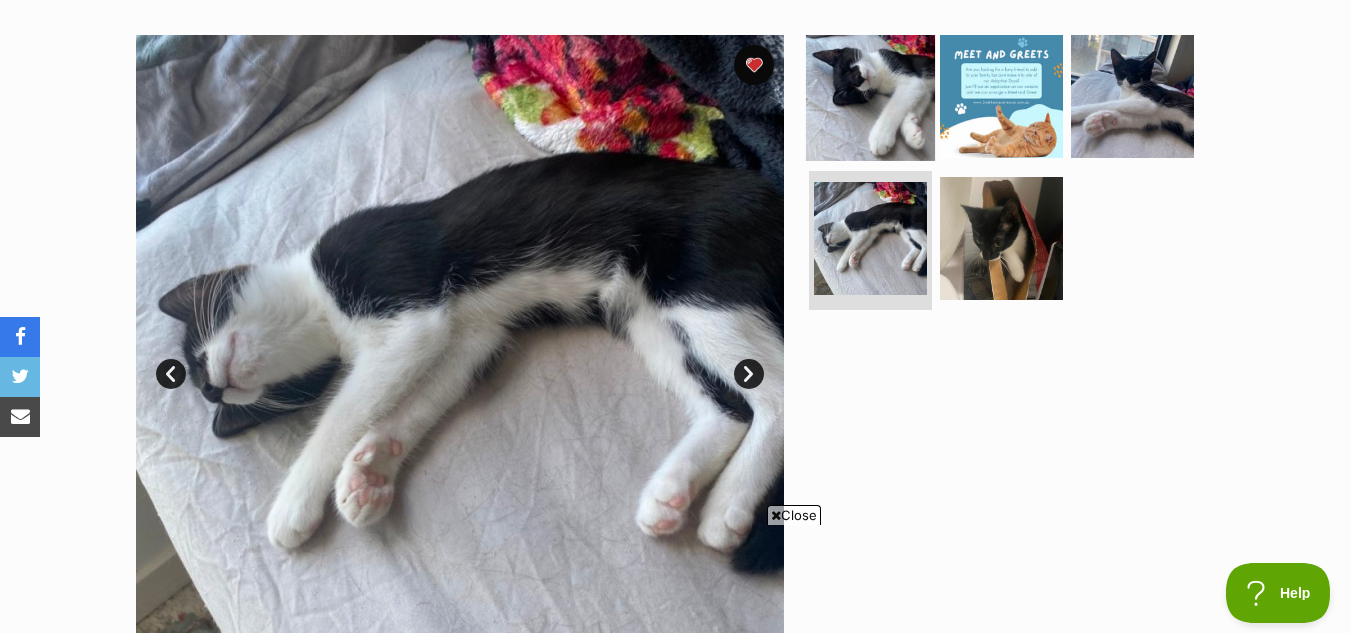 click at bounding box center [870, 96] 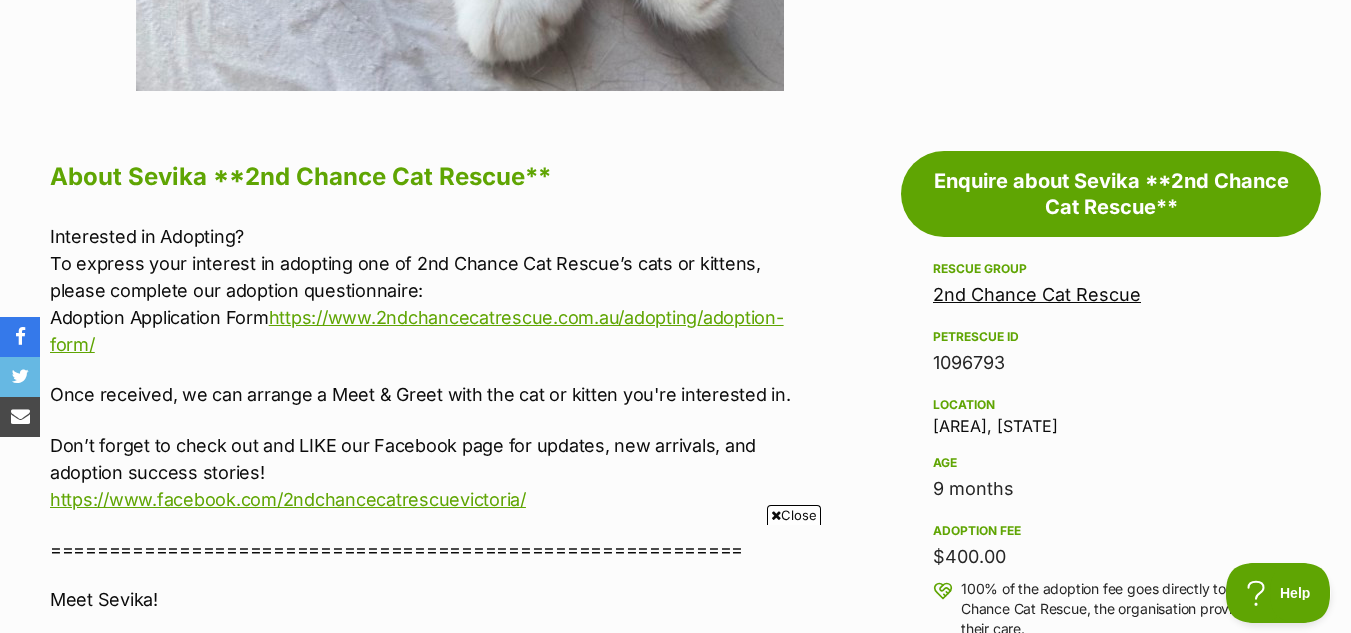 scroll, scrollTop: 974, scrollLeft: 0, axis: vertical 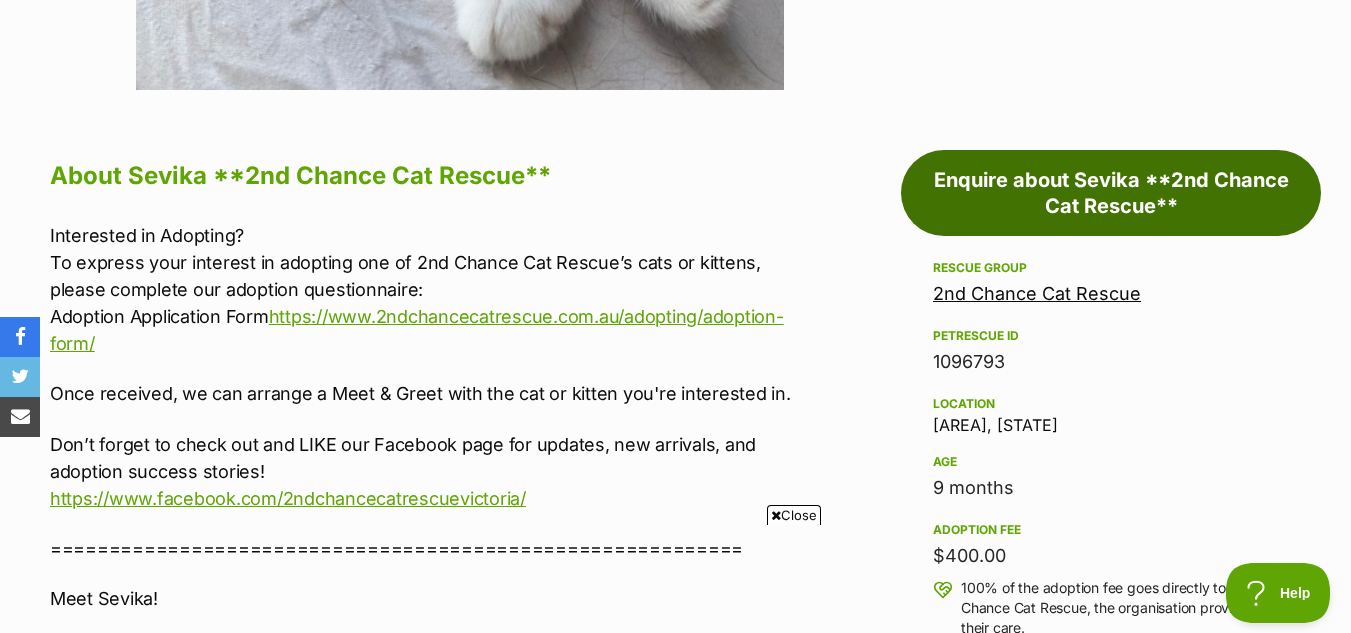 click on "Enquire about Sevika **2nd Chance Cat Rescue**" at bounding box center (1111, 193) 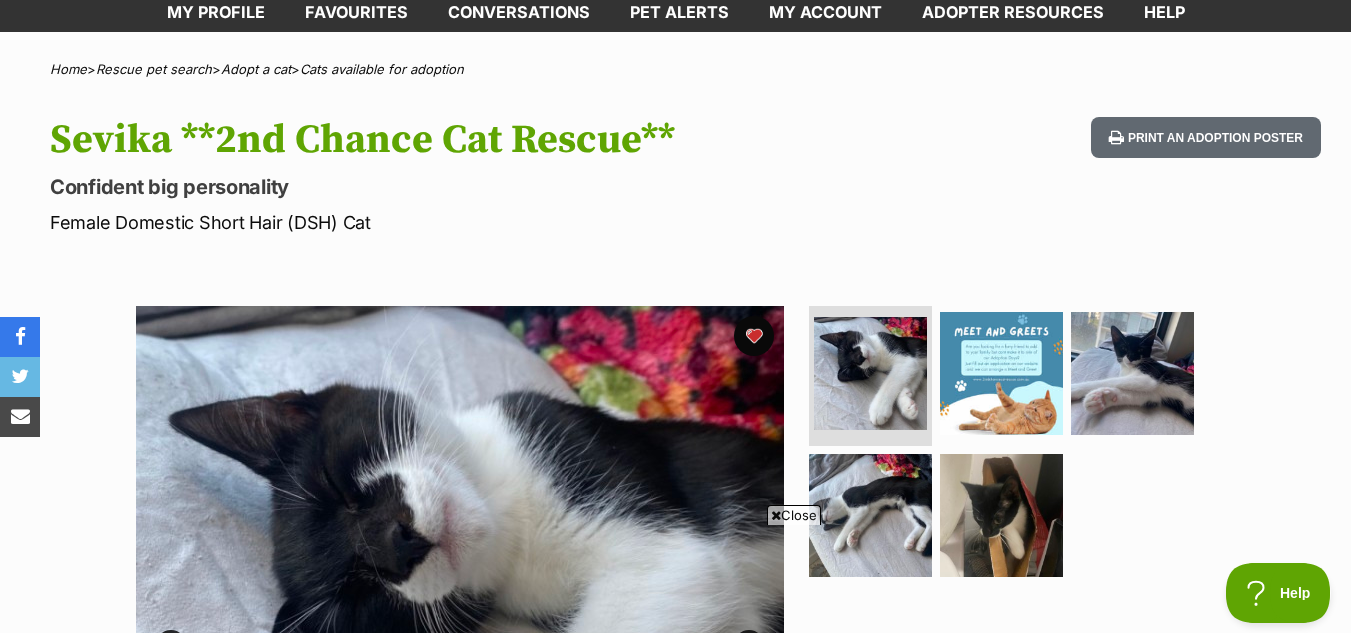 scroll, scrollTop: 62, scrollLeft: 0, axis: vertical 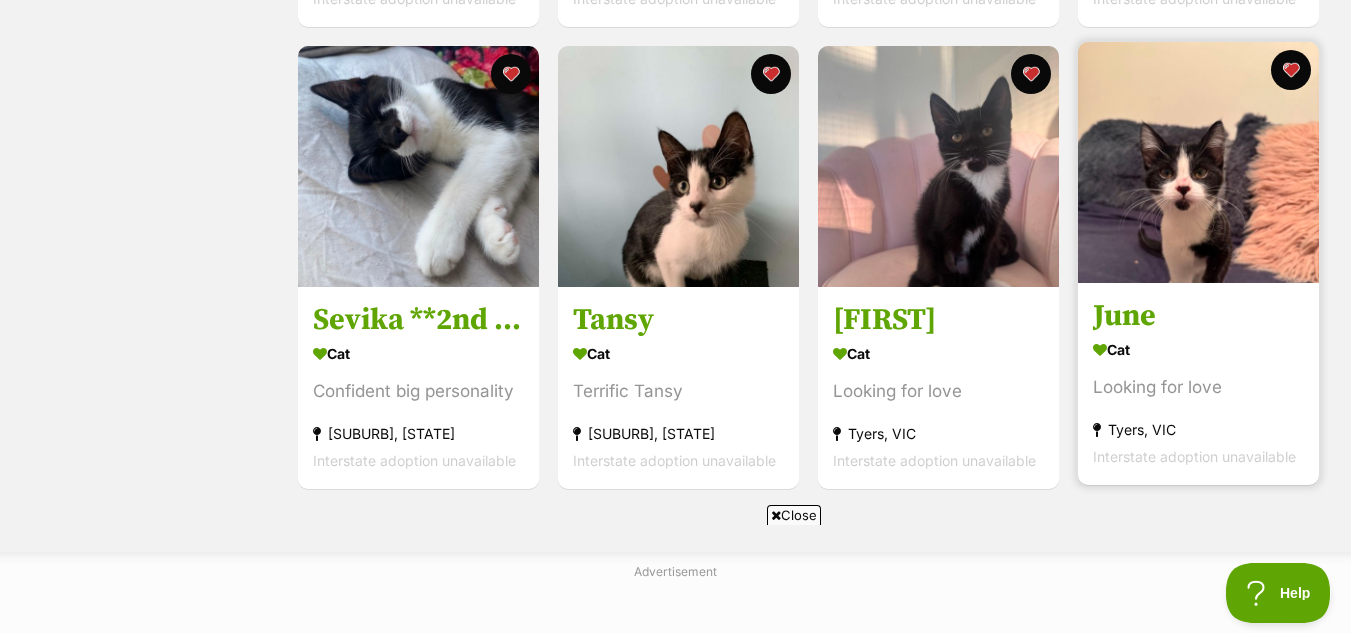 click at bounding box center (1198, 162) 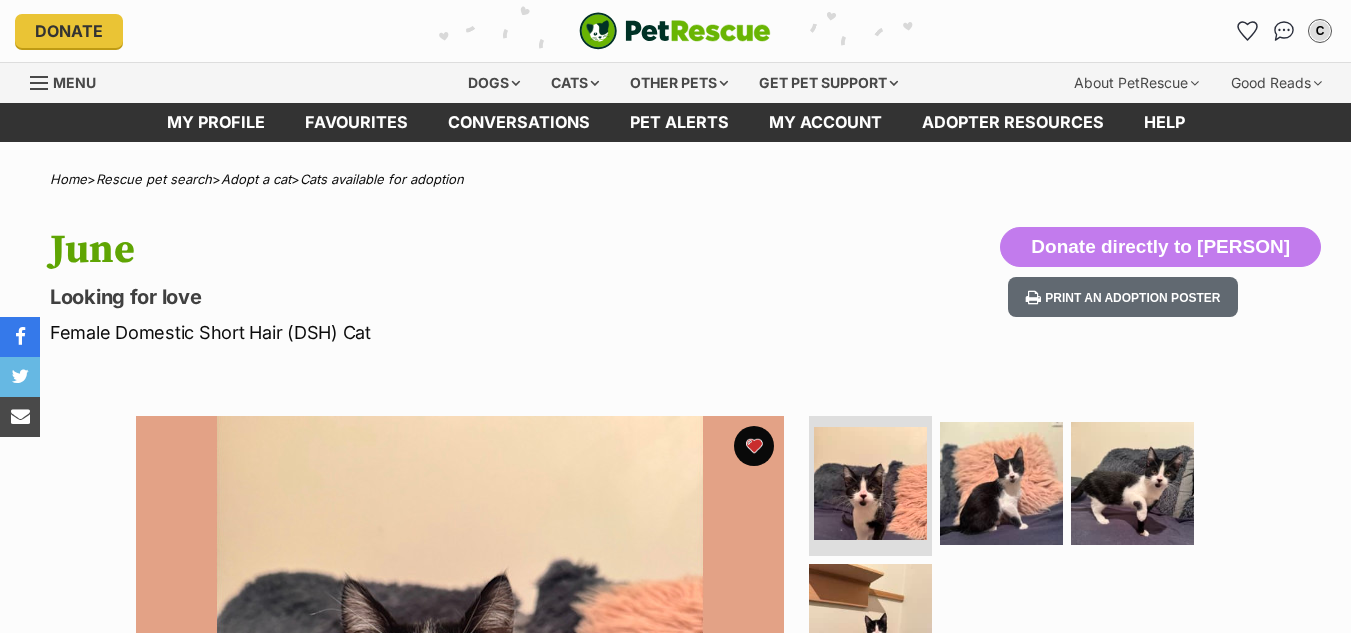 scroll, scrollTop: 0, scrollLeft: 0, axis: both 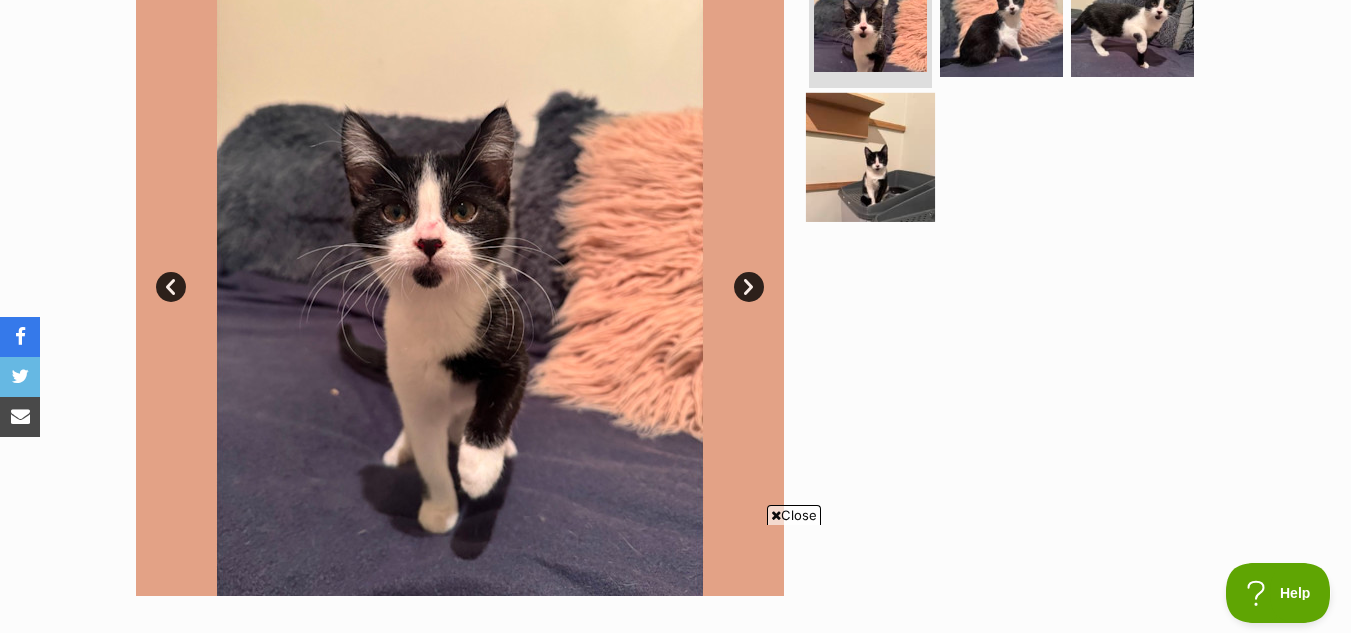 click at bounding box center [870, 156] 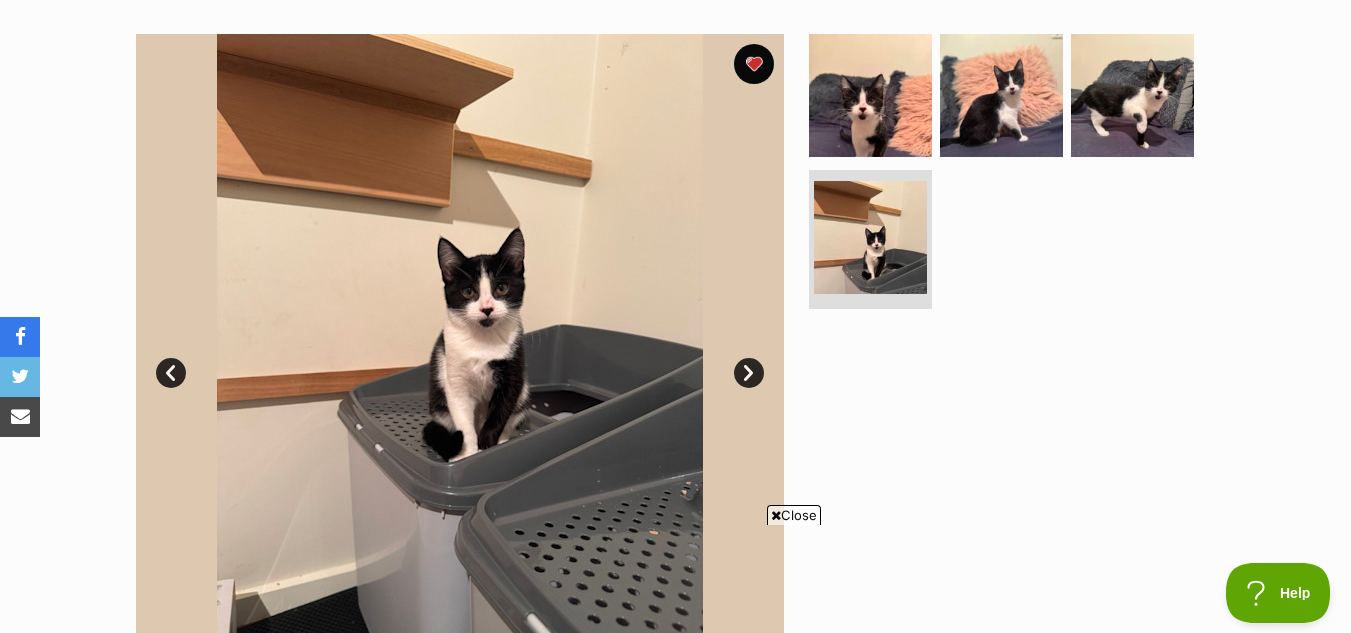 scroll, scrollTop: 381, scrollLeft: 0, axis: vertical 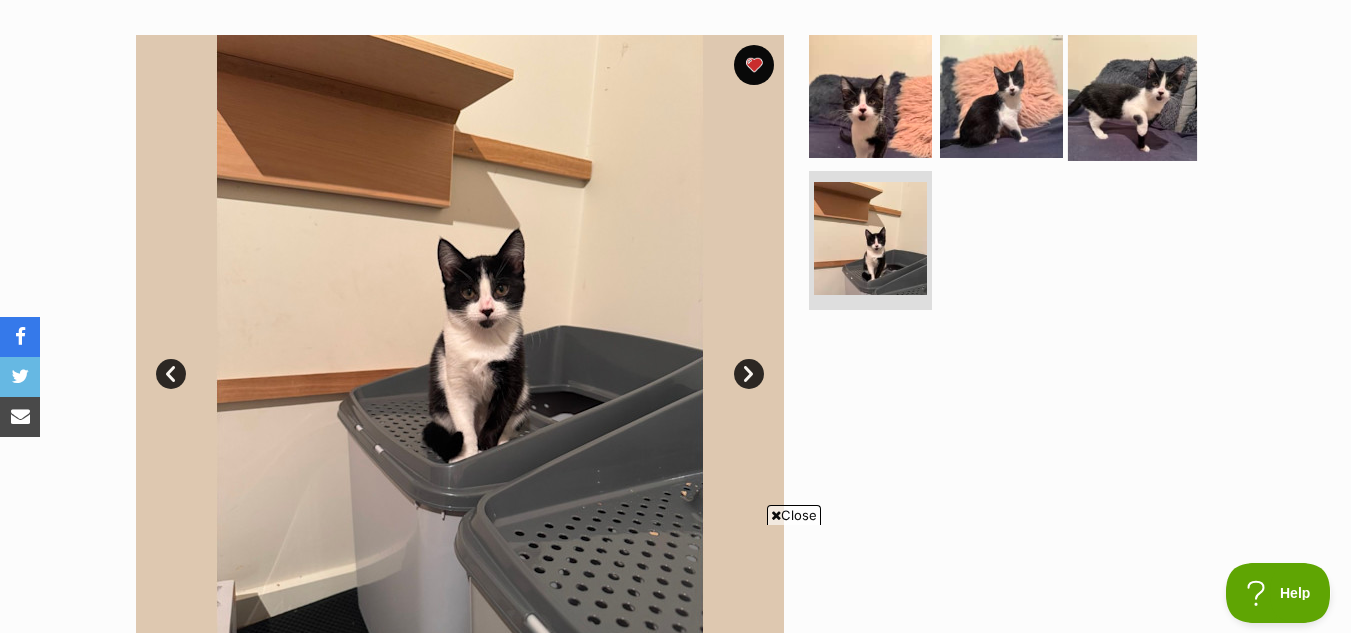 click at bounding box center (1132, 96) 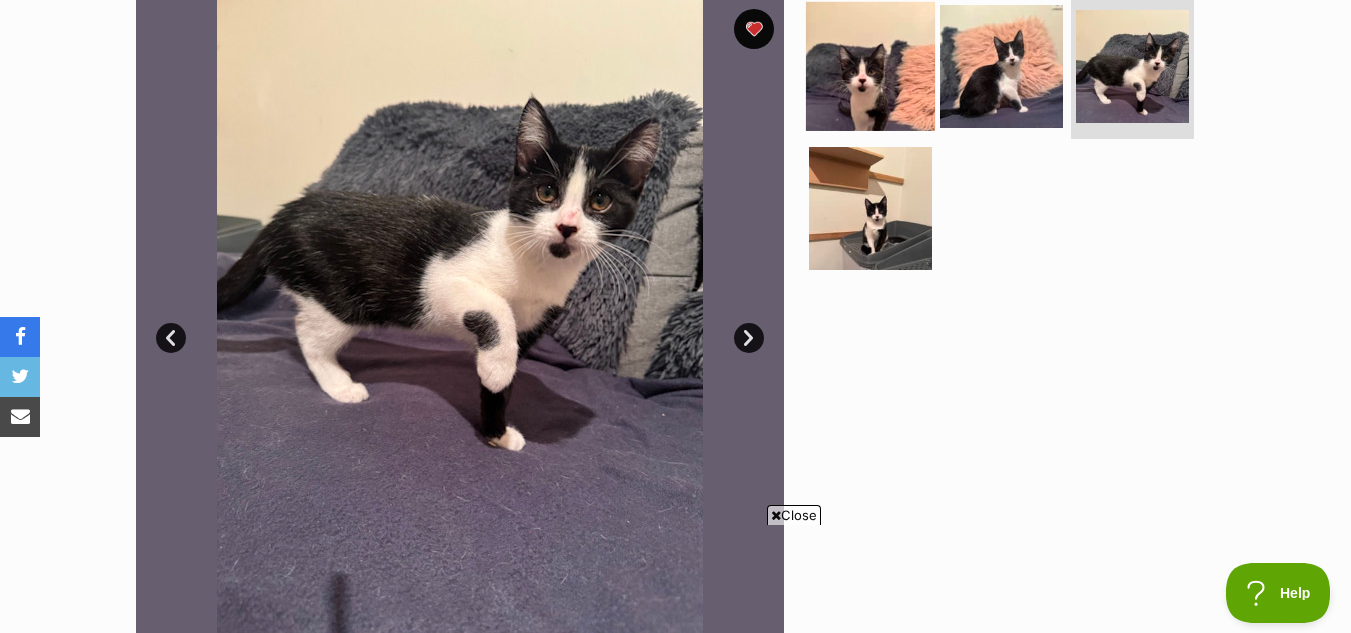 scroll, scrollTop: 0, scrollLeft: 0, axis: both 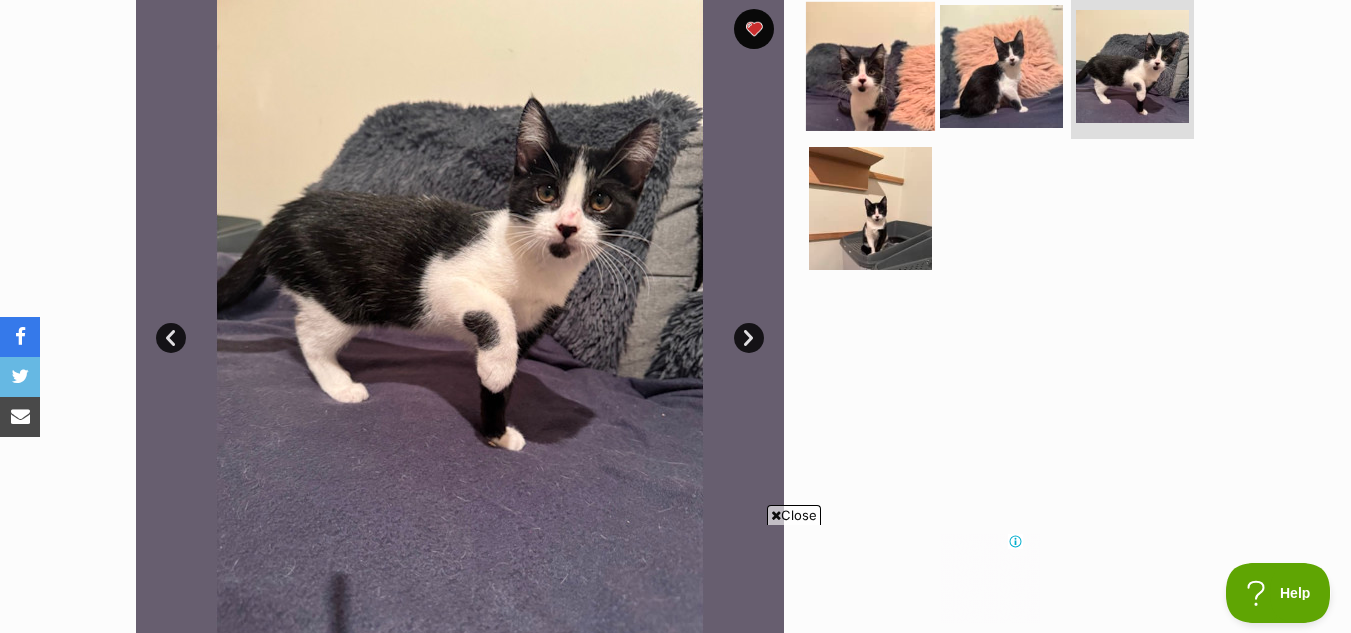 click at bounding box center (870, 66) 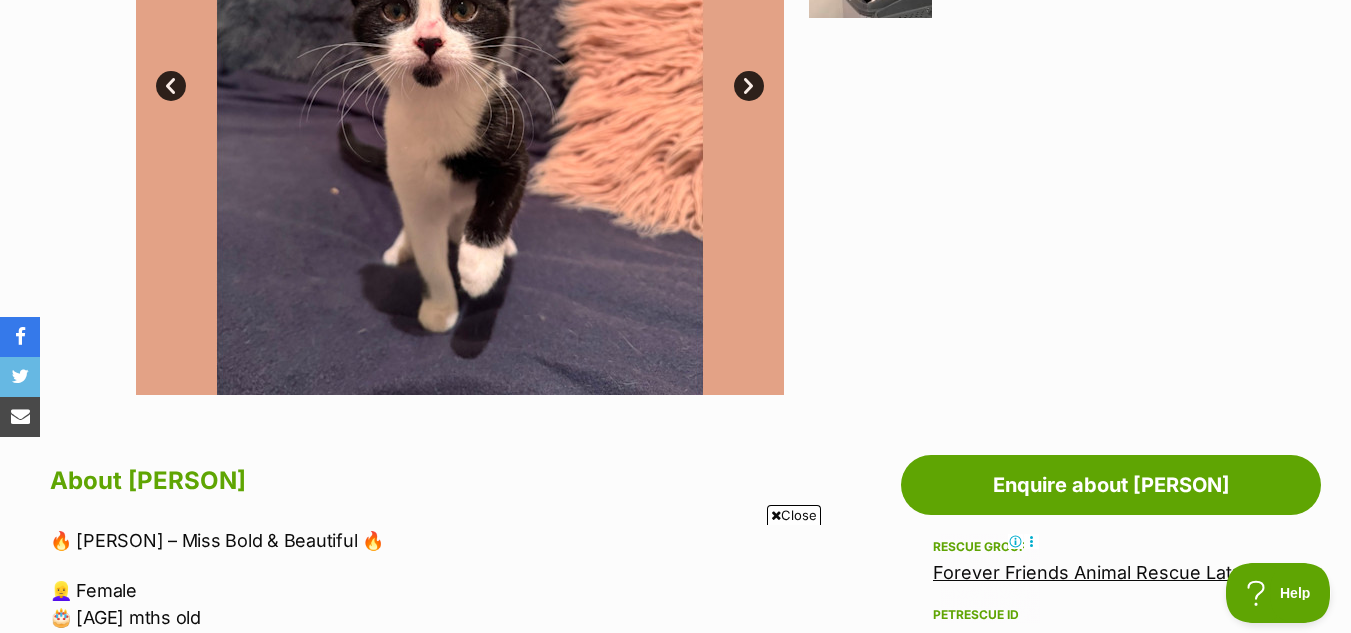 scroll, scrollTop: 887, scrollLeft: 0, axis: vertical 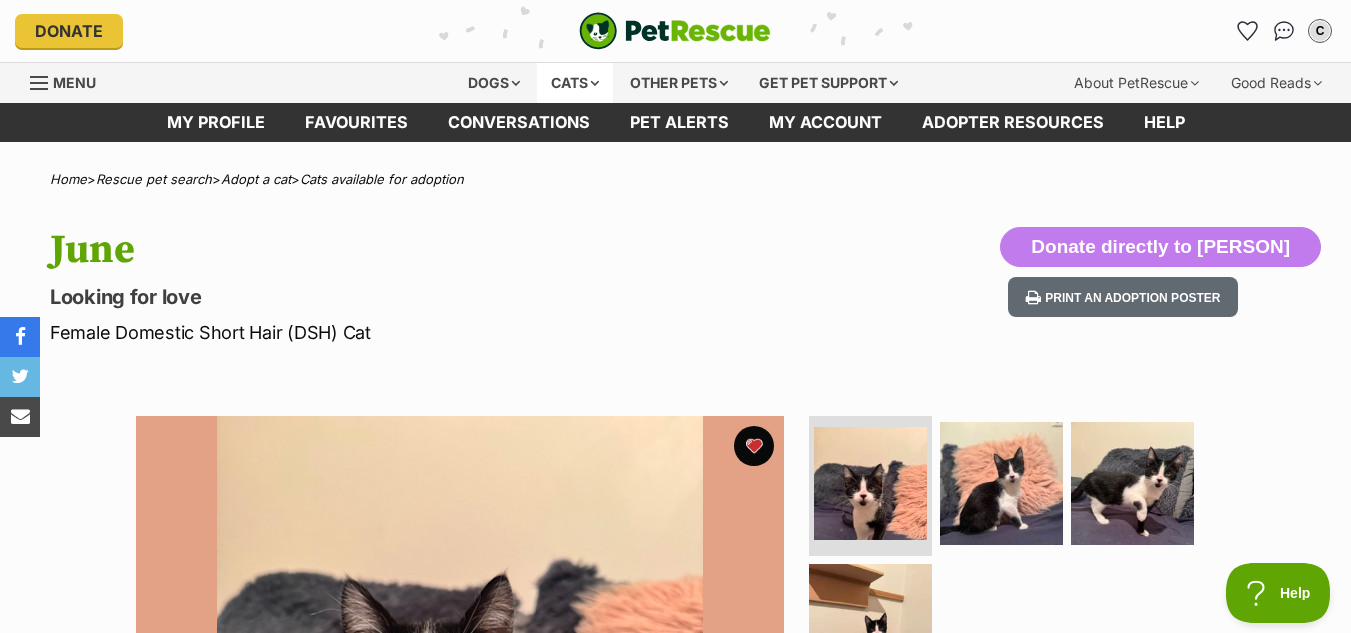 click on "Cats" at bounding box center [575, 83] 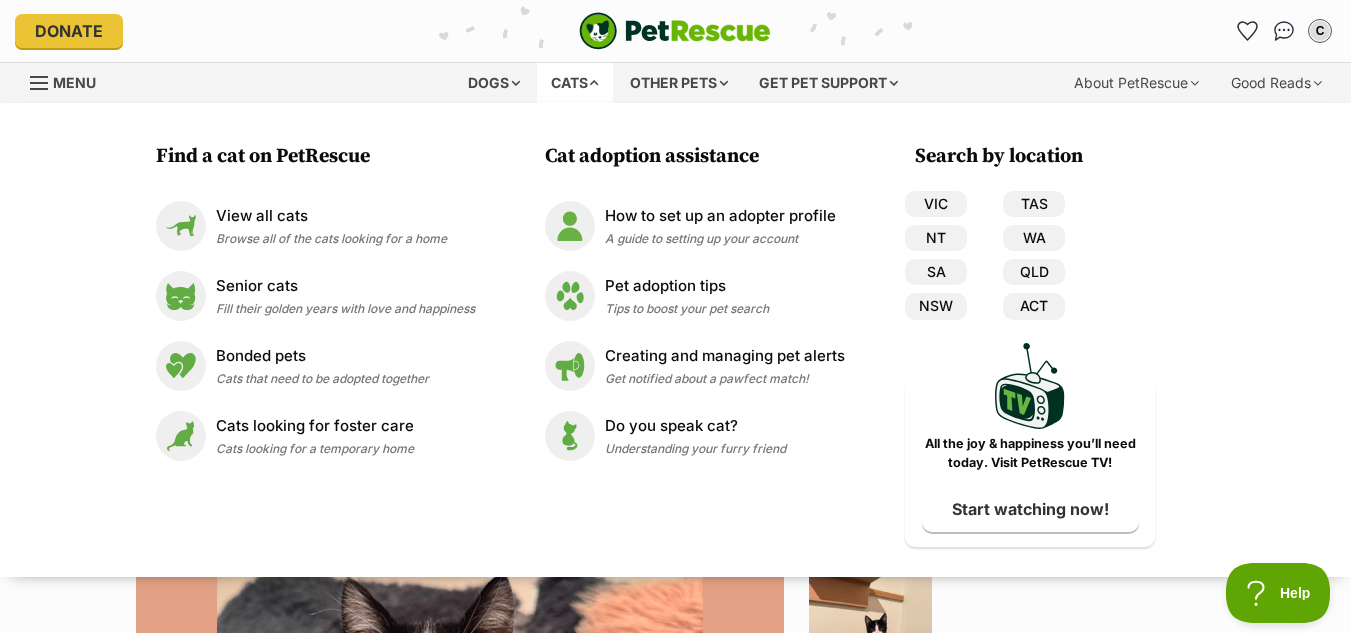 click on "Donate
PetRescue home
C
My account
C
Cloudy
Edit profile
Log out
Pet alerts
Pet alert matches
Account settings
Change password" at bounding box center (675, 31) 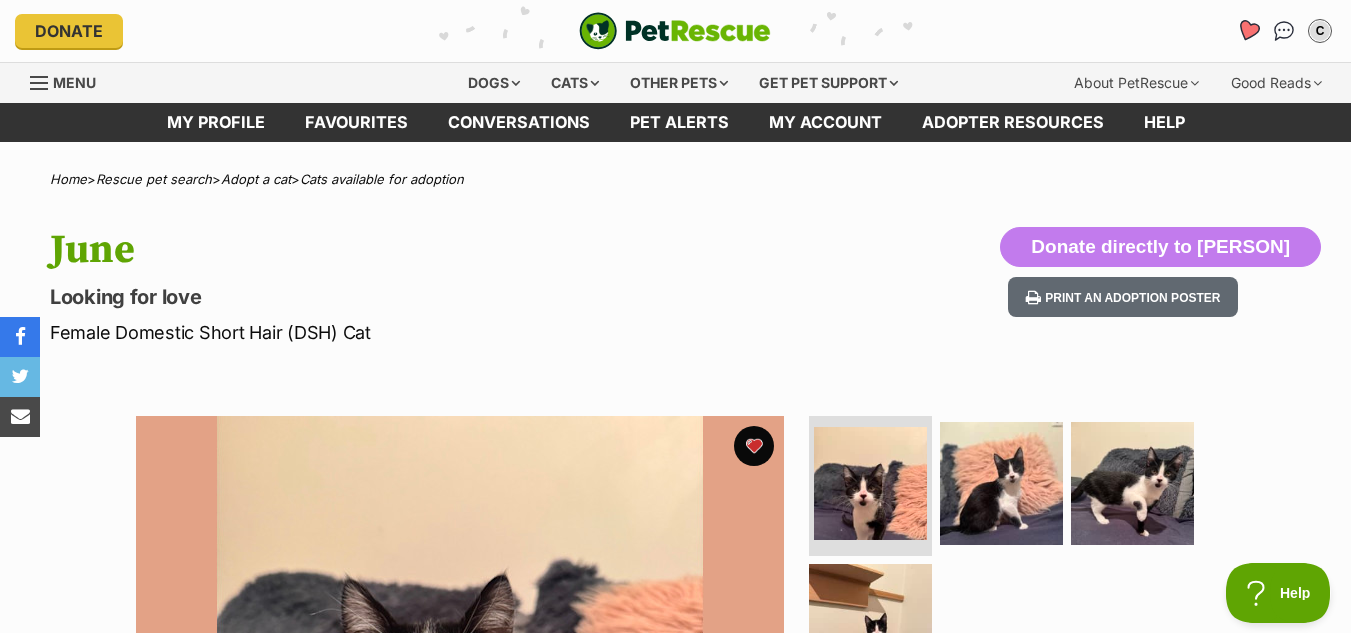 scroll, scrollTop: 0, scrollLeft: 0, axis: both 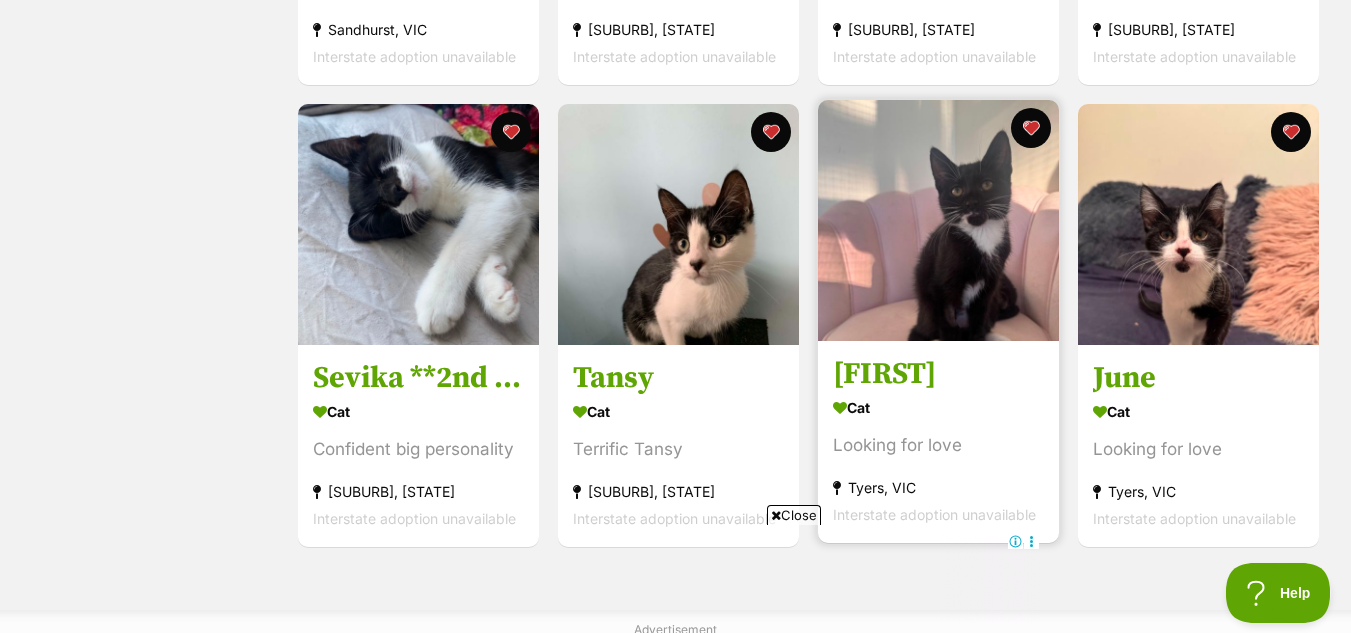 click at bounding box center (938, 220) 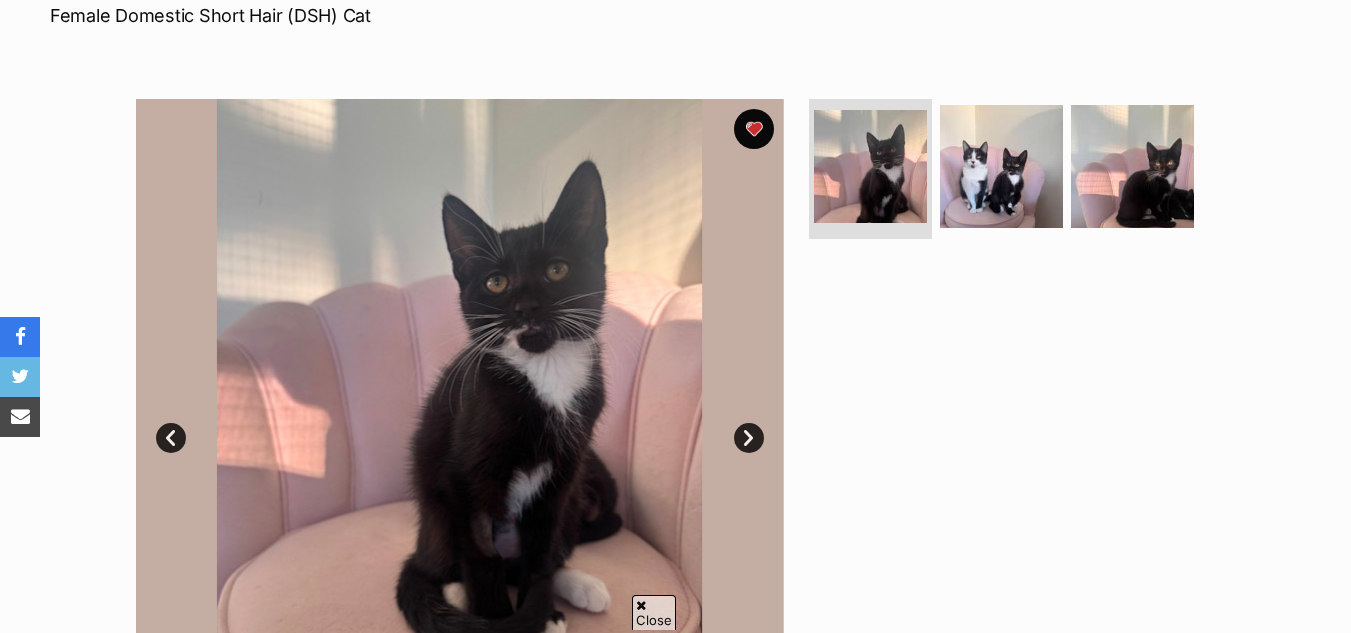 scroll, scrollTop: 318, scrollLeft: 0, axis: vertical 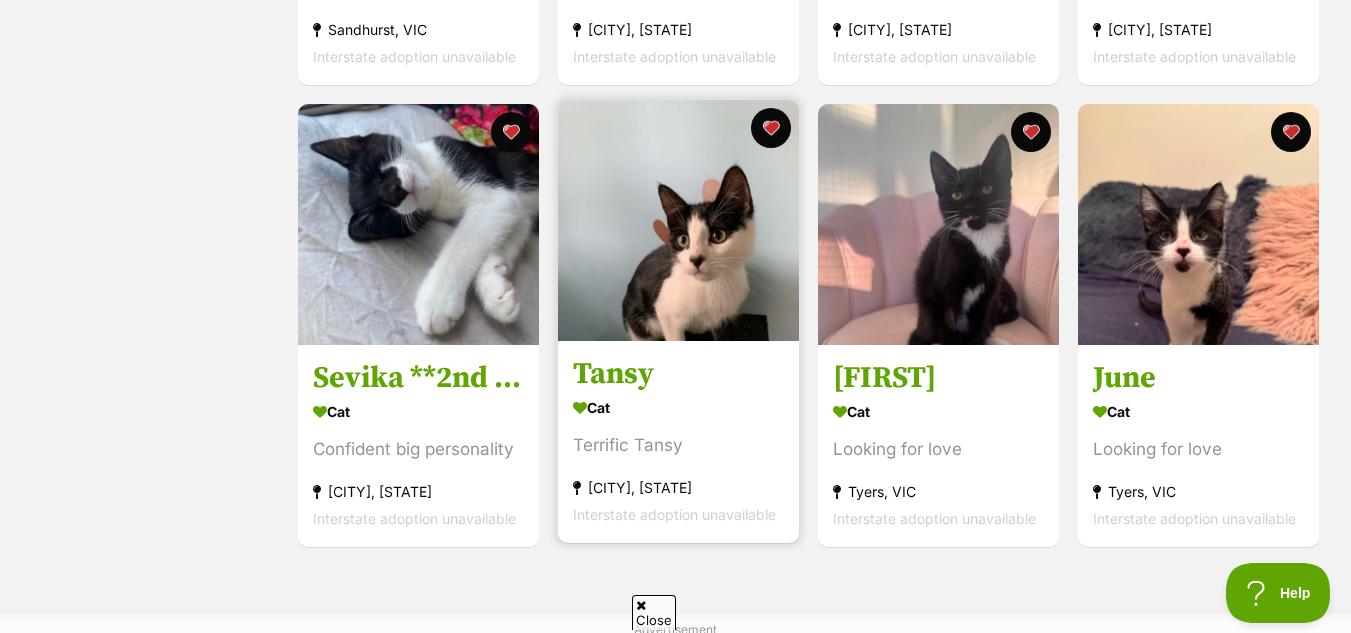 click at bounding box center (678, 220) 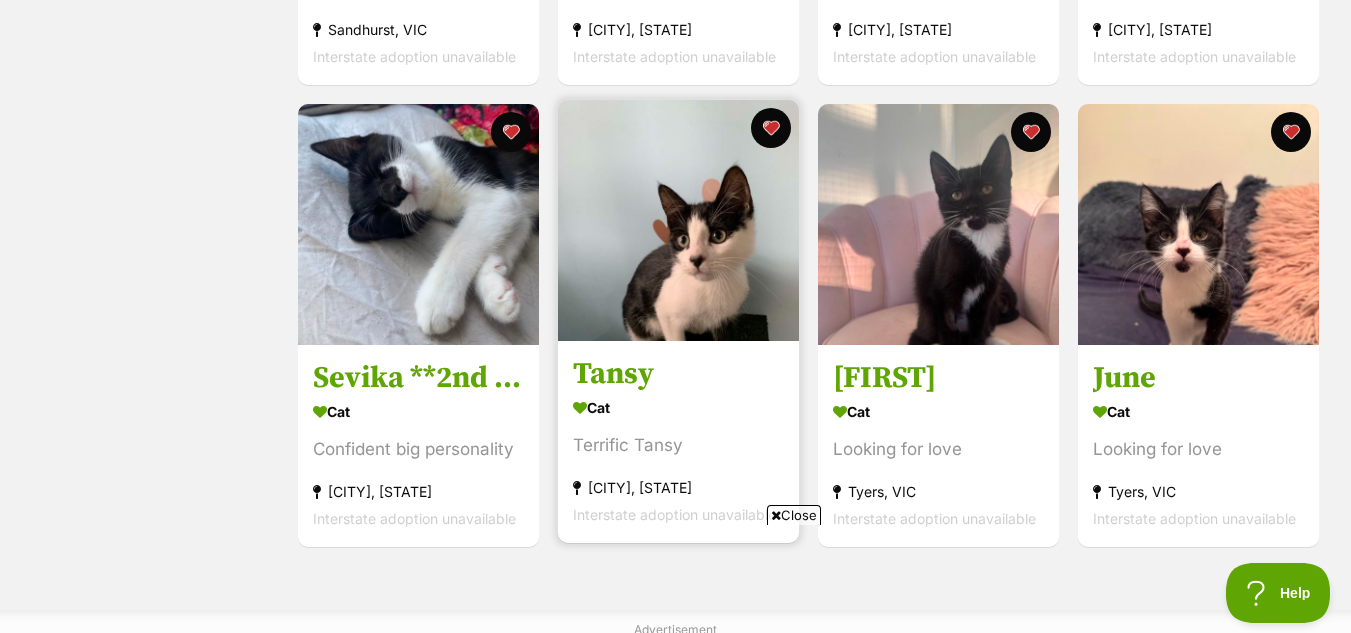 scroll, scrollTop: 0, scrollLeft: 0, axis: both 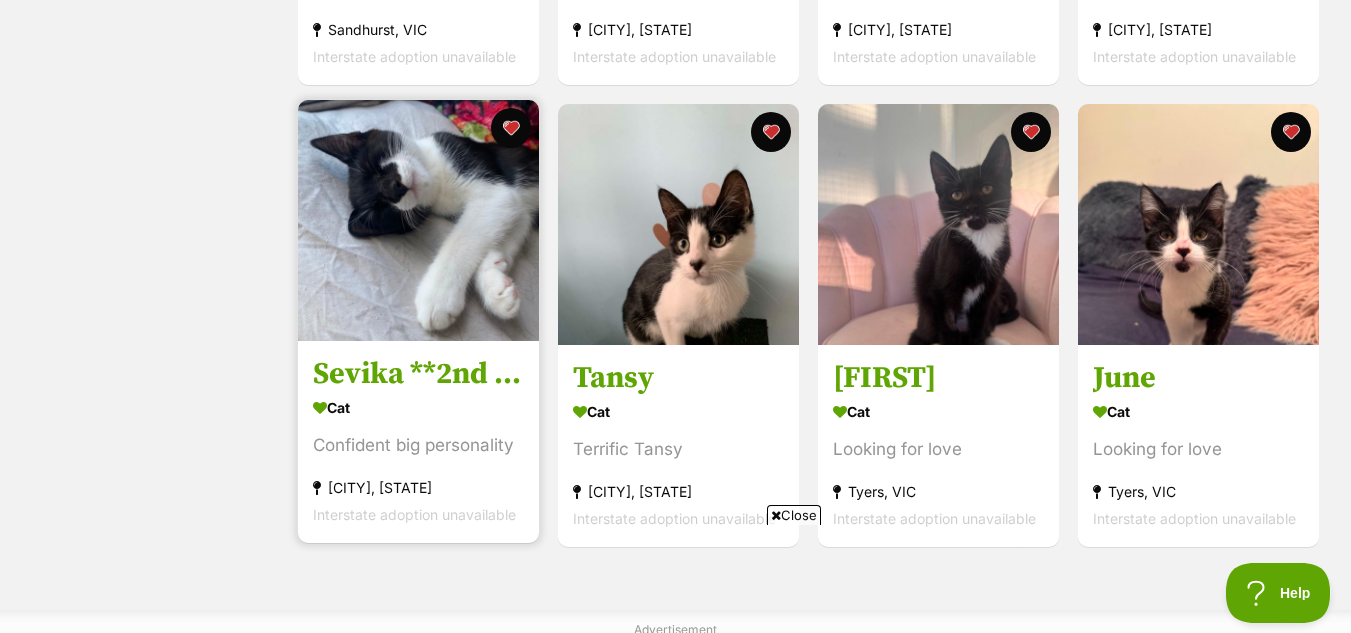click at bounding box center (418, 220) 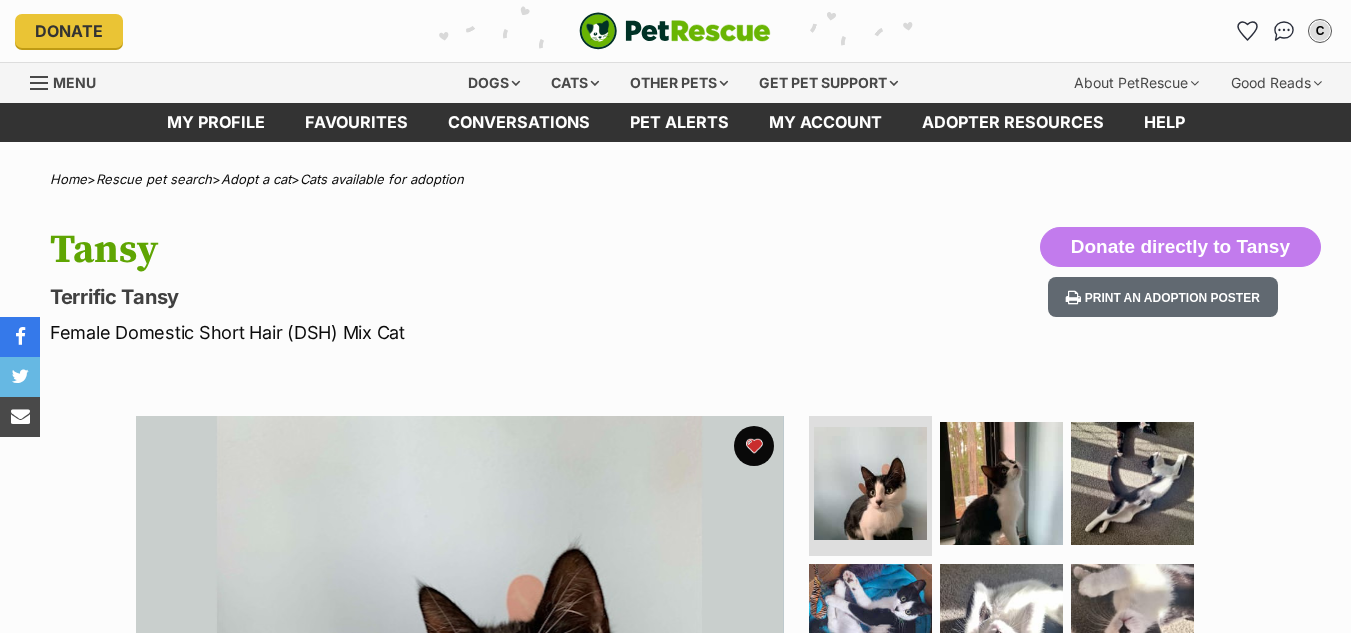 scroll, scrollTop: 0, scrollLeft: 0, axis: both 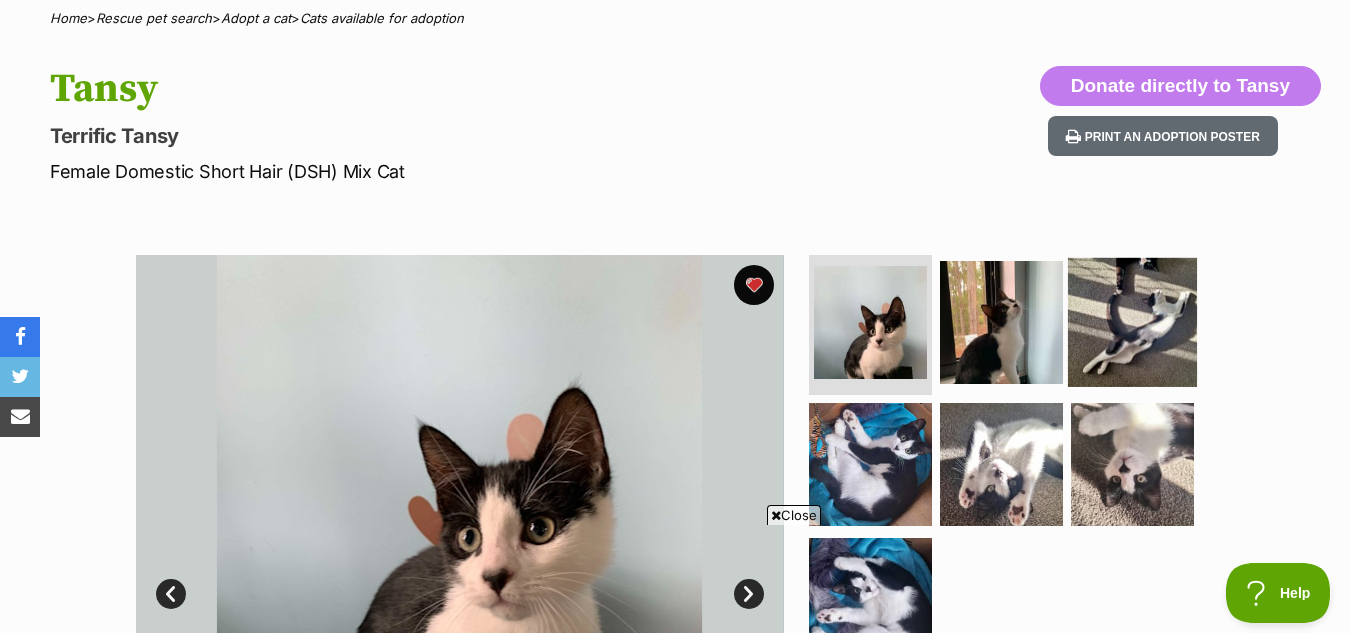 click at bounding box center [1132, 322] 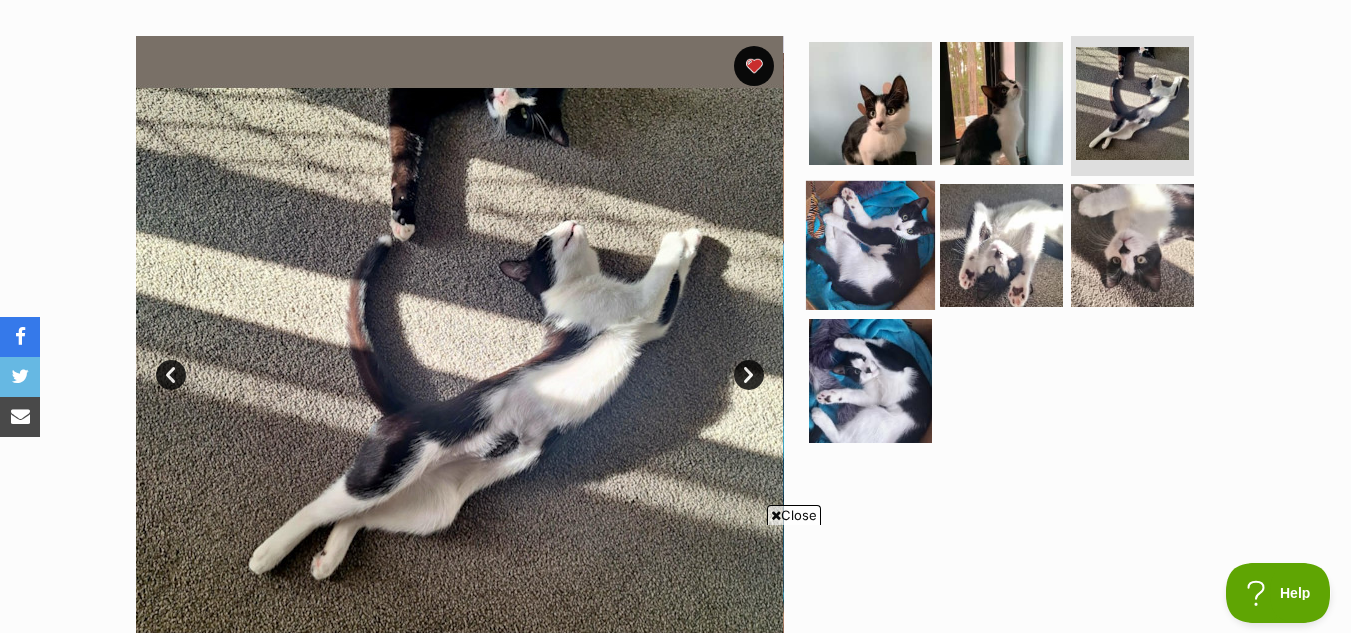 scroll, scrollTop: 0, scrollLeft: 0, axis: both 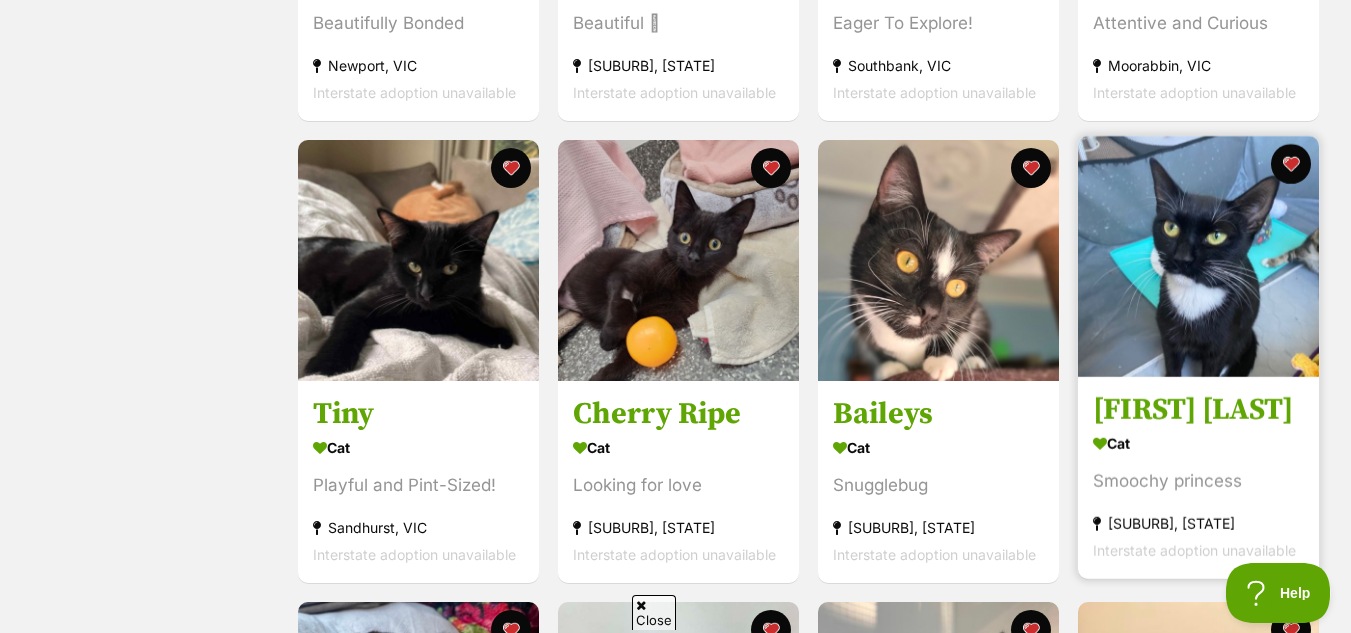 click at bounding box center [1198, 256] 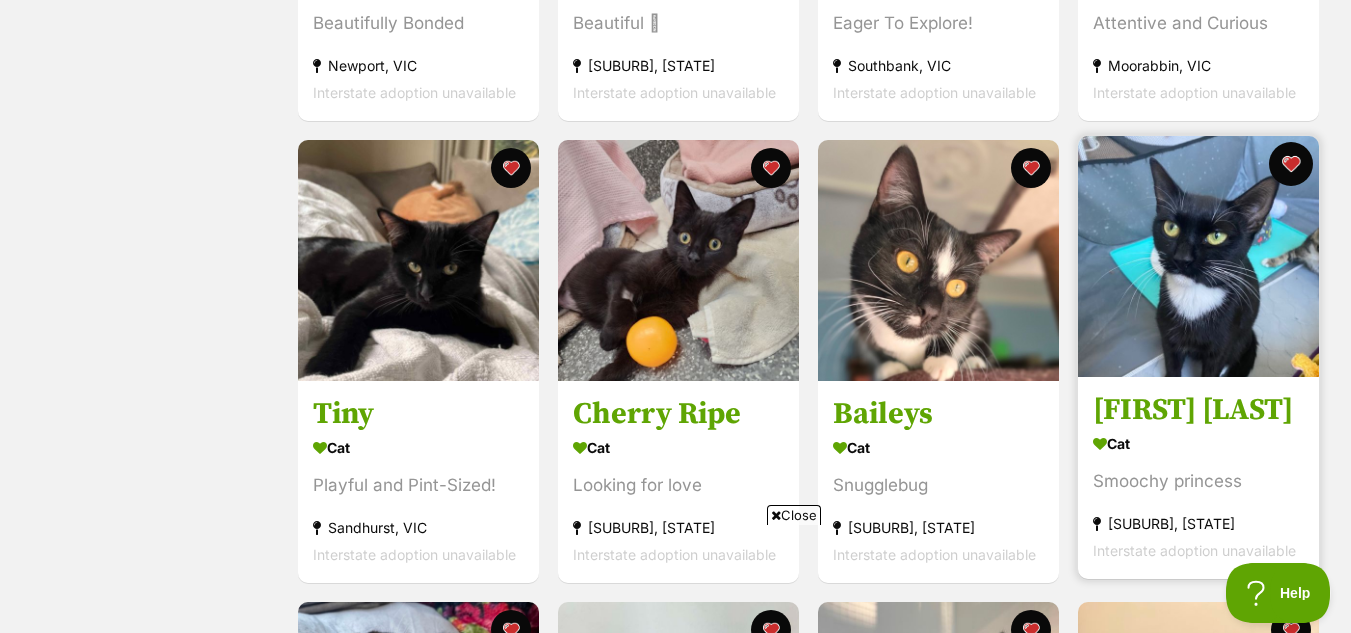 scroll, scrollTop: 0, scrollLeft: 0, axis: both 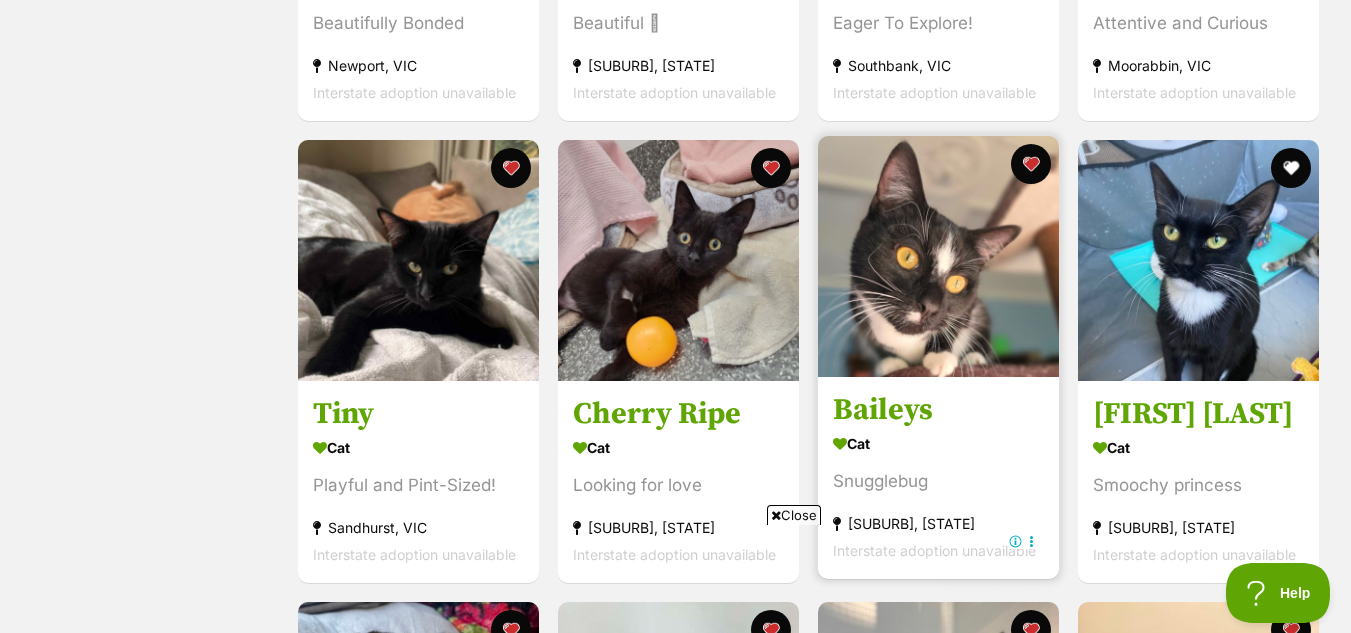 click at bounding box center (938, 256) 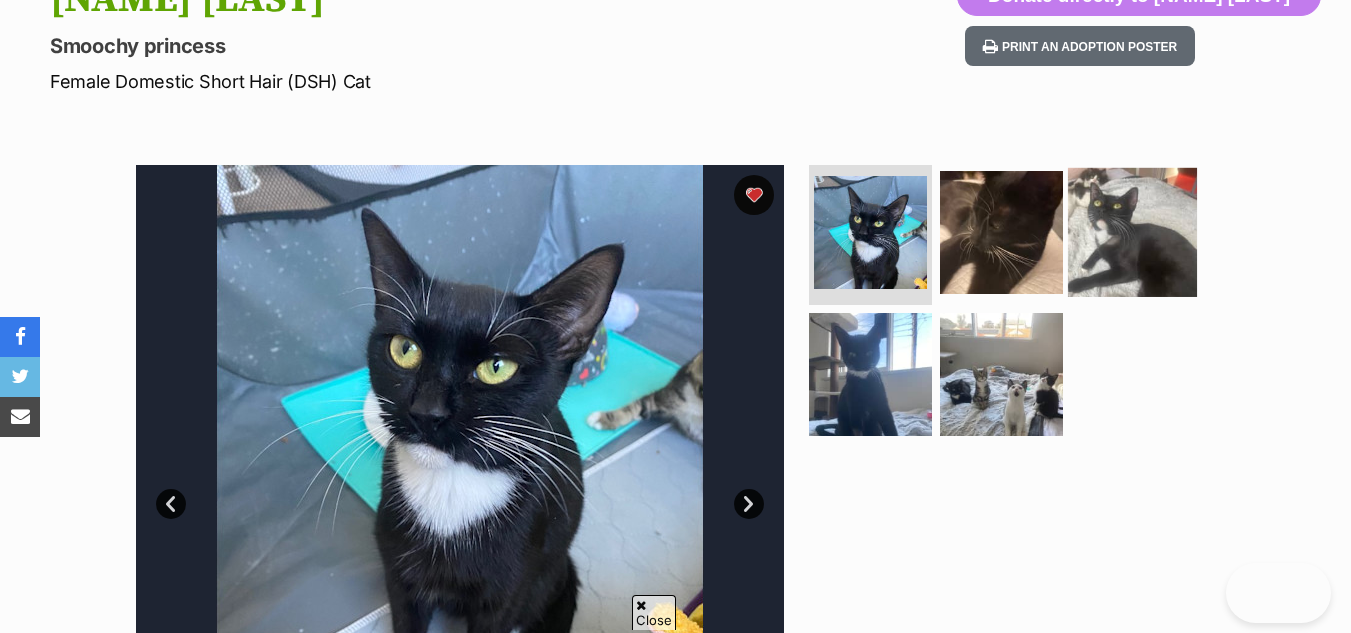 scroll, scrollTop: 0, scrollLeft: 0, axis: both 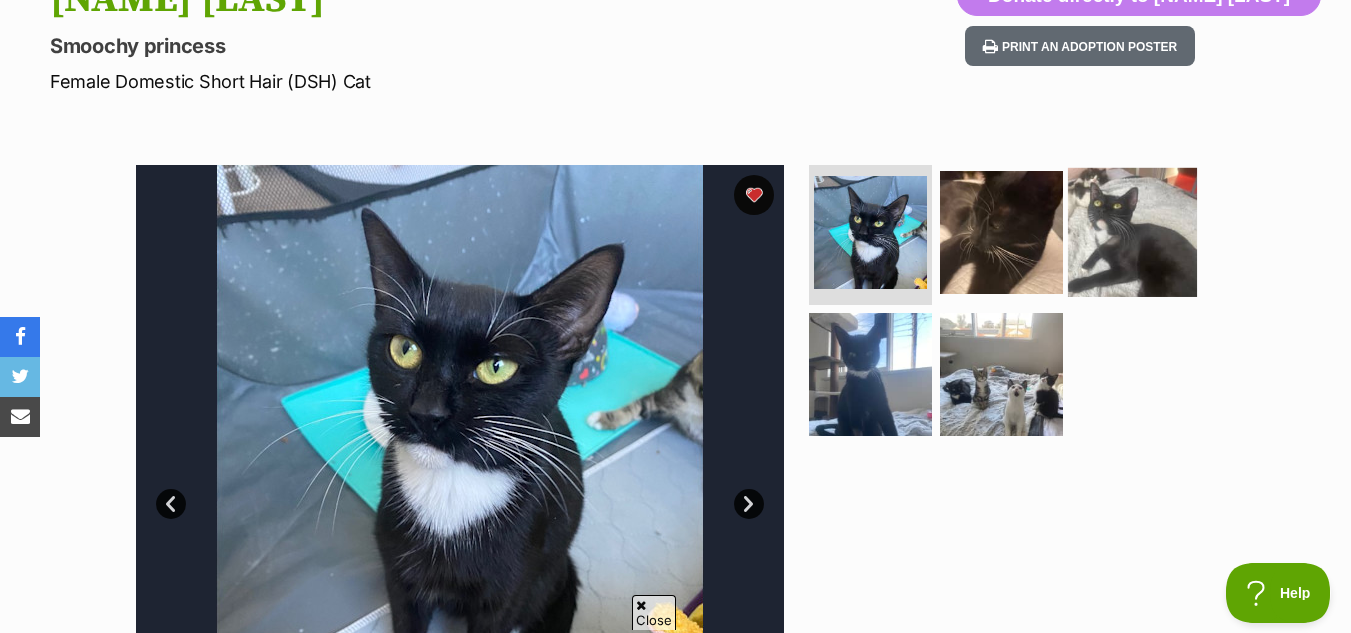 click at bounding box center (1132, 232) 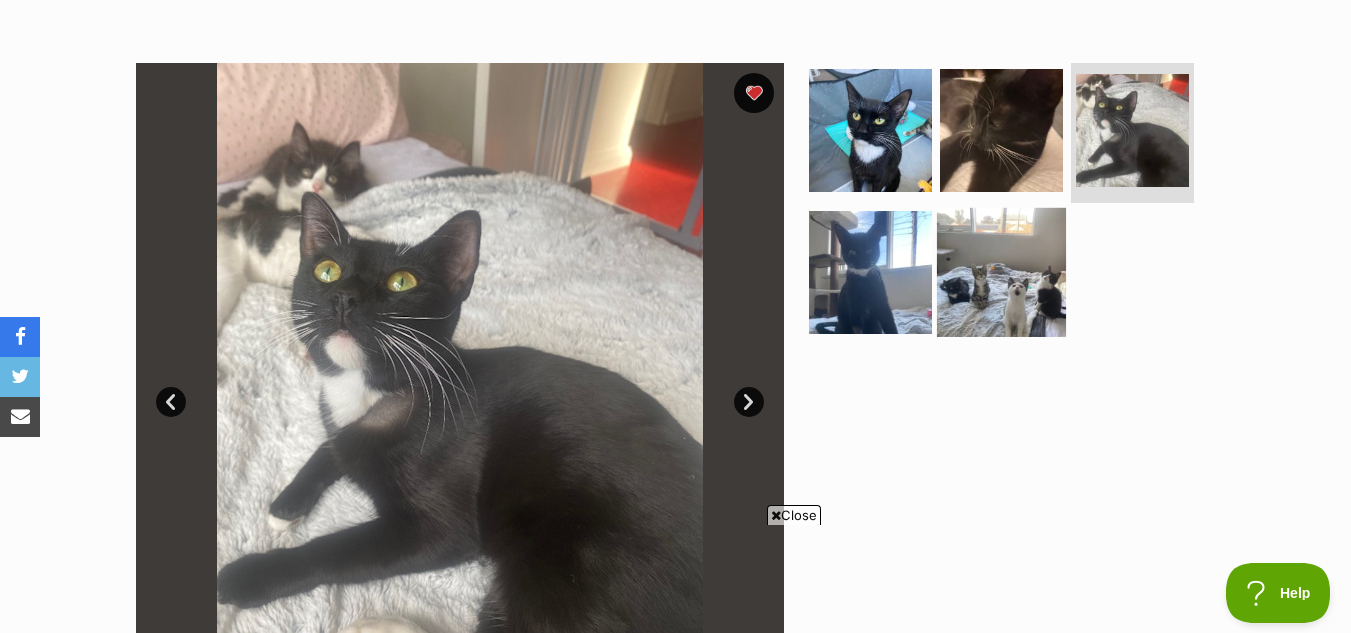 scroll, scrollTop: 0, scrollLeft: 0, axis: both 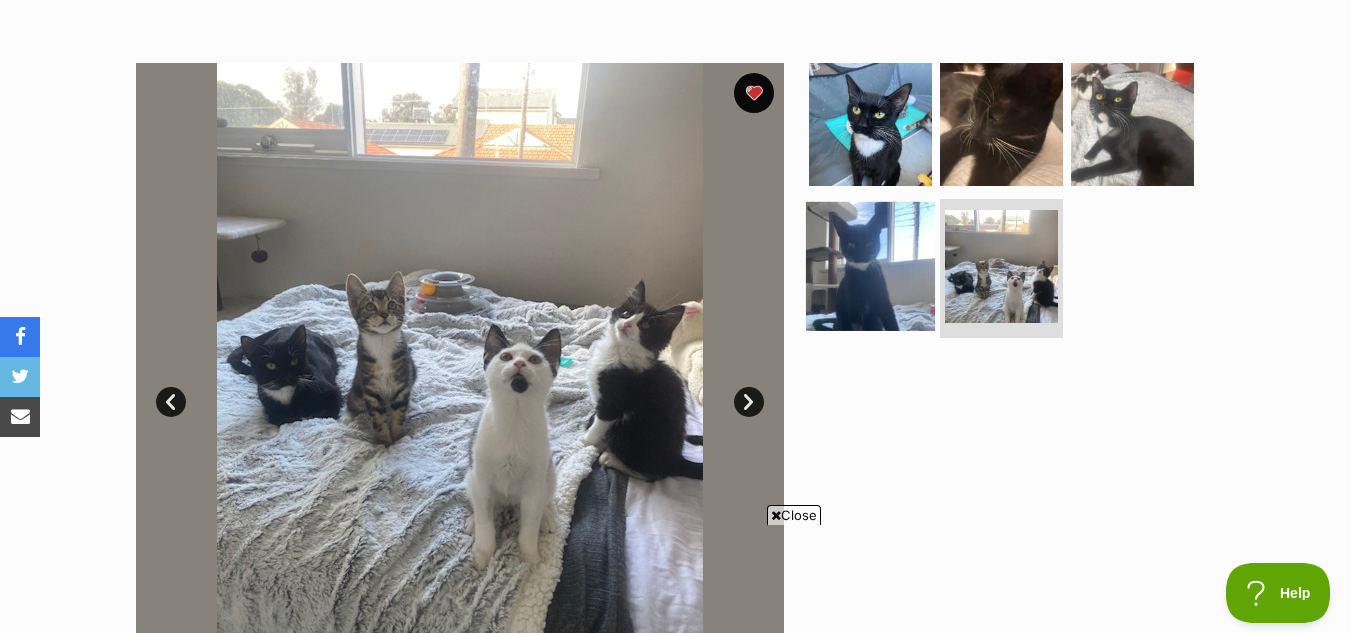 click at bounding box center [870, 265] 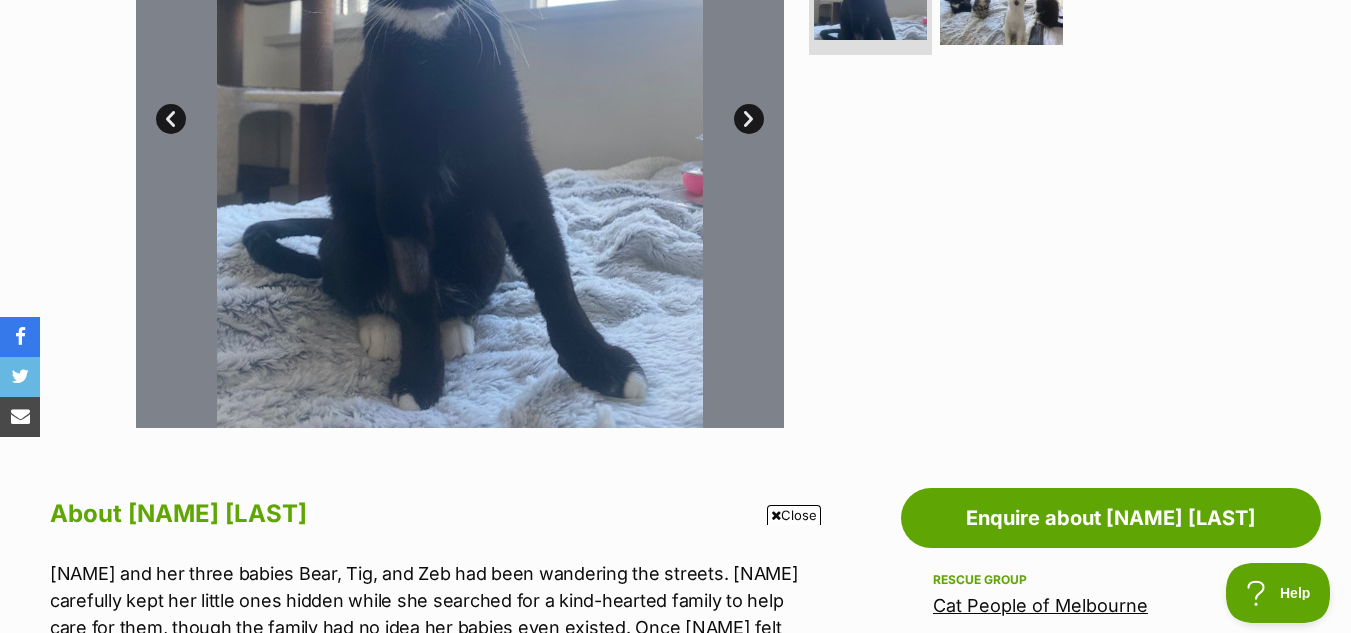 scroll, scrollTop: 590, scrollLeft: 0, axis: vertical 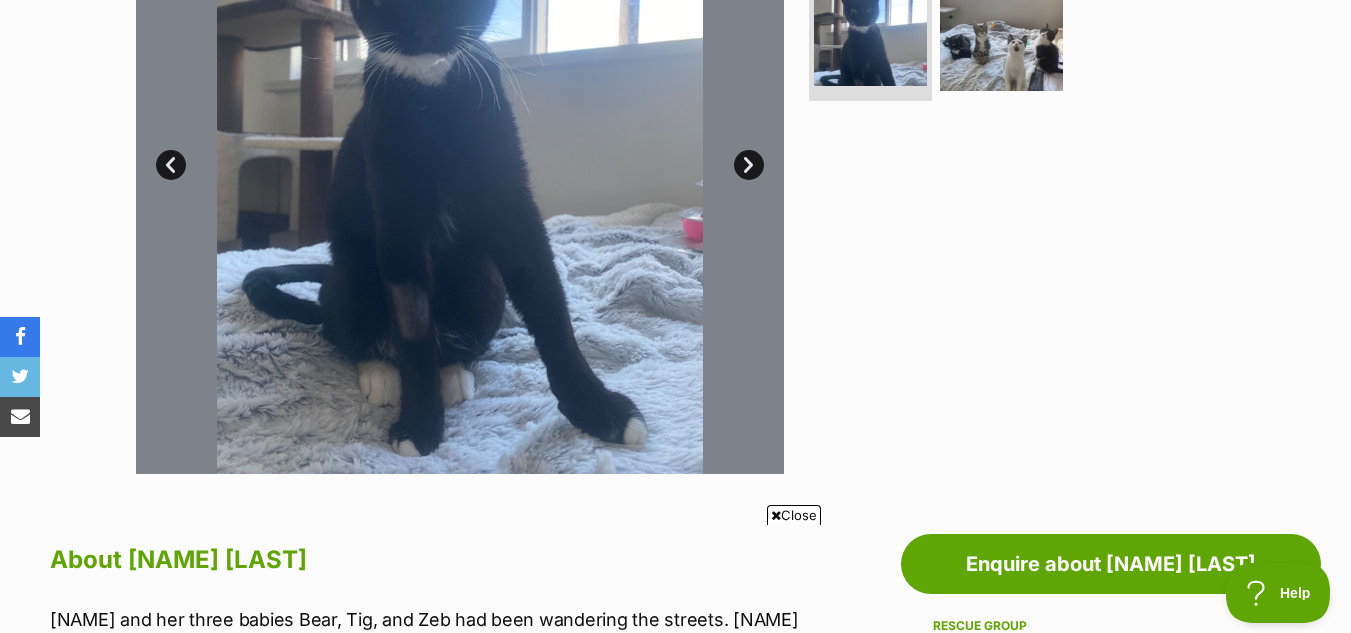 click at bounding box center [1010, 150] 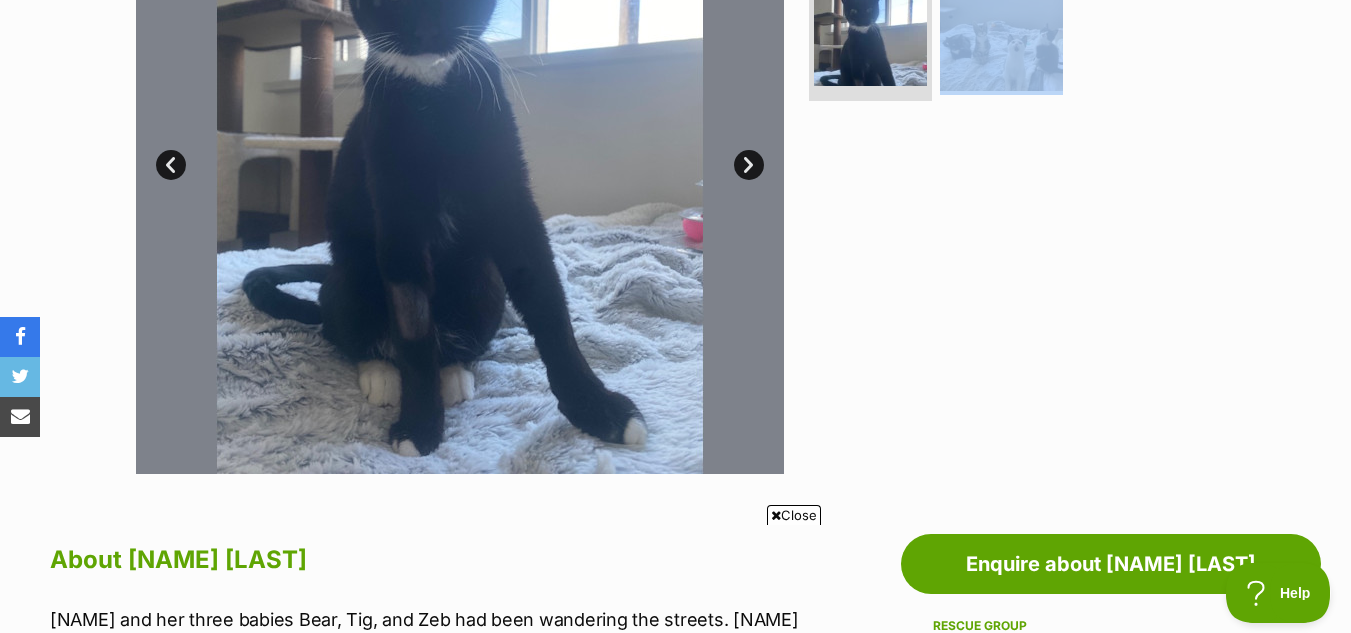 click at bounding box center [1010, 150] 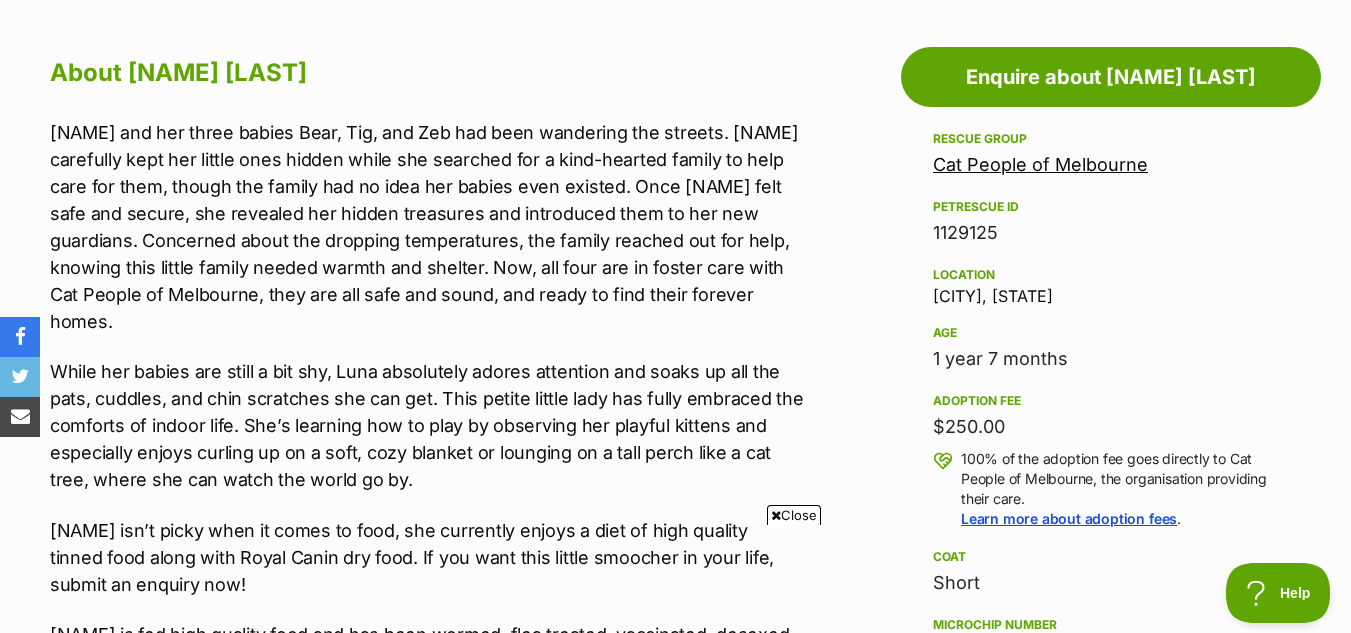 scroll, scrollTop: 1082, scrollLeft: 0, axis: vertical 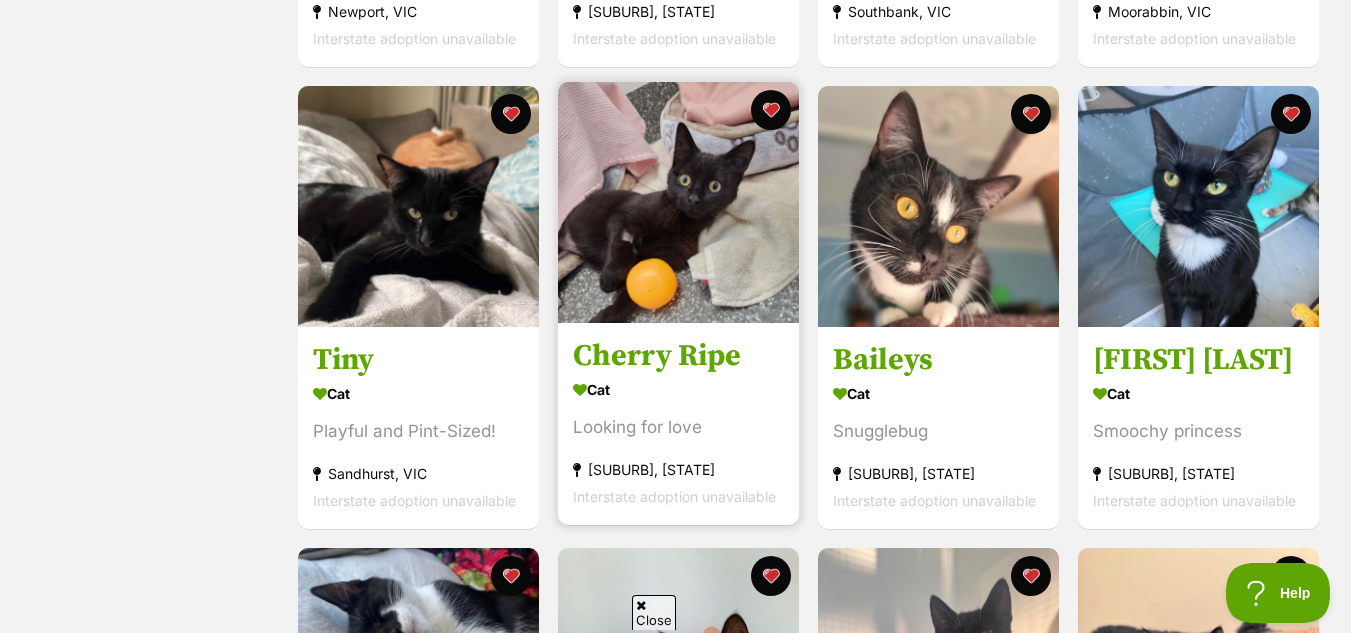 click at bounding box center (678, 202) 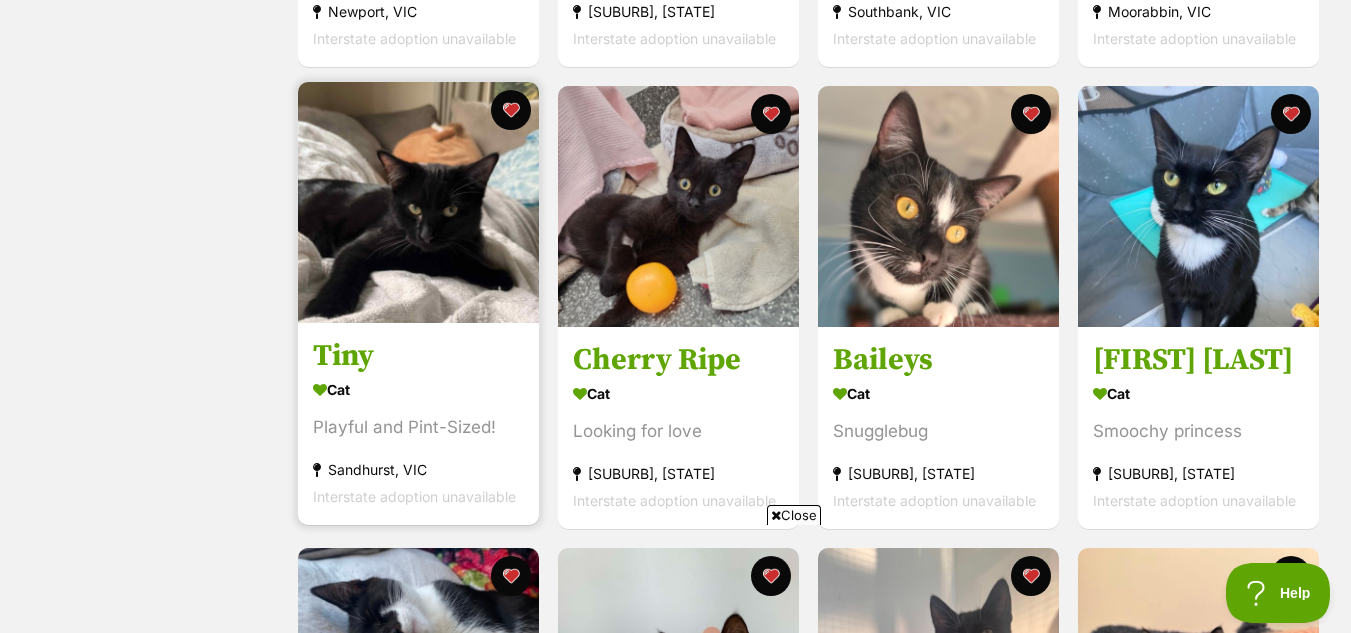 scroll, scrollTop: 0, scrollLeft: 0, axis: both 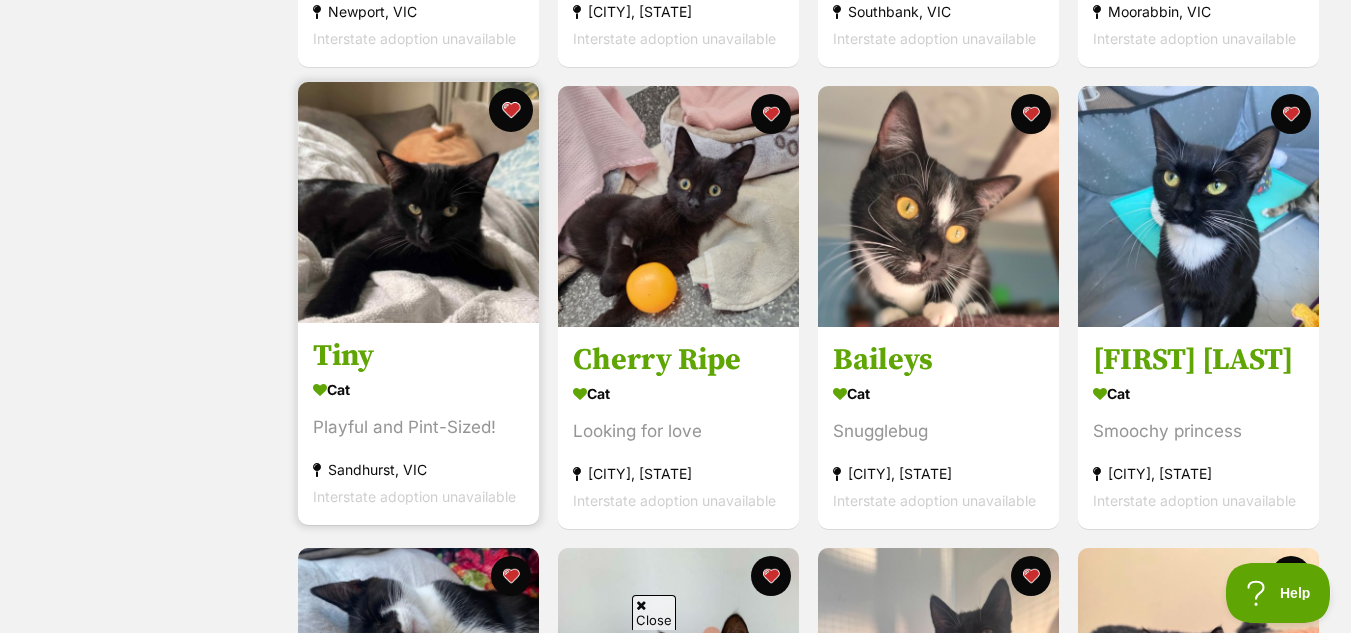 click at bounding box center (511, 110) 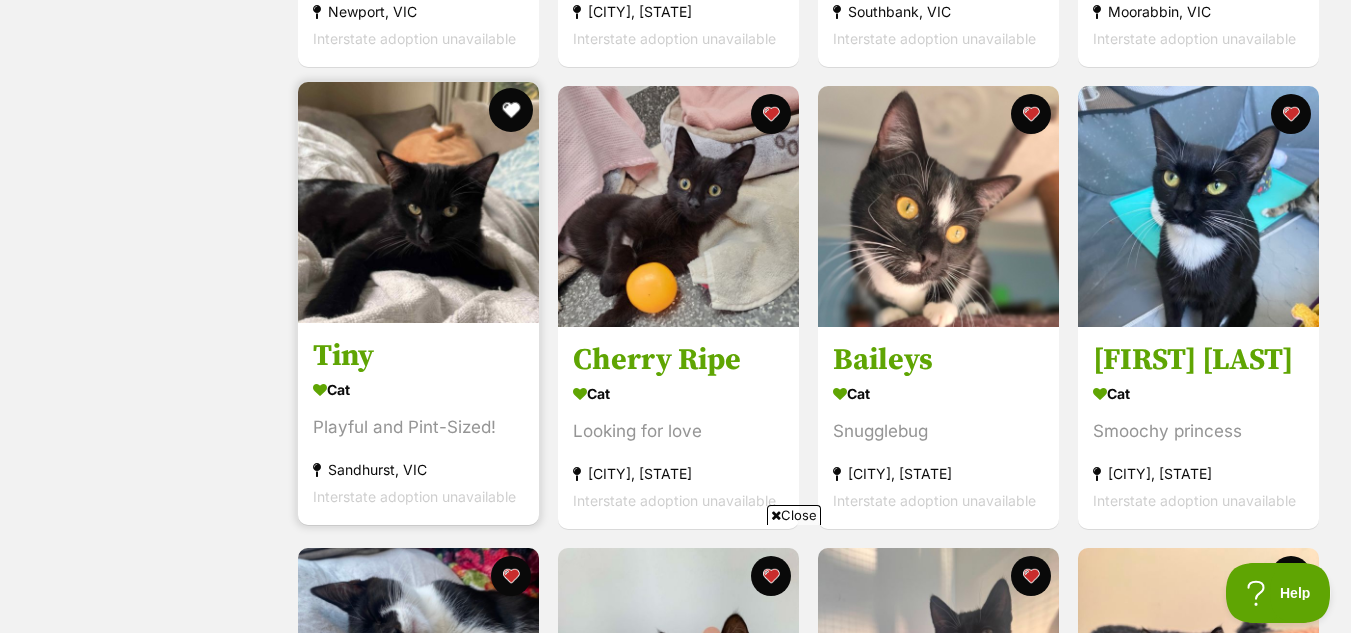scroll, scrollTop: 0, scrollLeft: 0, axis: both 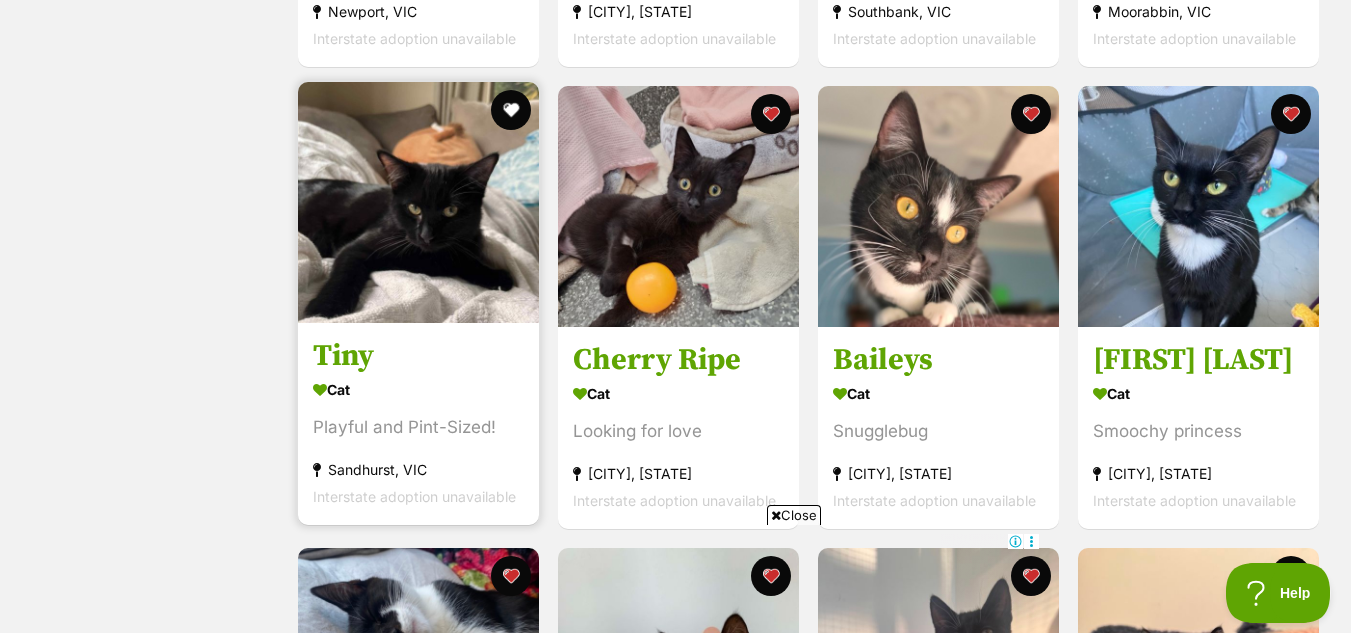click at bounding box center [418, 202] 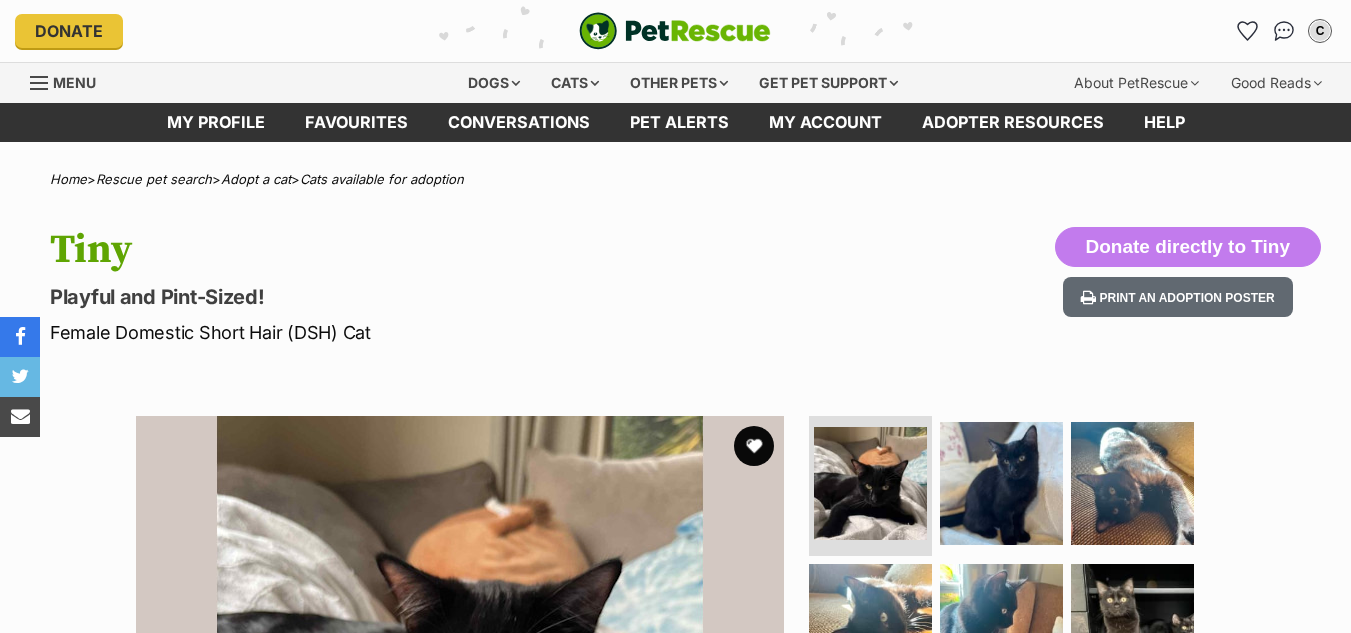 scroll, scrollTop: 525, scrollLeft: 0, axis: vertical 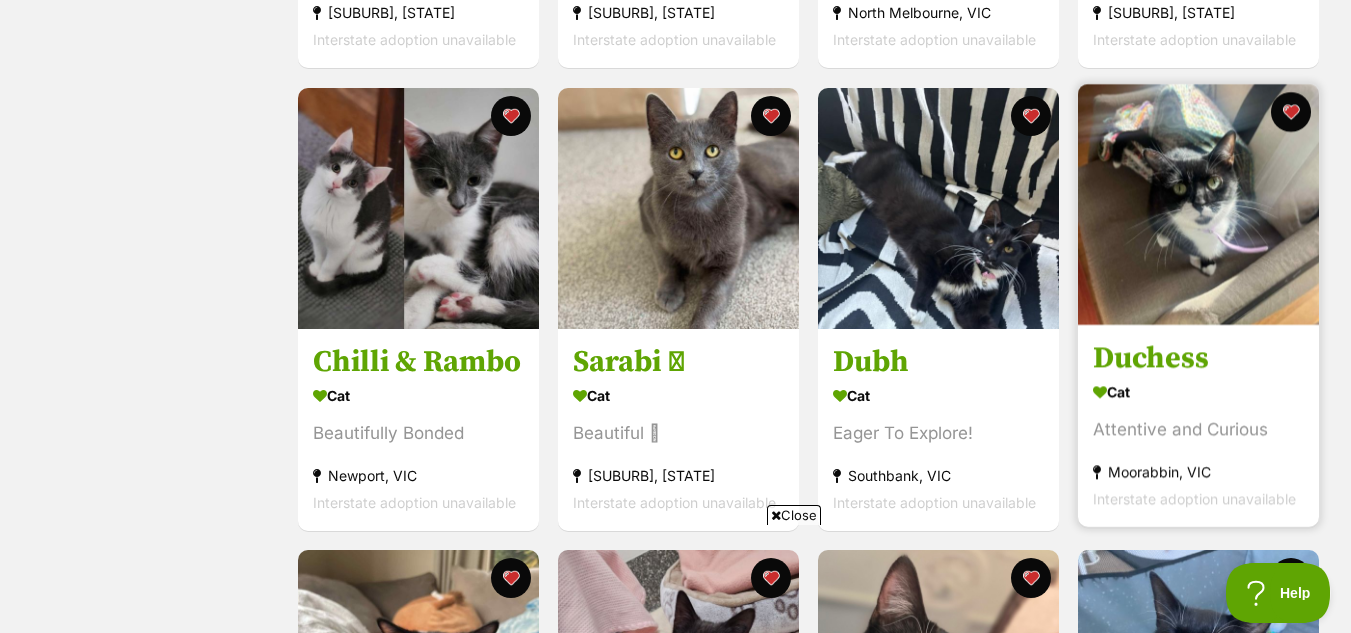 click at bounding box center [1198, 204] 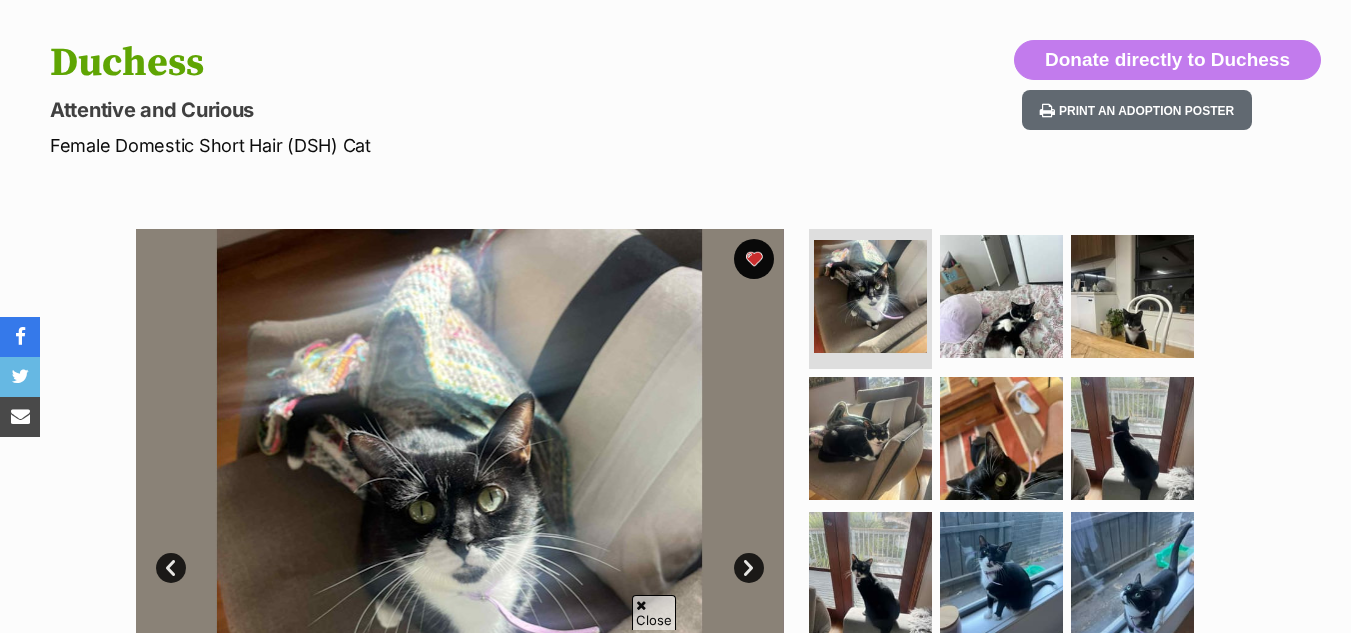 scroll, scrollTop: 363, scrollLeft: 0, axis: vertical 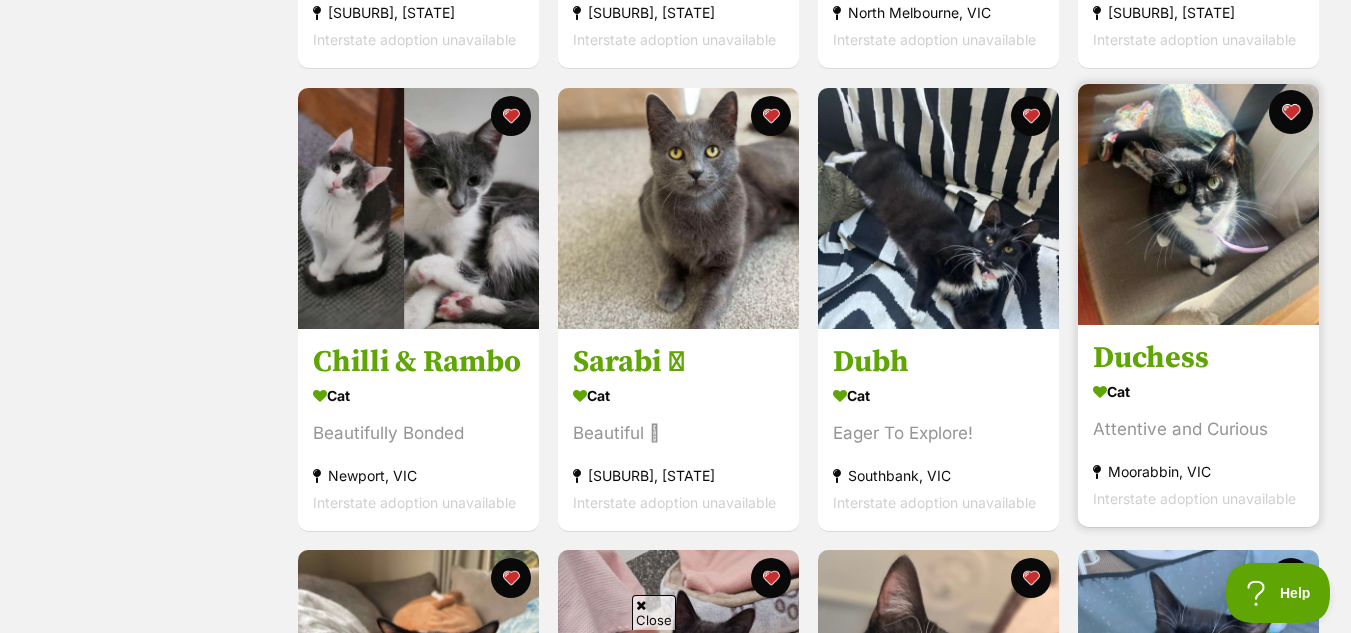 click at bounding box center (1291, 112) 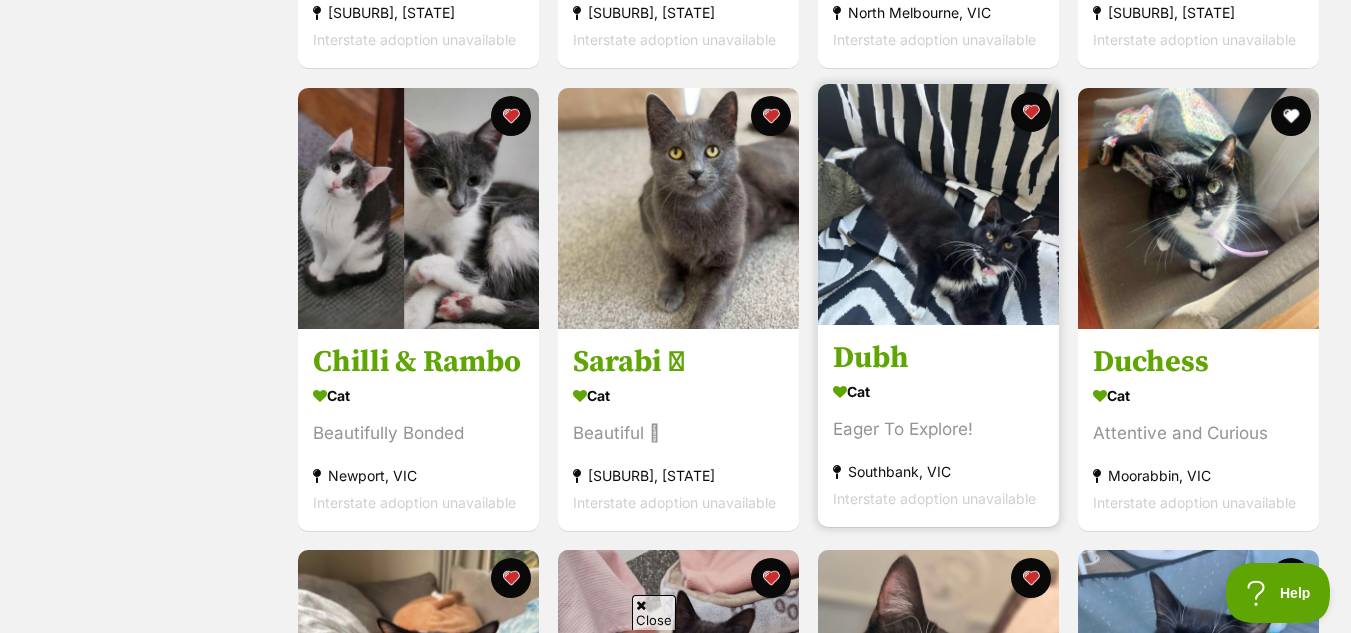 click at bounding box center [938, 204] 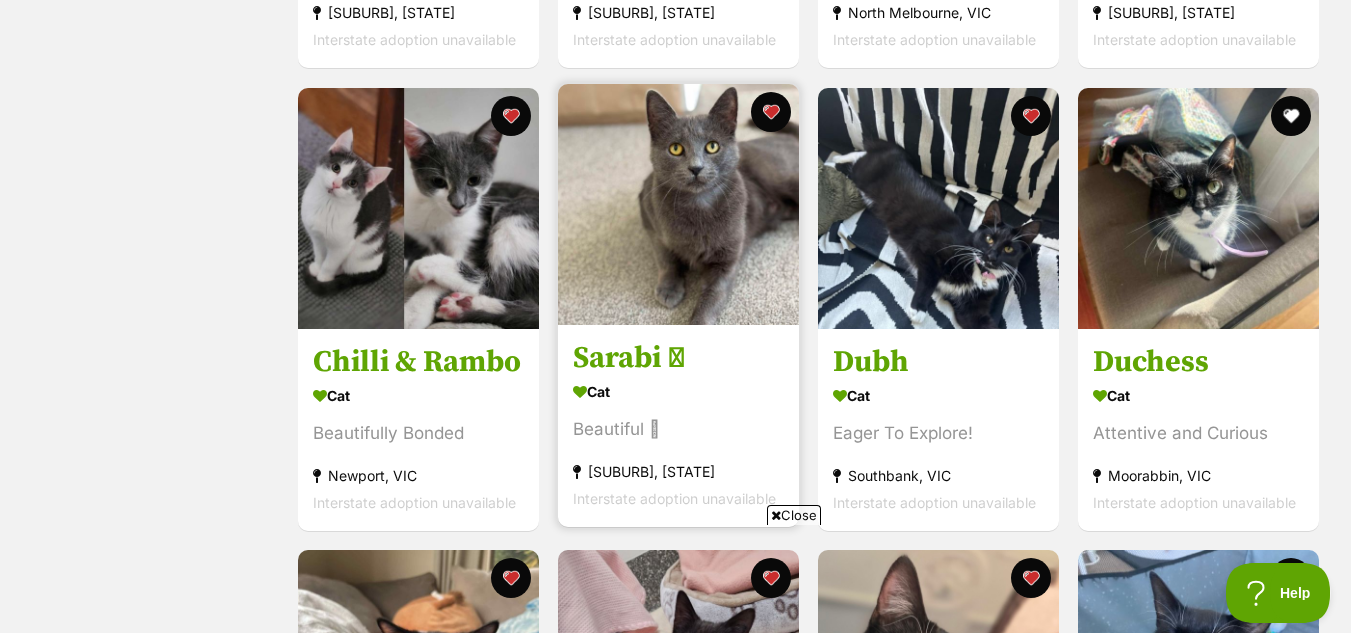 scroll, scrollTop: 0, scrollLeft: 0, axis: both 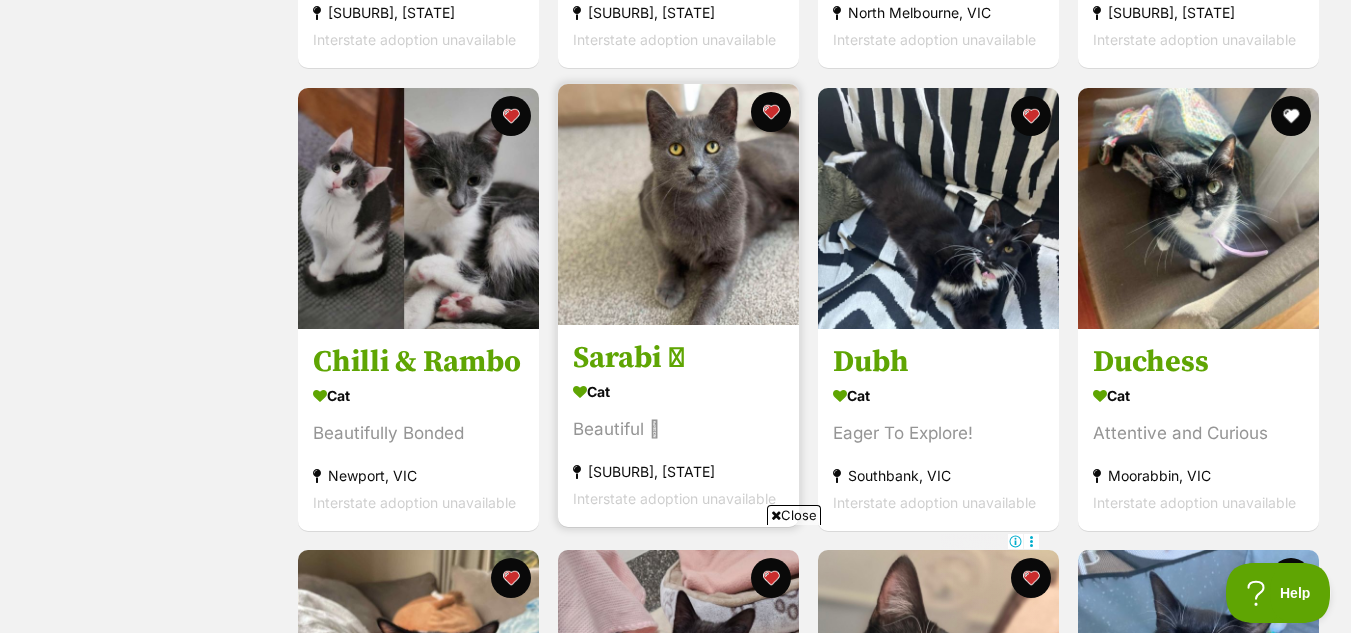 click at bounding box center (678, 204) 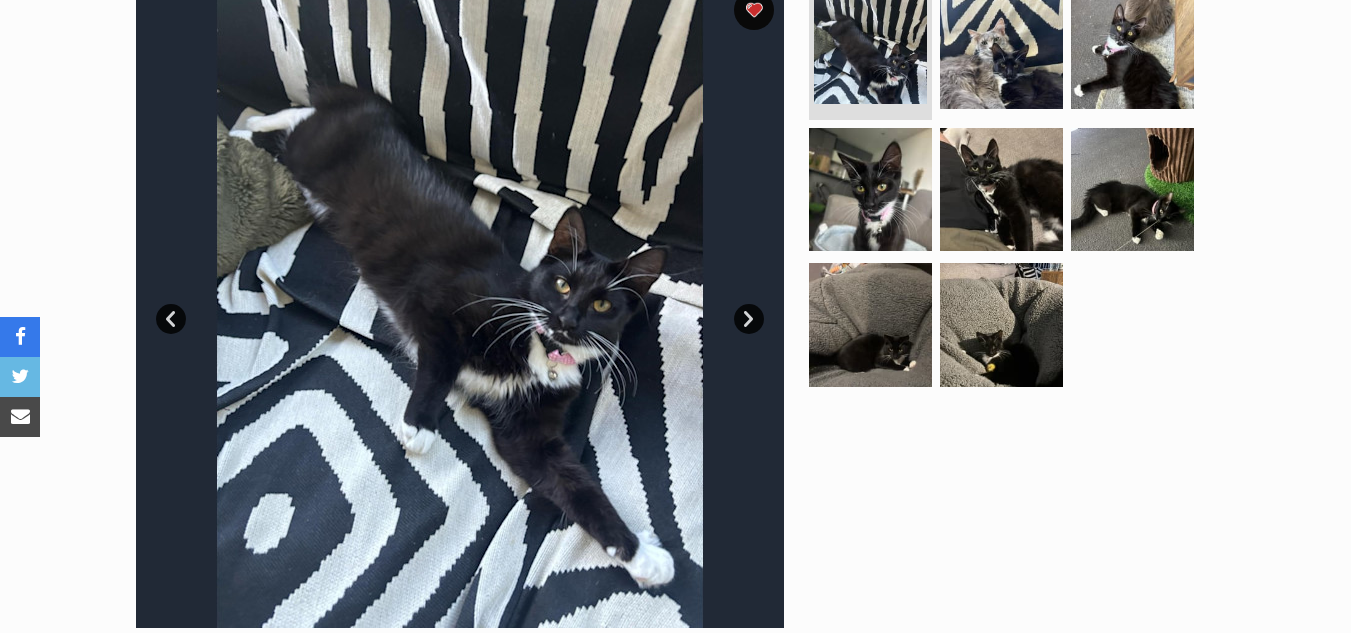 scroll, scrollTop: 0, scrollLeft: 0, axis: both 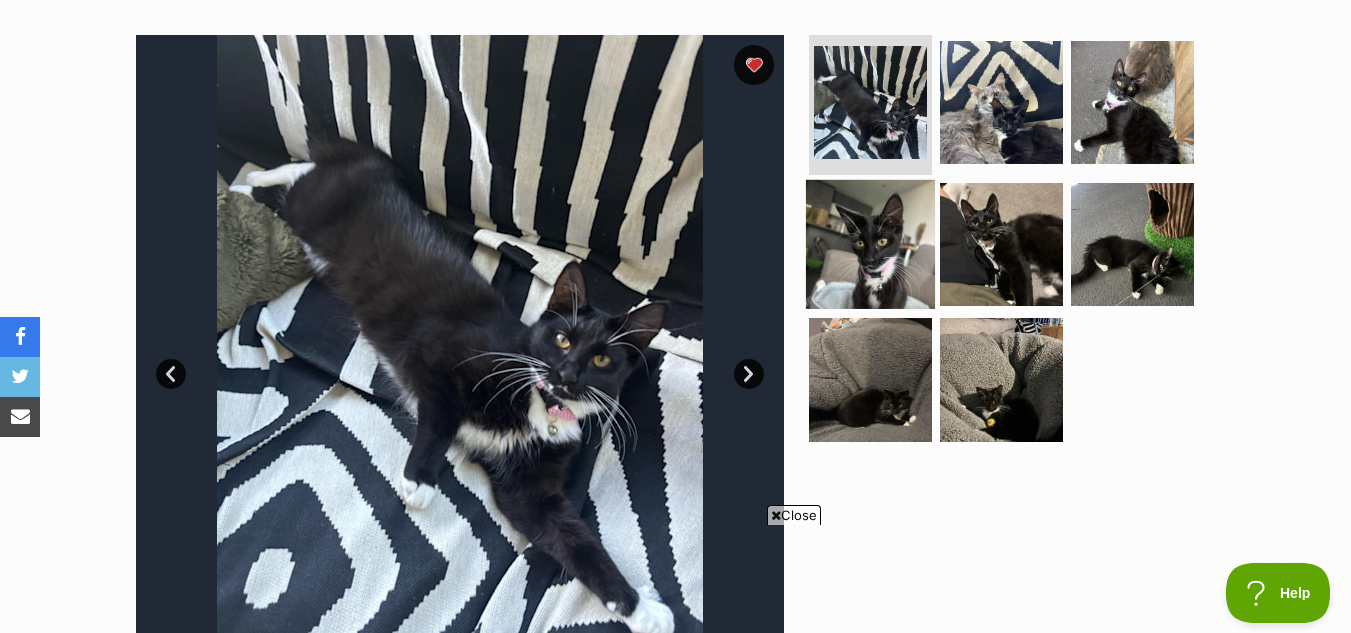 click at bounding box center (870, 243) 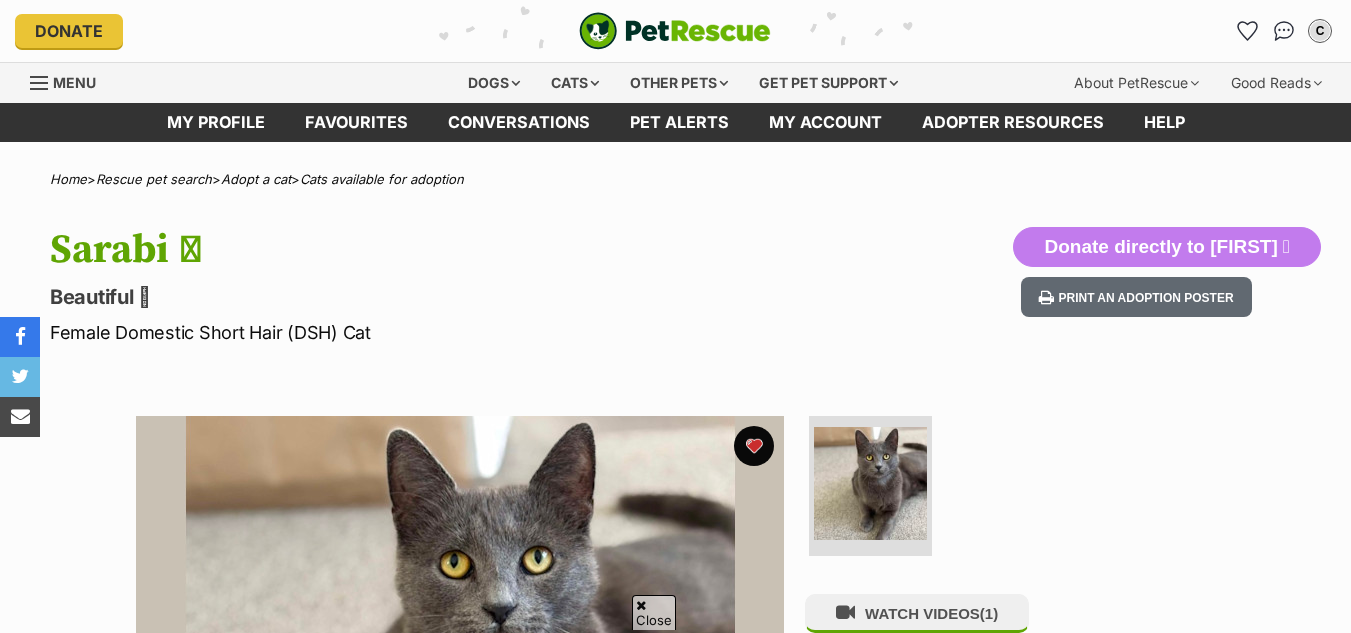 scroll, scrollTop: 401, scrollLeft: 0, axis: vertical 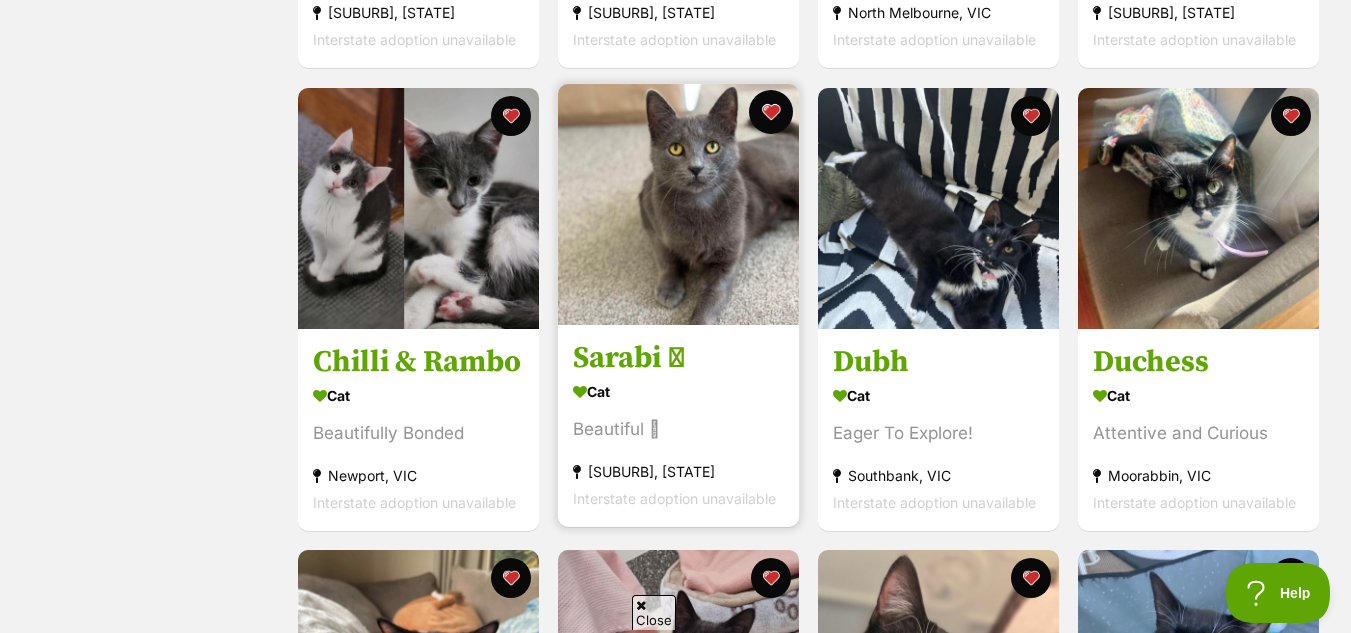 click at bounding box center (771, 112) 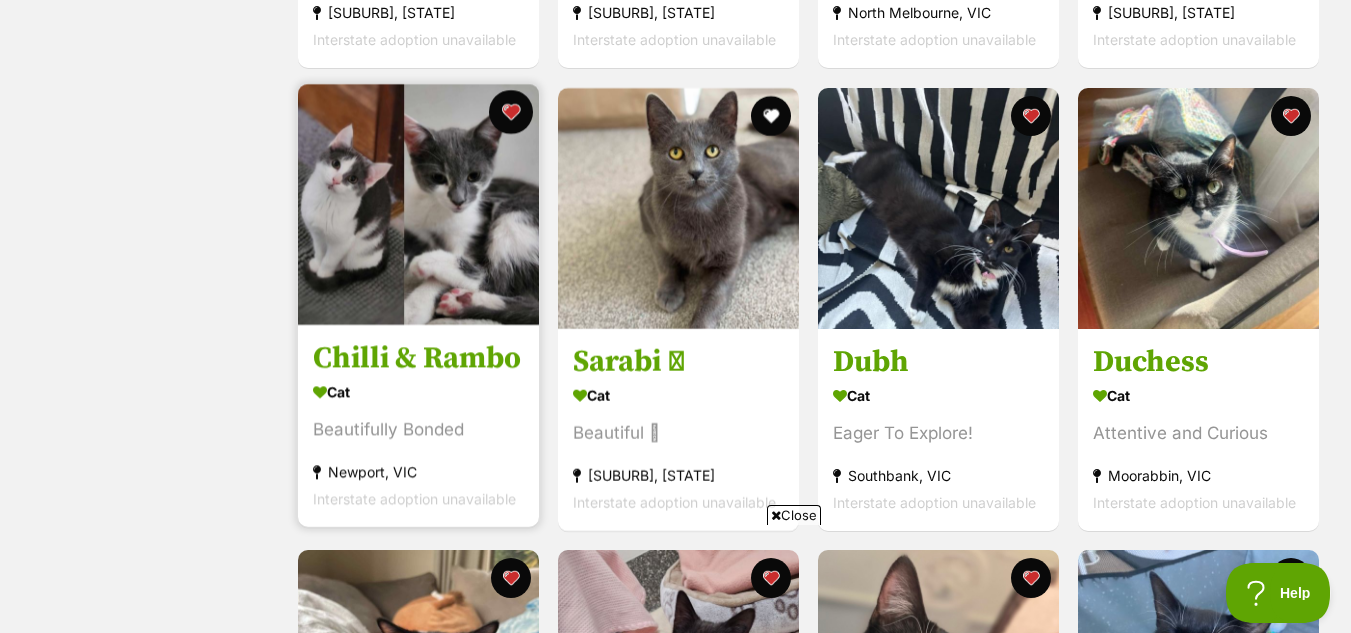 scroll, scrollTop: 0, scrollLeft: 0, axis: both 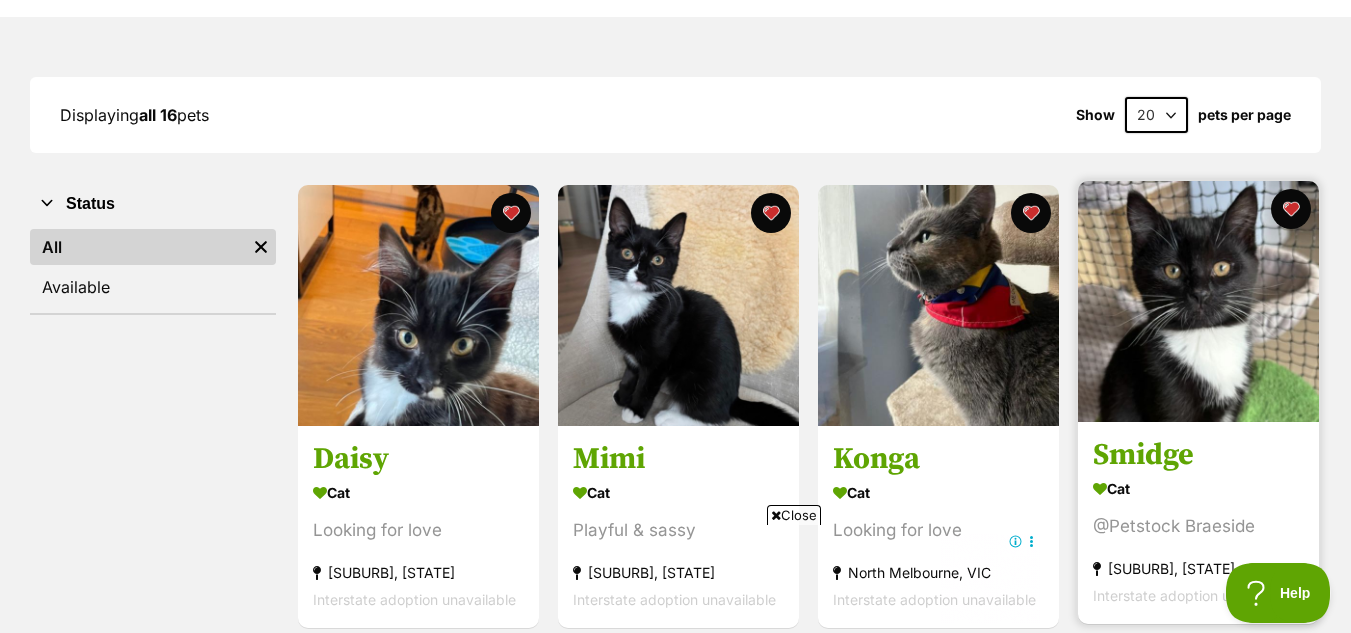click at bounding box center [1198, 301] 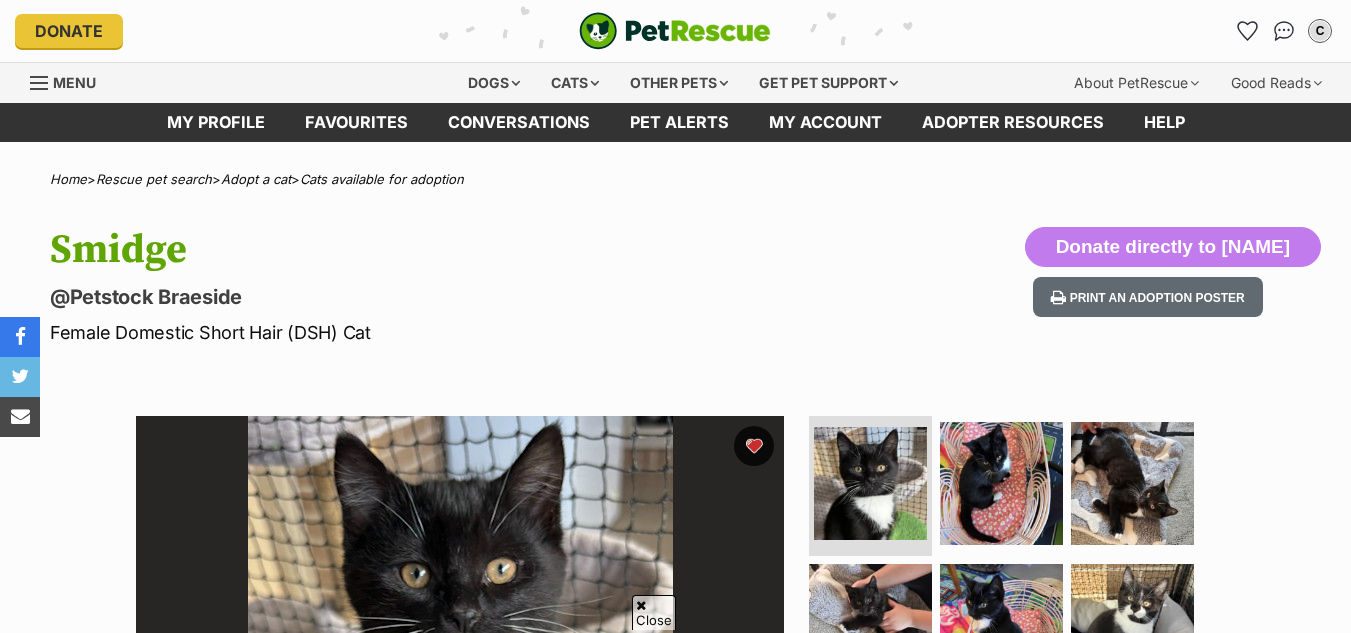 scroll, scrollTop: 385, scrollLeft: 0, axis: vertical 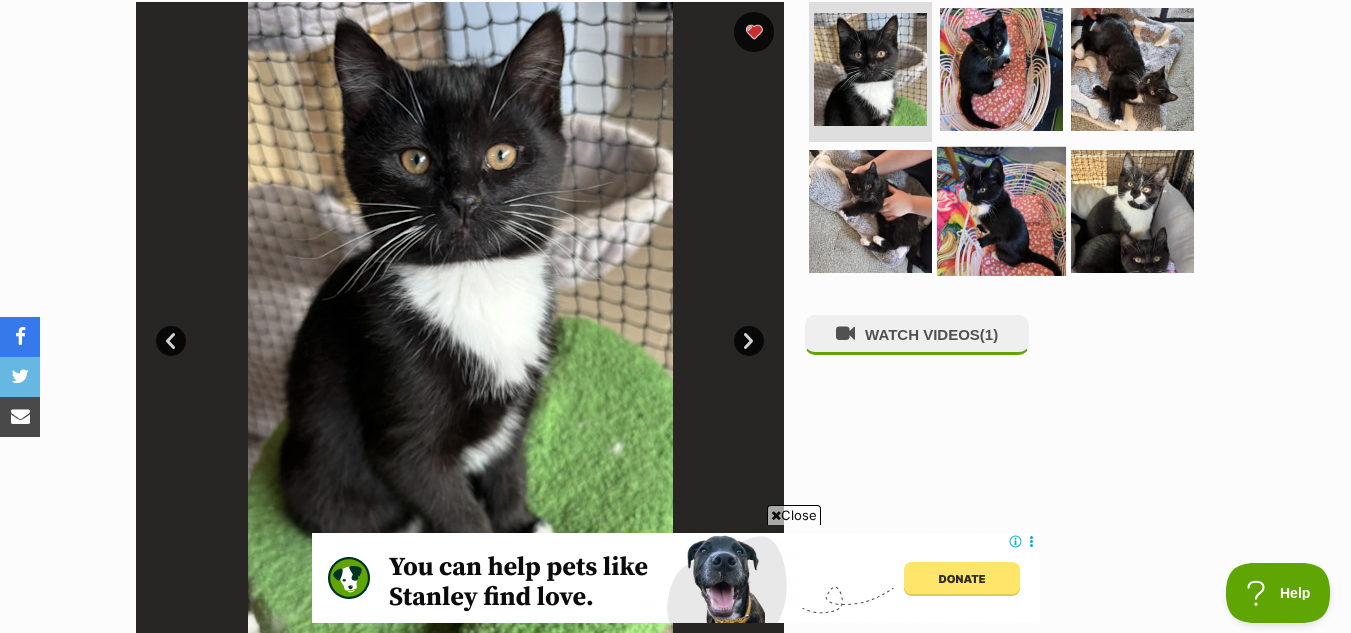 click at bounding box center [1001, 210] 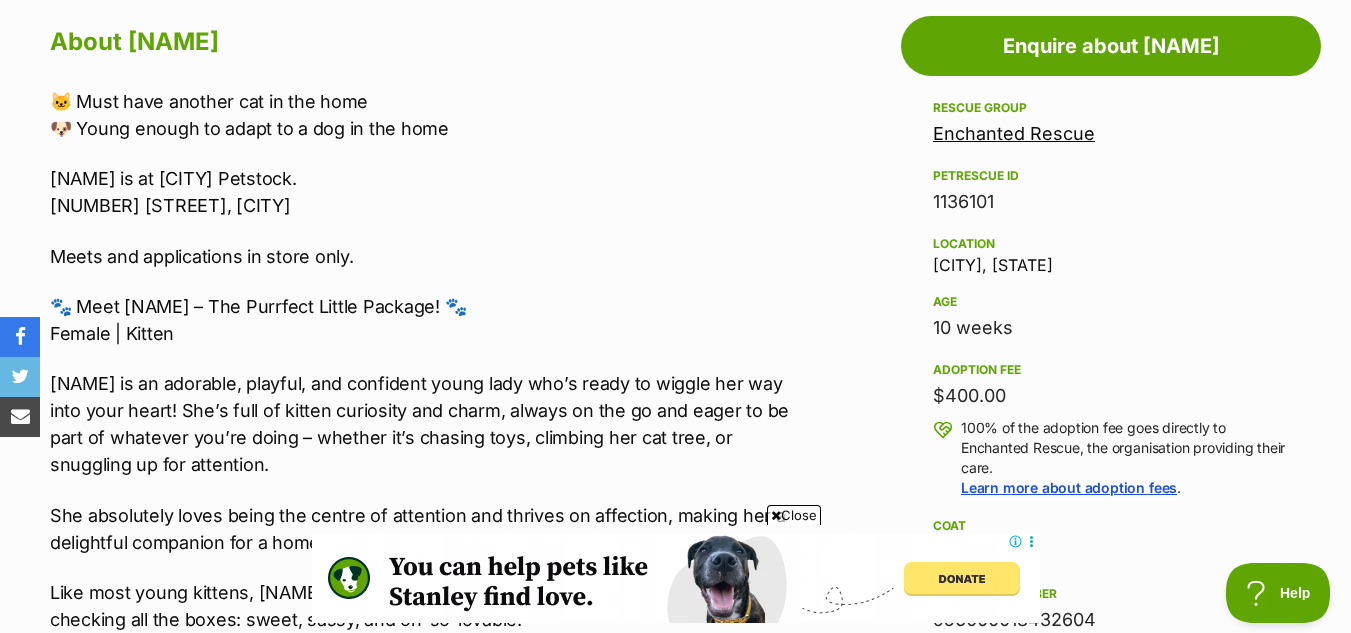 scroll, scrollTop: 1159, scrollLeft: 0, axis: vertical 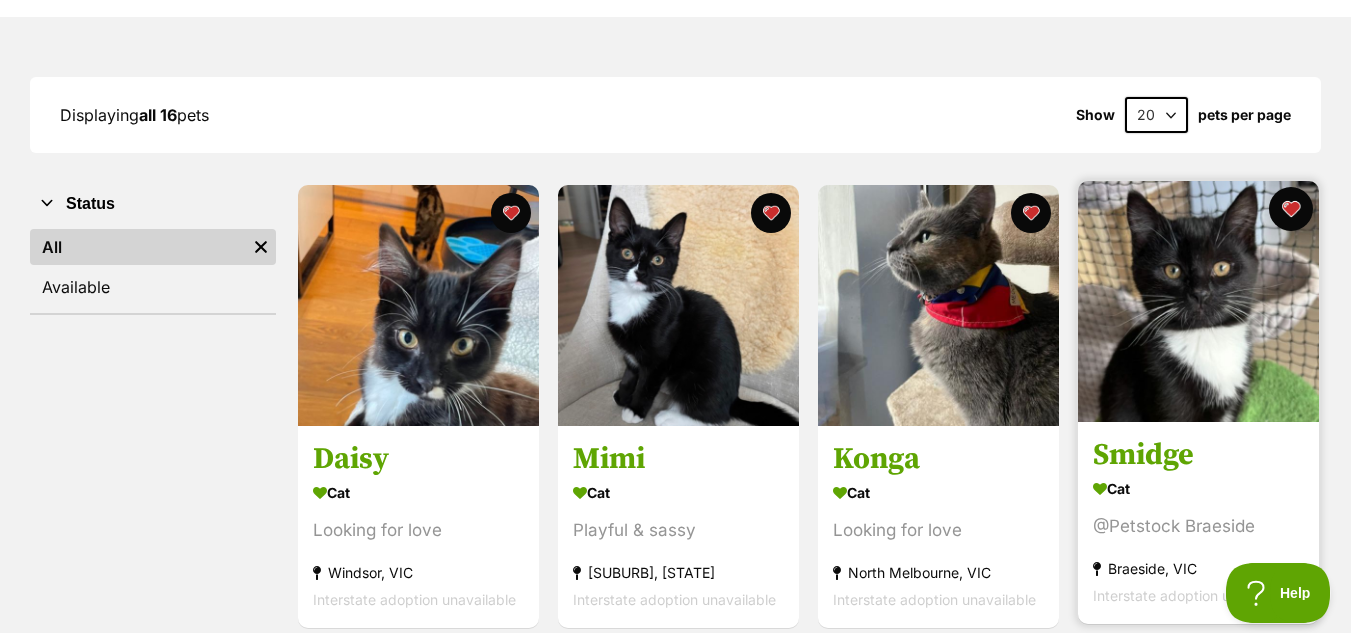 click at bounding box center (1291, 209) 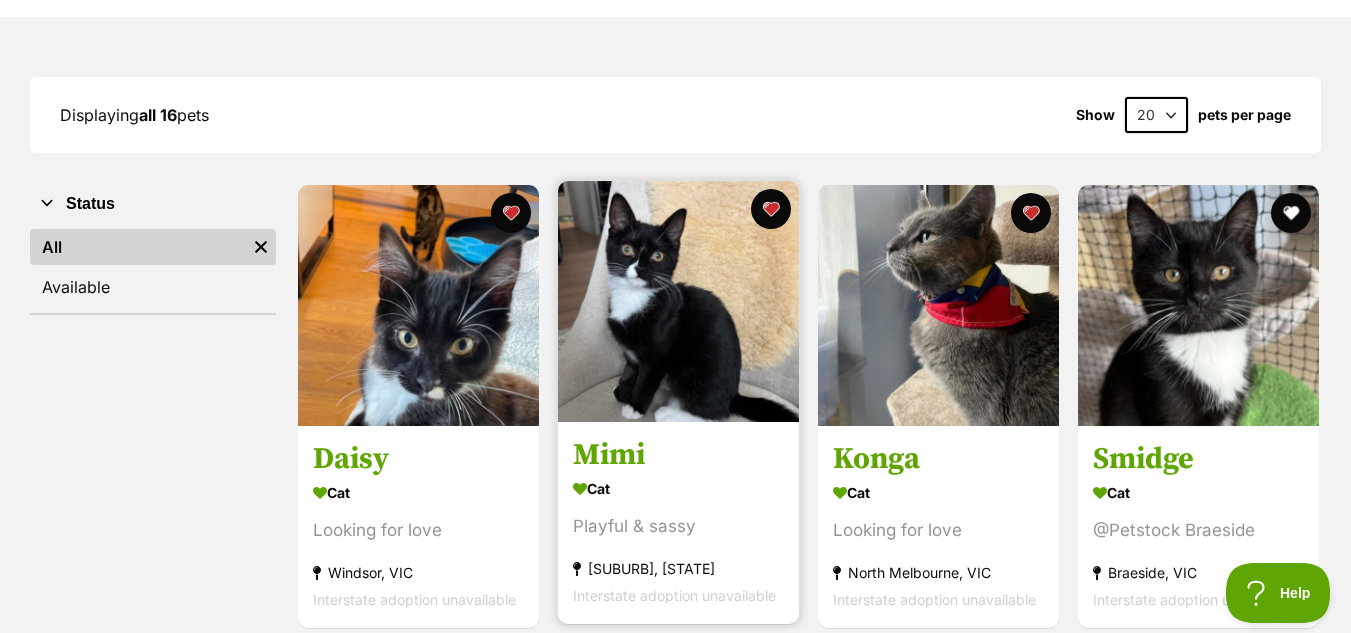 scroll, scrollTop: 0, scrollLeft: 0, axis: both 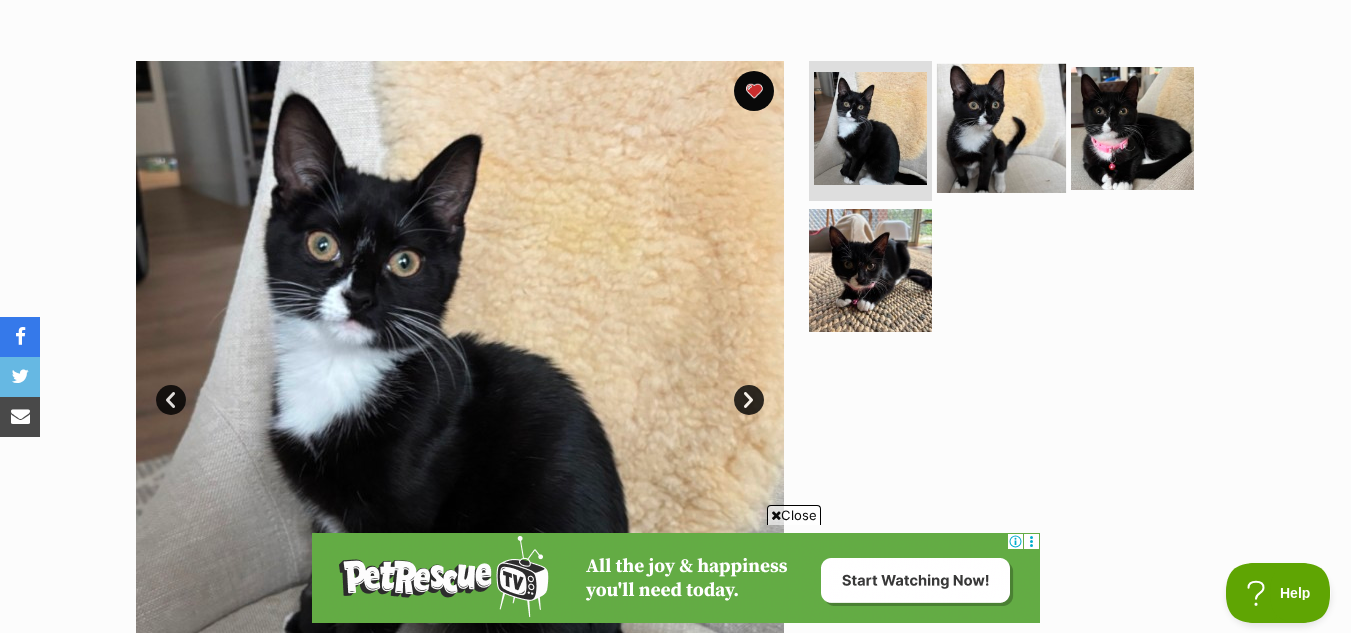 click at bounding box center [1001, 128] 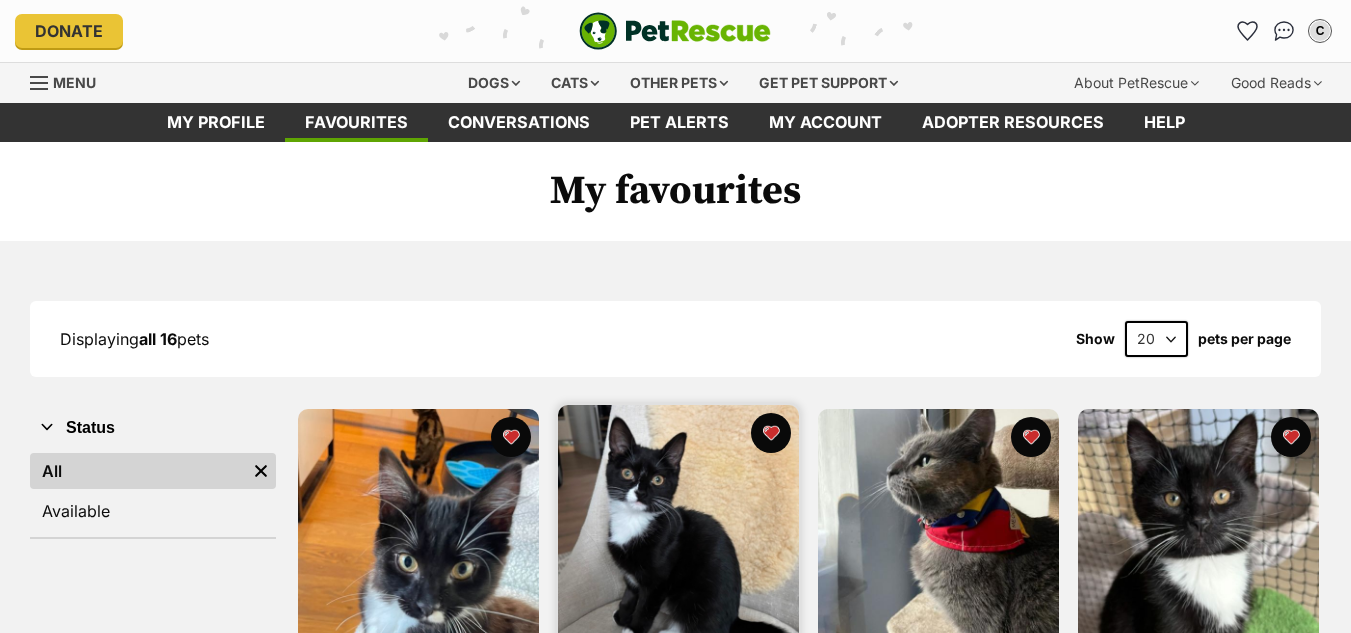 scroll, scrollTop: 224, scrollLeft: 0, axis: vertical 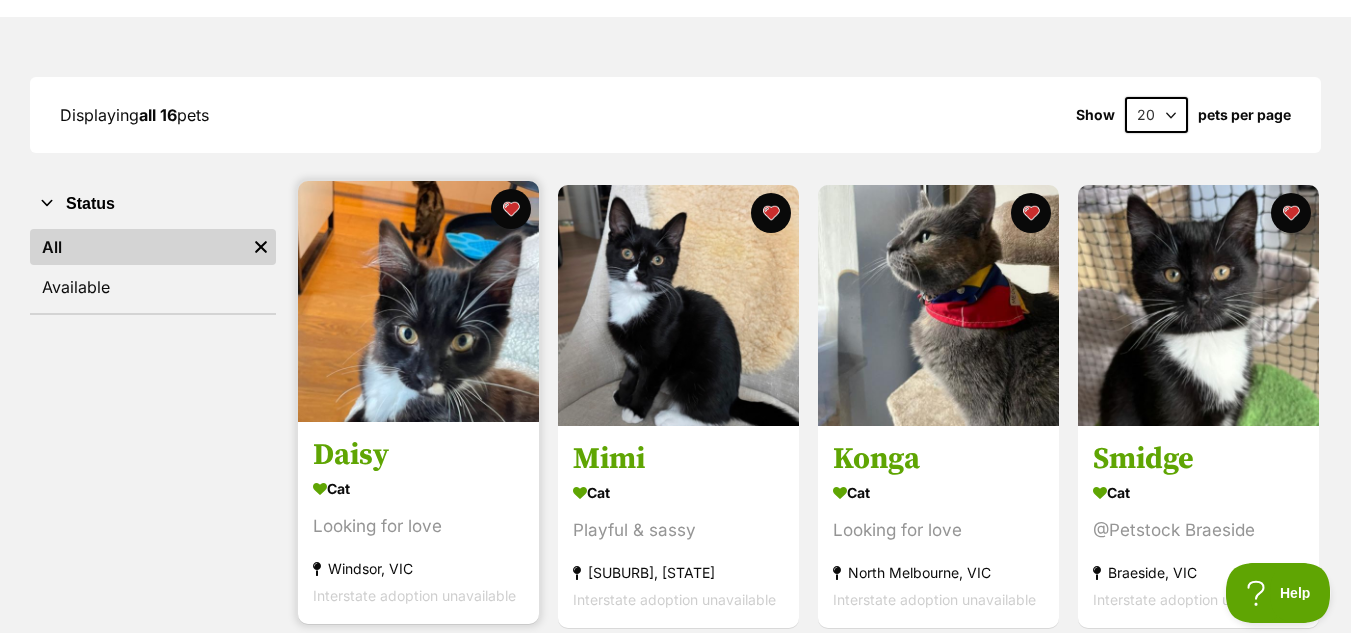click at bounding box center (418, 301) 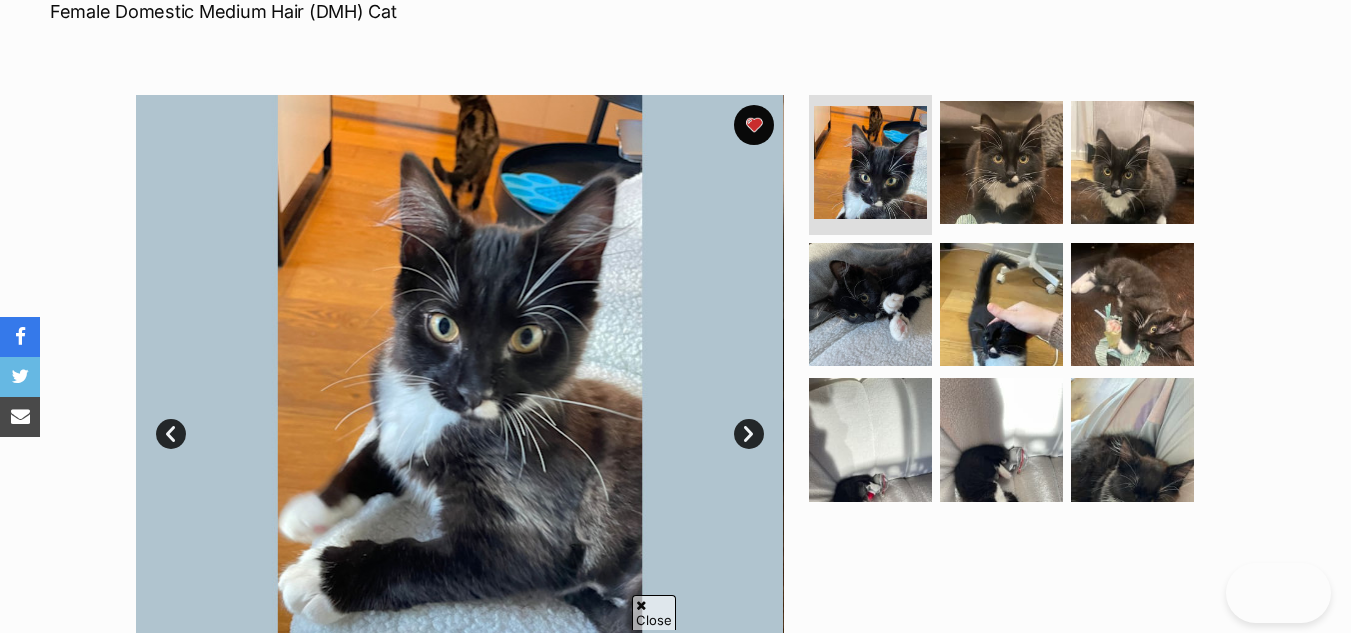 scroll, scrollTop: 321, scrollLeft: 0, axis: vertical 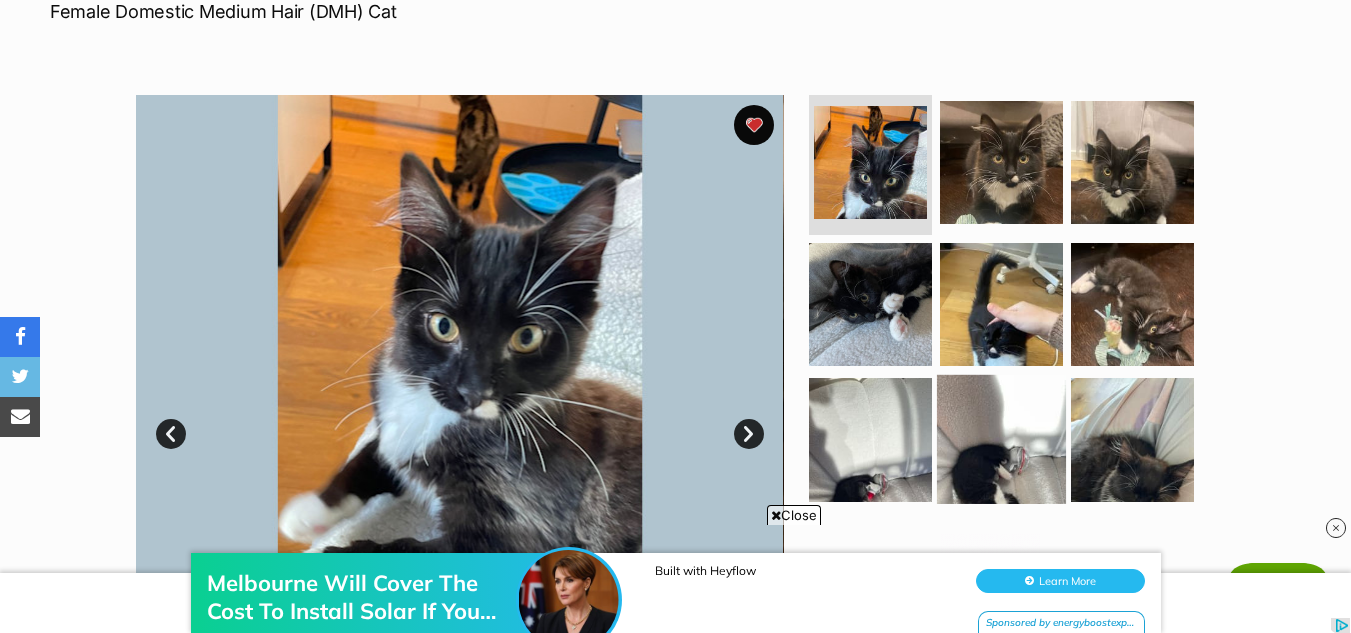 click at bounding box center [1001, 439] 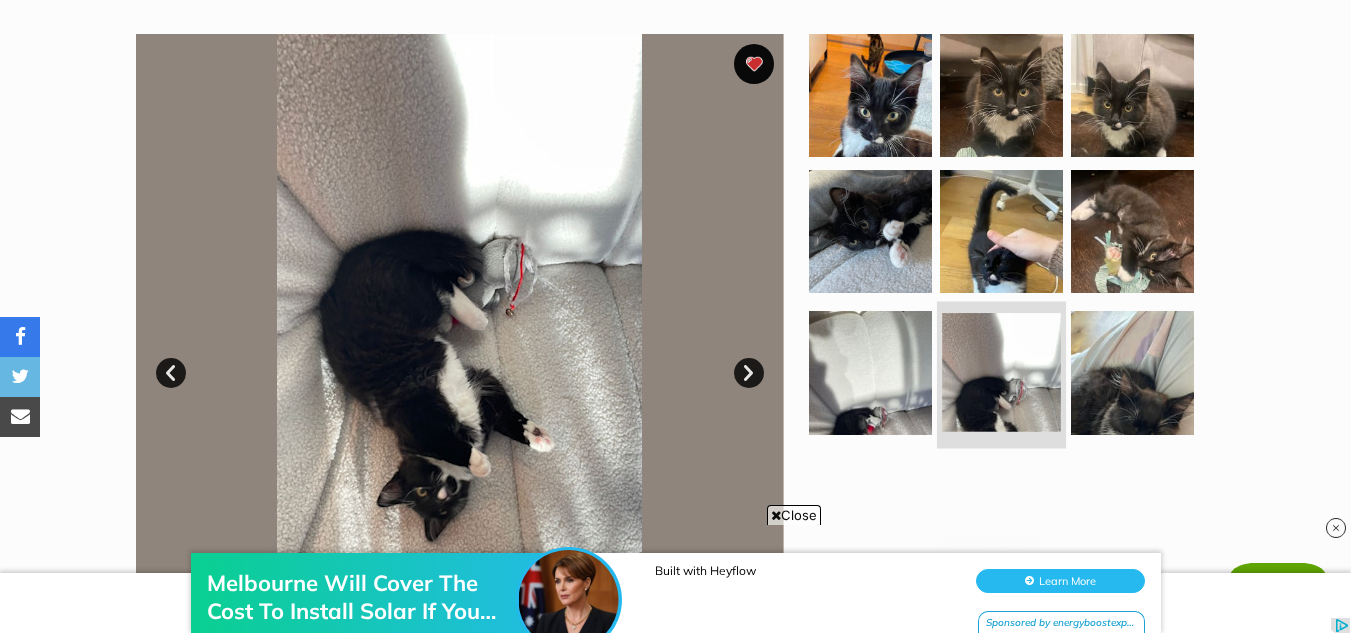 scroll, scrollTop: 0, scrollLeft: 0, axis: both 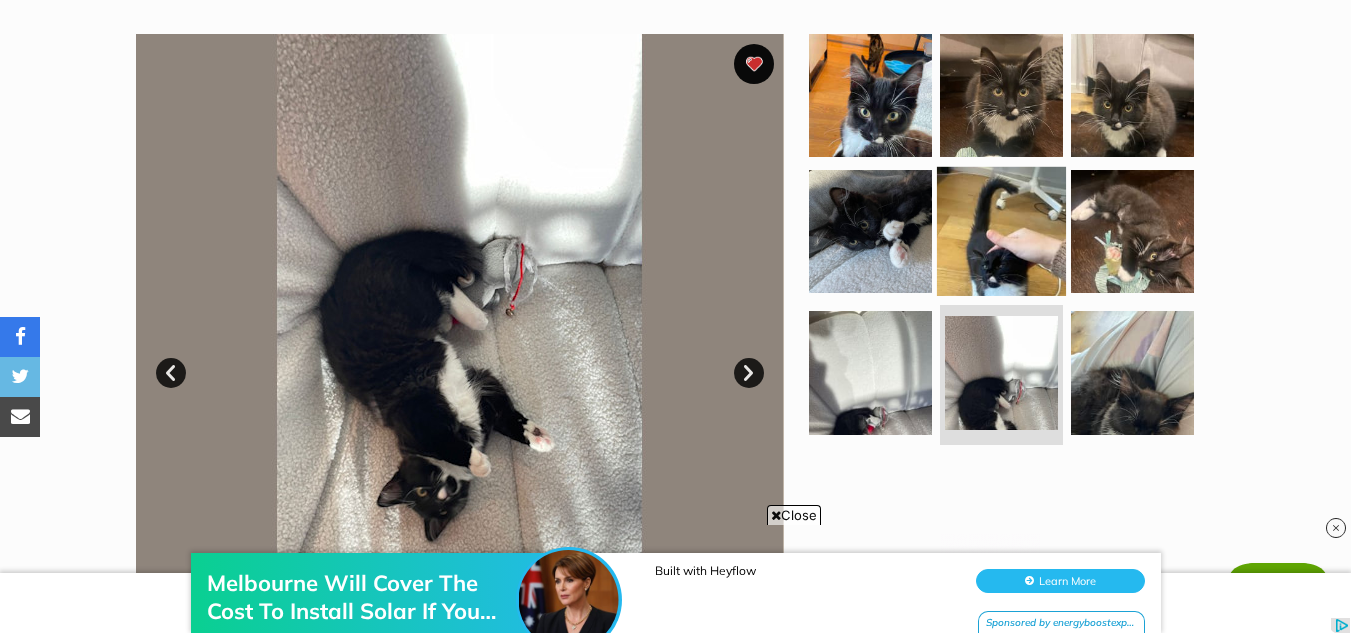 click at bounding box center [1001, 230] 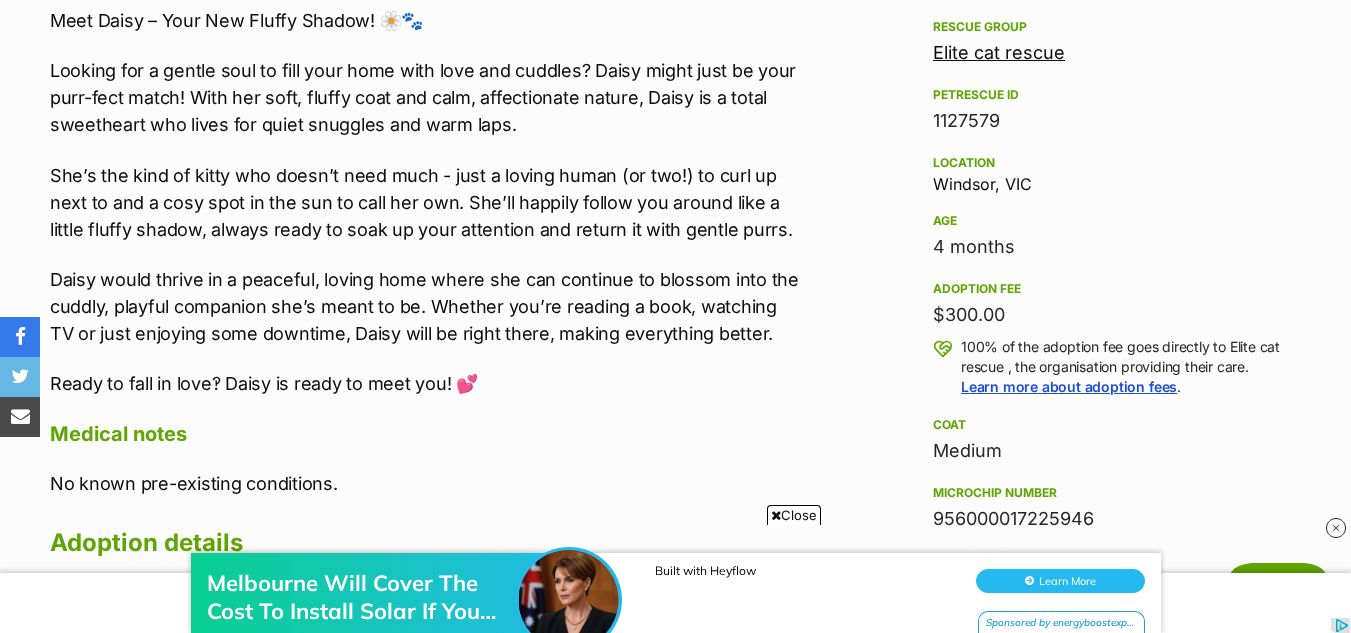 scroll, scrollTop: 1190, scrollLeft: 0, axis: vertical 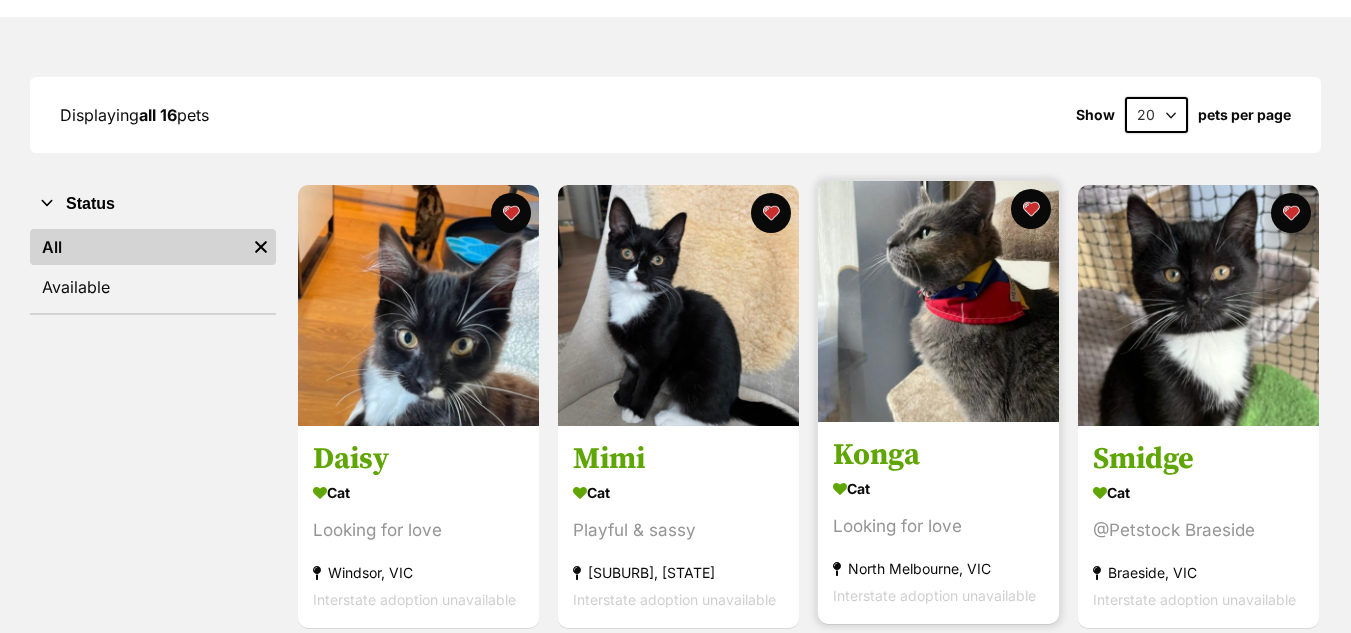 click at bounding box center [938, 301] 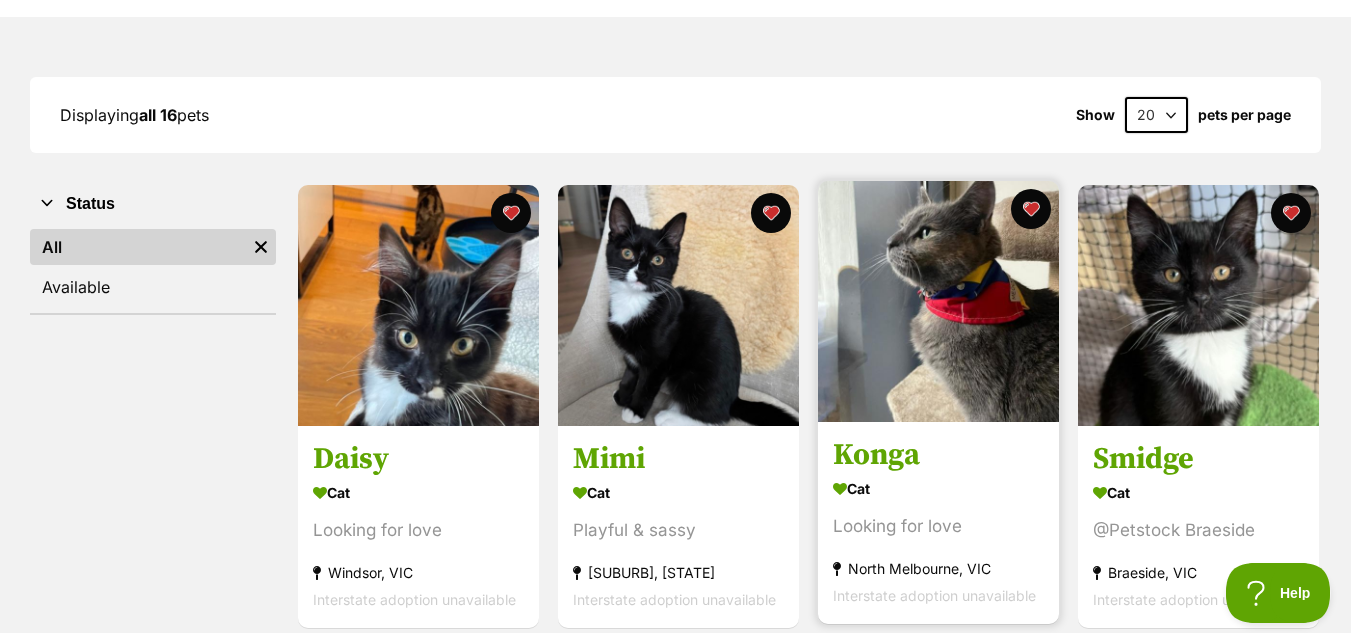 scroll, scrollTop: 0, scrollLeft: 0, axis: both 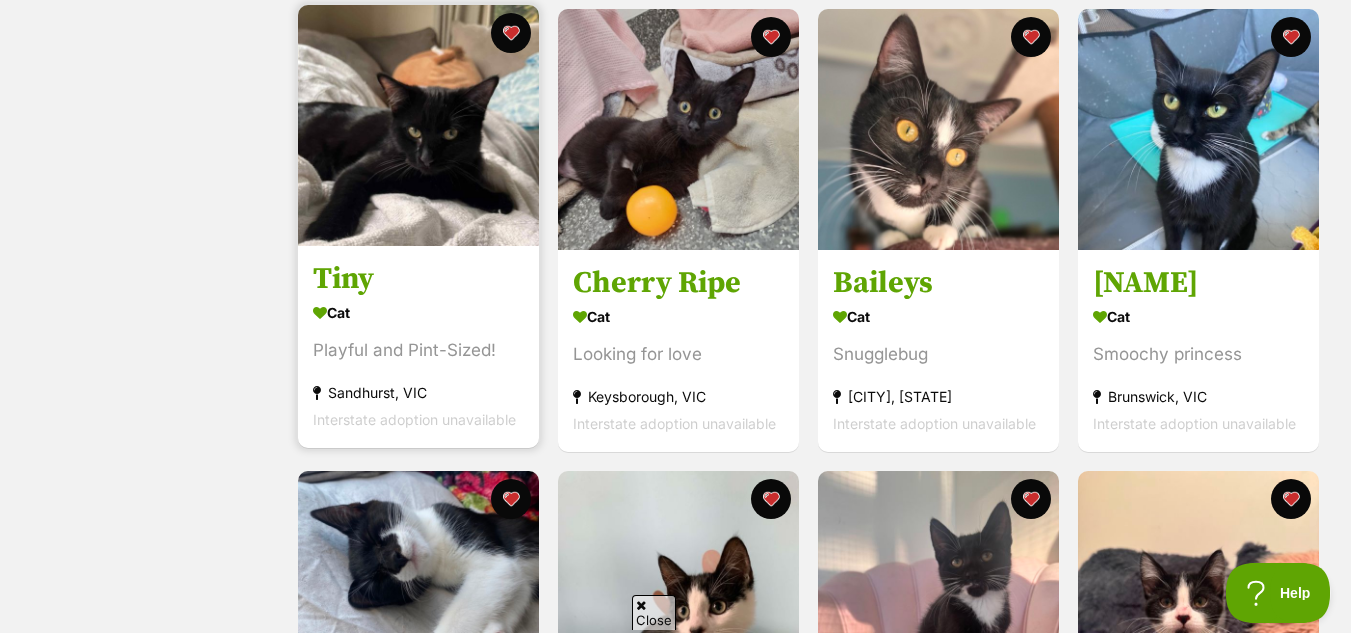 click at bounding box center [418, 125] 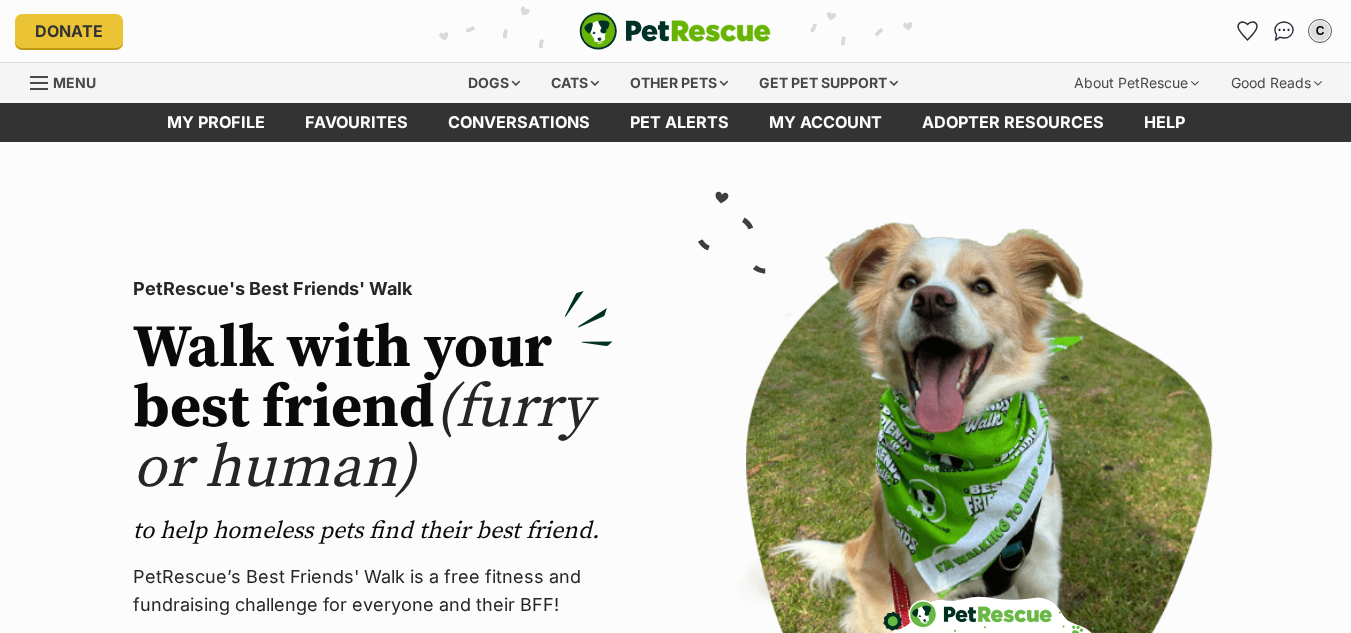 scroll, scrollTop: 0, scrollLeft: 0, axis: both 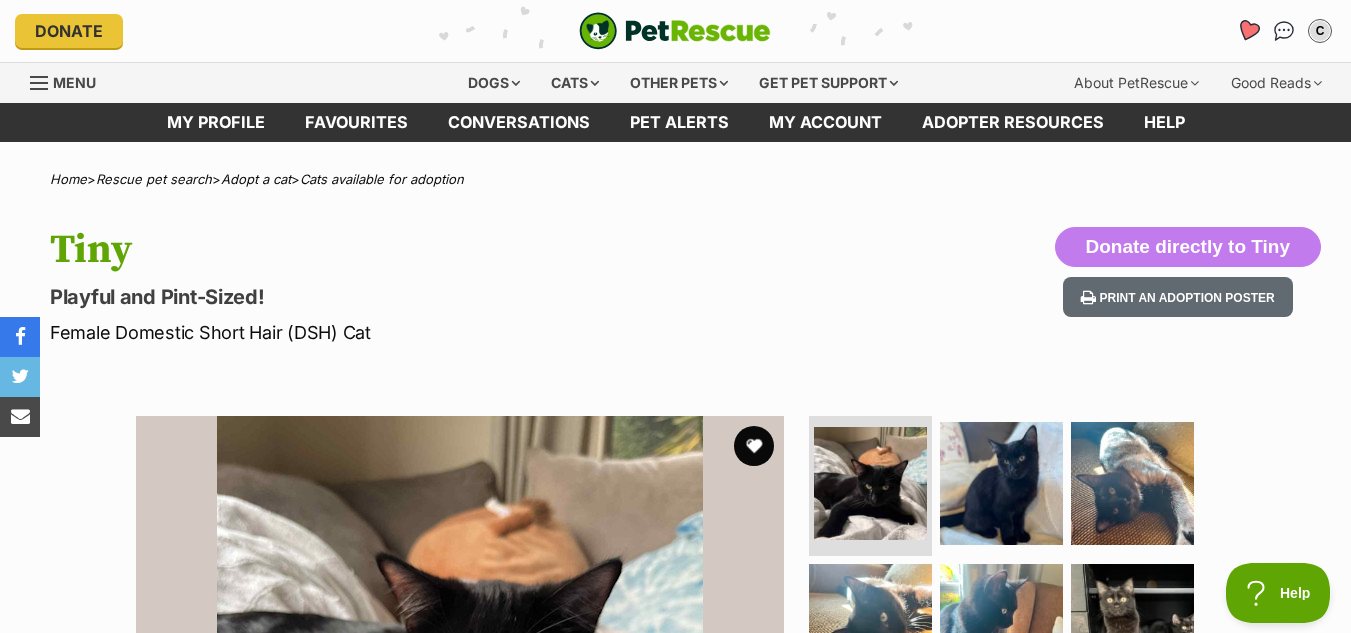 click 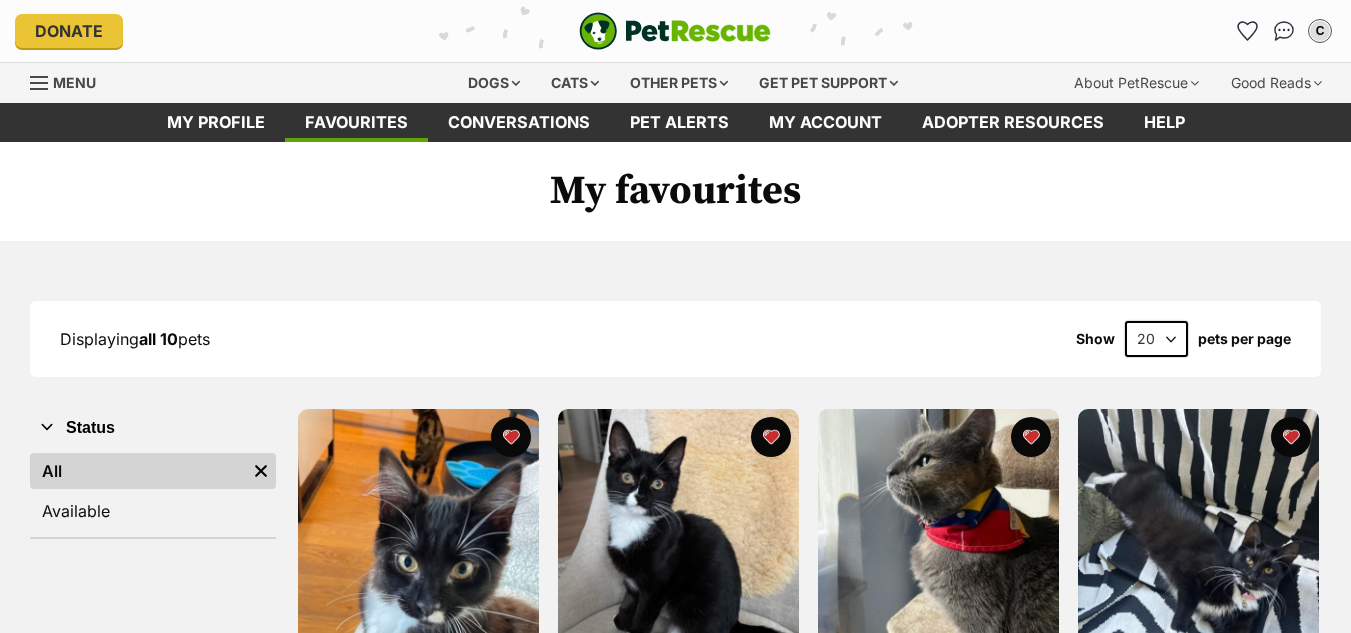 scroll, scrollTop: 526, scrollLeft: 0, axis: vertical 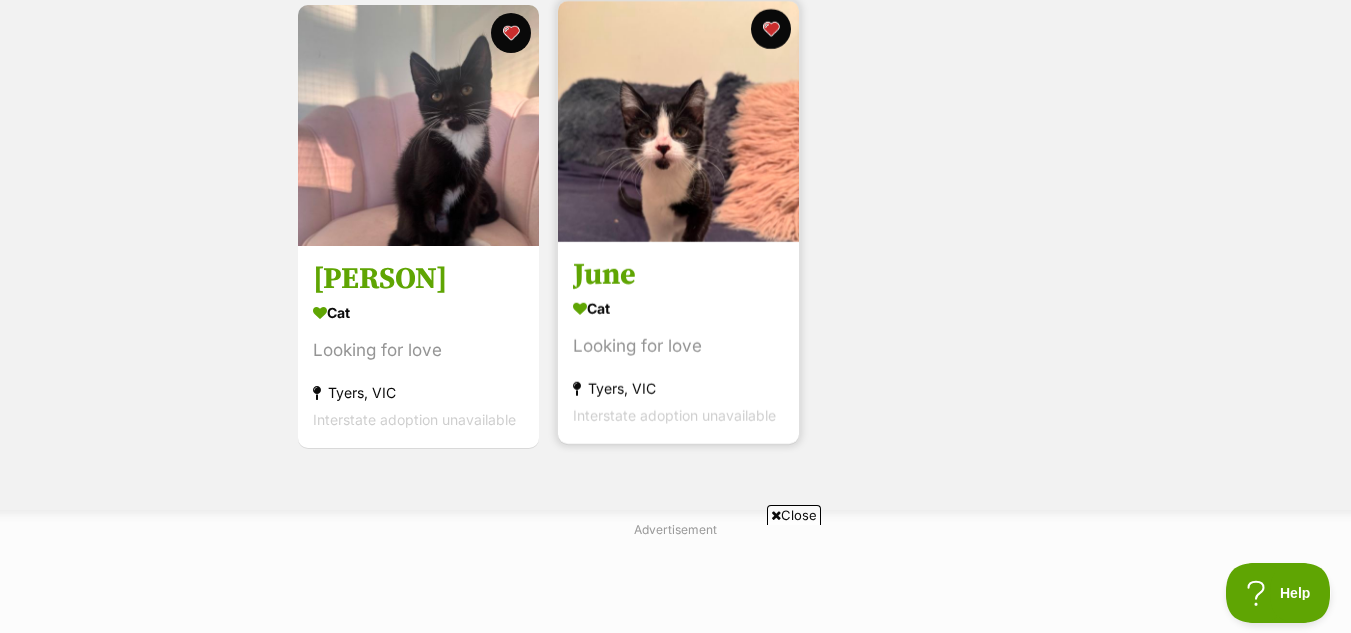 click at bounding box center [678, 121] 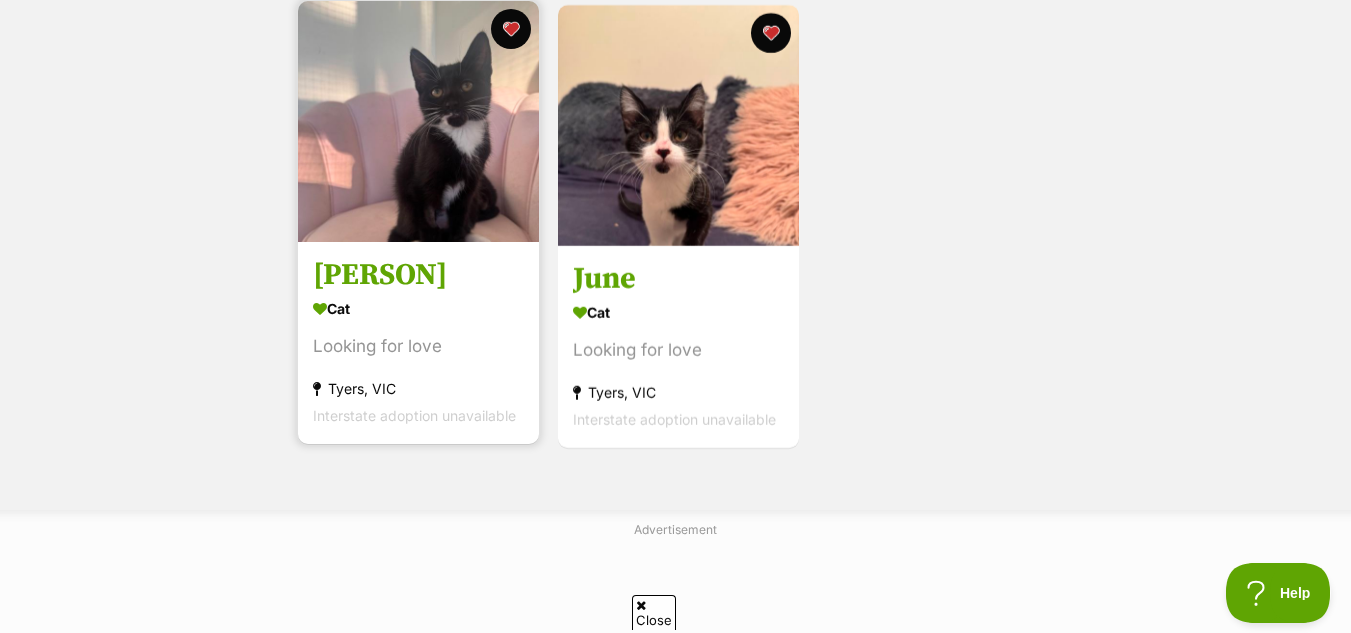 click at bounding box center (418, 121) 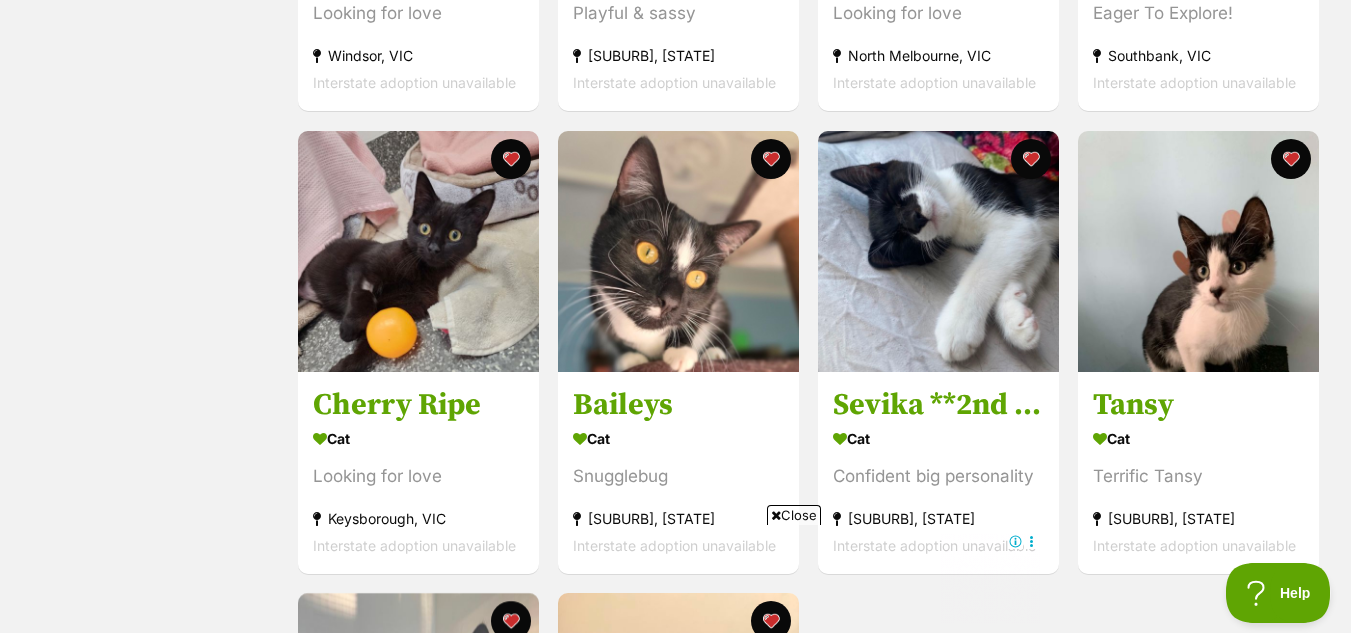 scroll, scrollTop: 740, scrollLeft: 0, axis: vertical 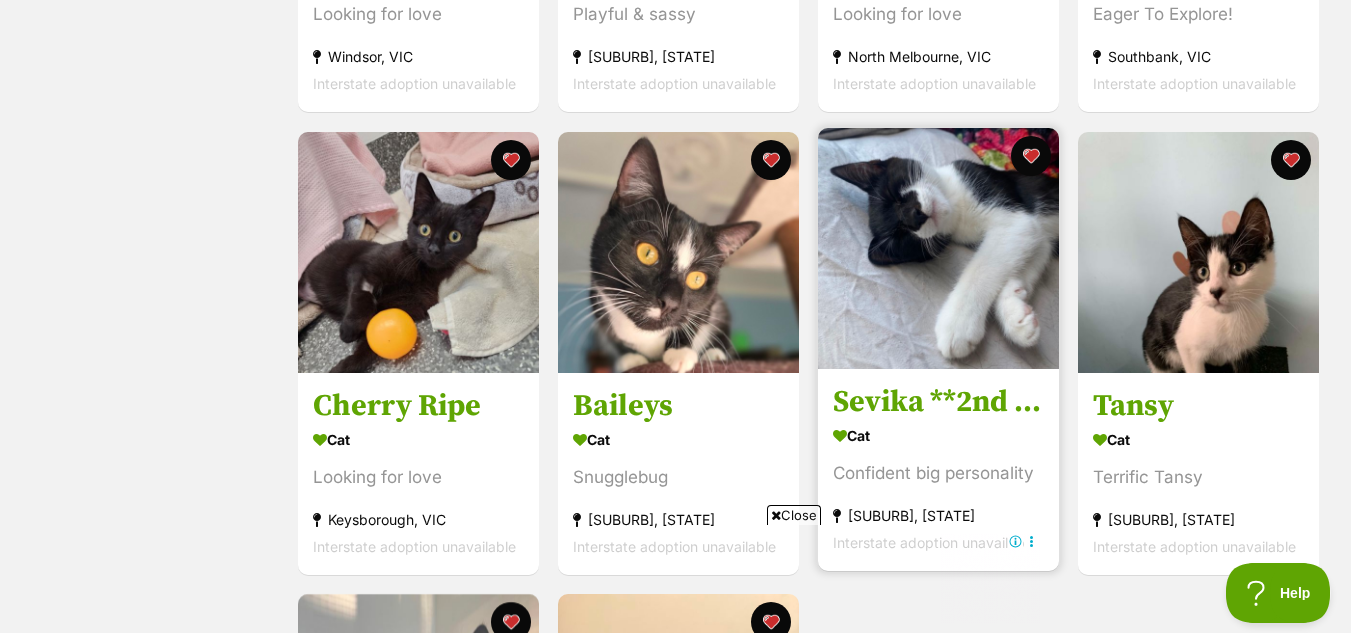 click at bounding box center (938, 248) 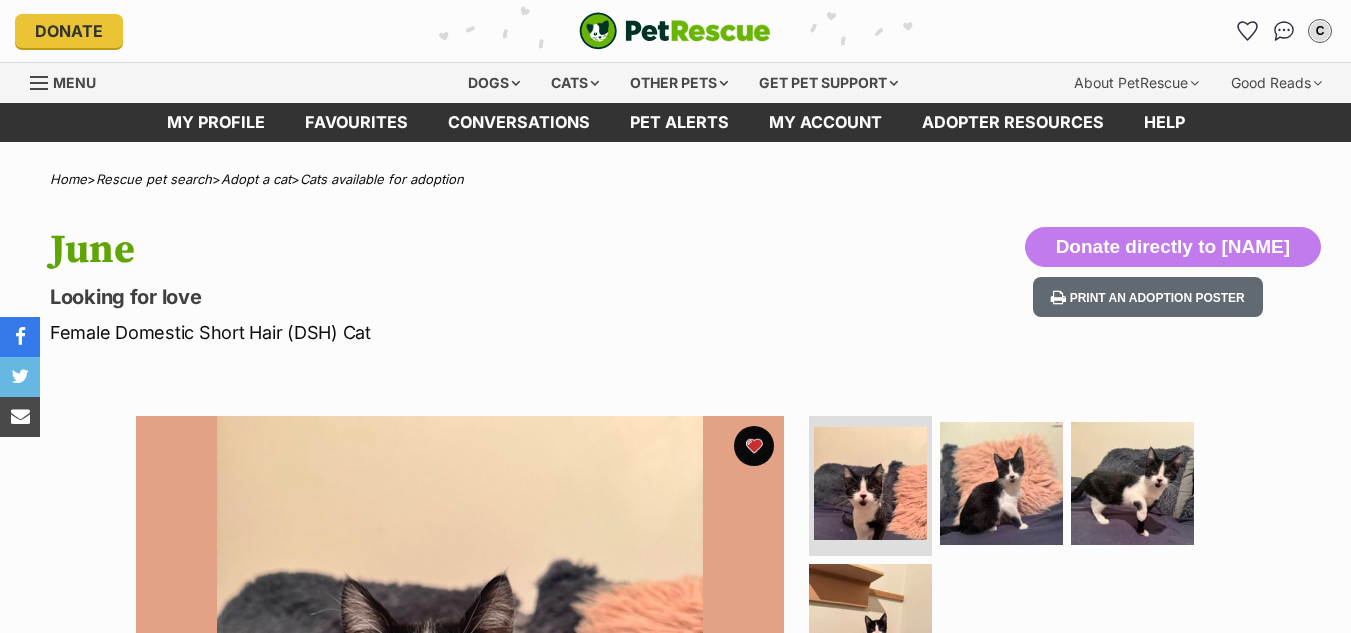 scroll, scrollTop: 224, scrollLeft: 0, axis: vertical 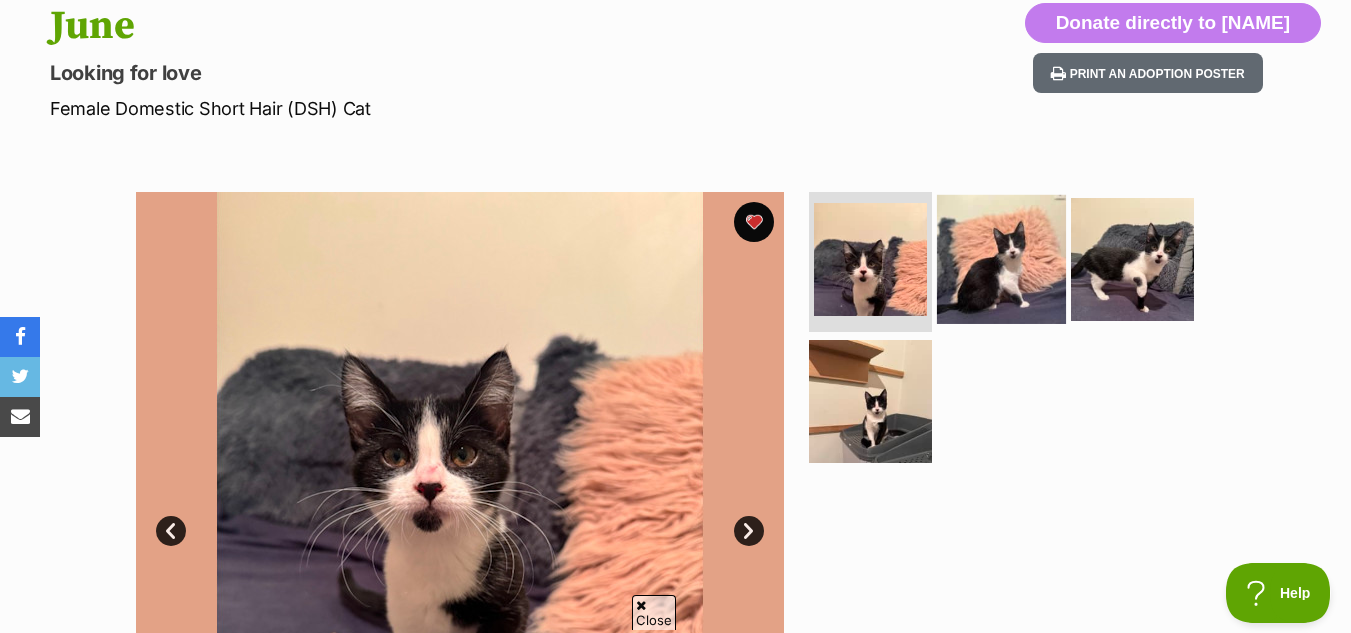 click at bounding box center (1001, 259) 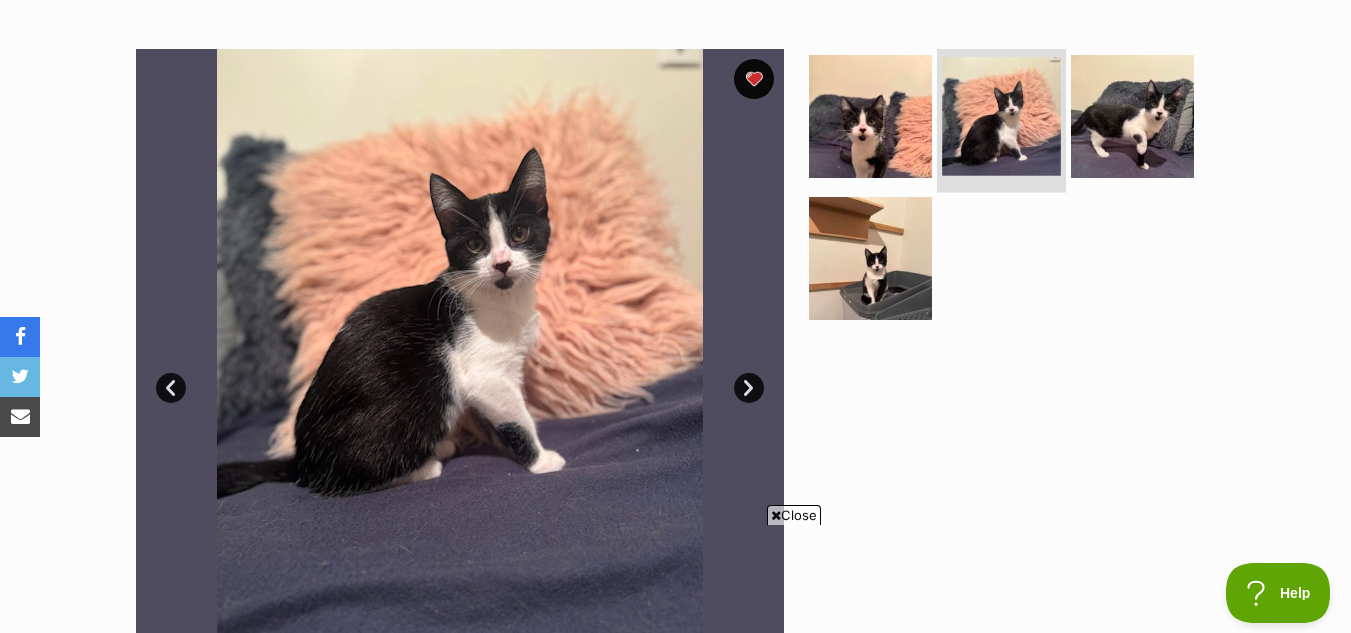scroll, scrollTop: 0, scrollLeft: 0, axis: both 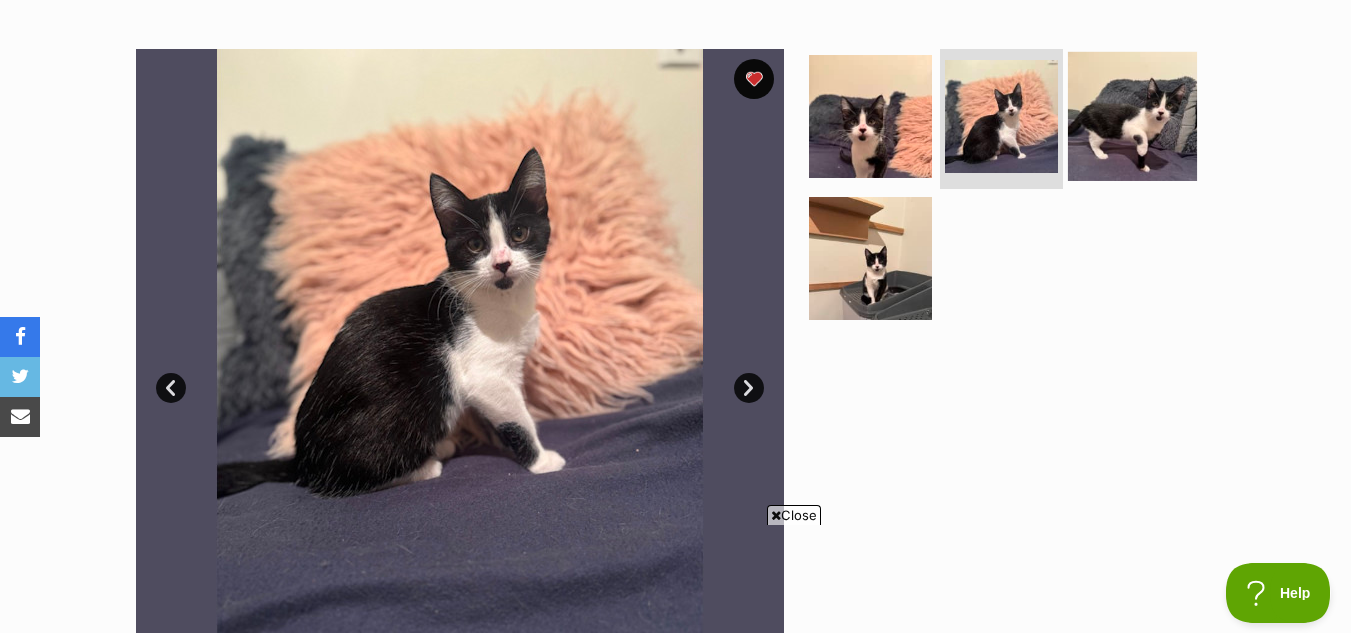click at bounding box center (1132, 116) 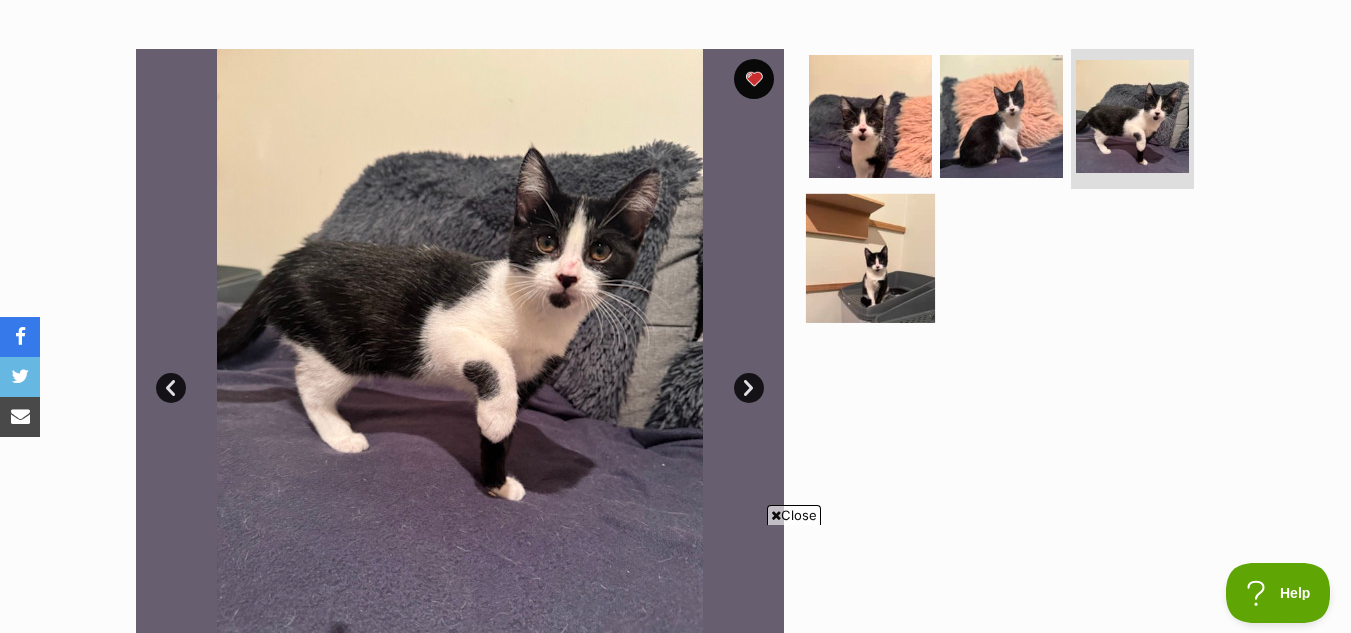 click at bounding box center [870, 257] 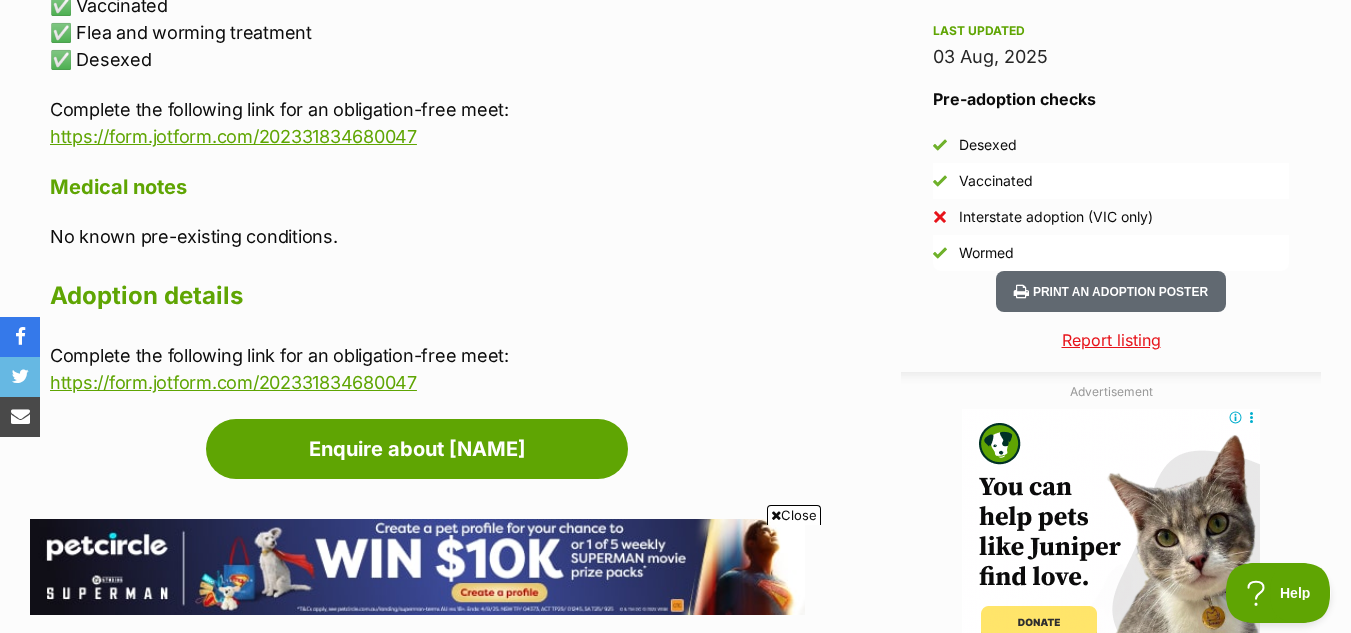 scroll, scrollTop: 1808, scrollLeft: 0, axis: vertical 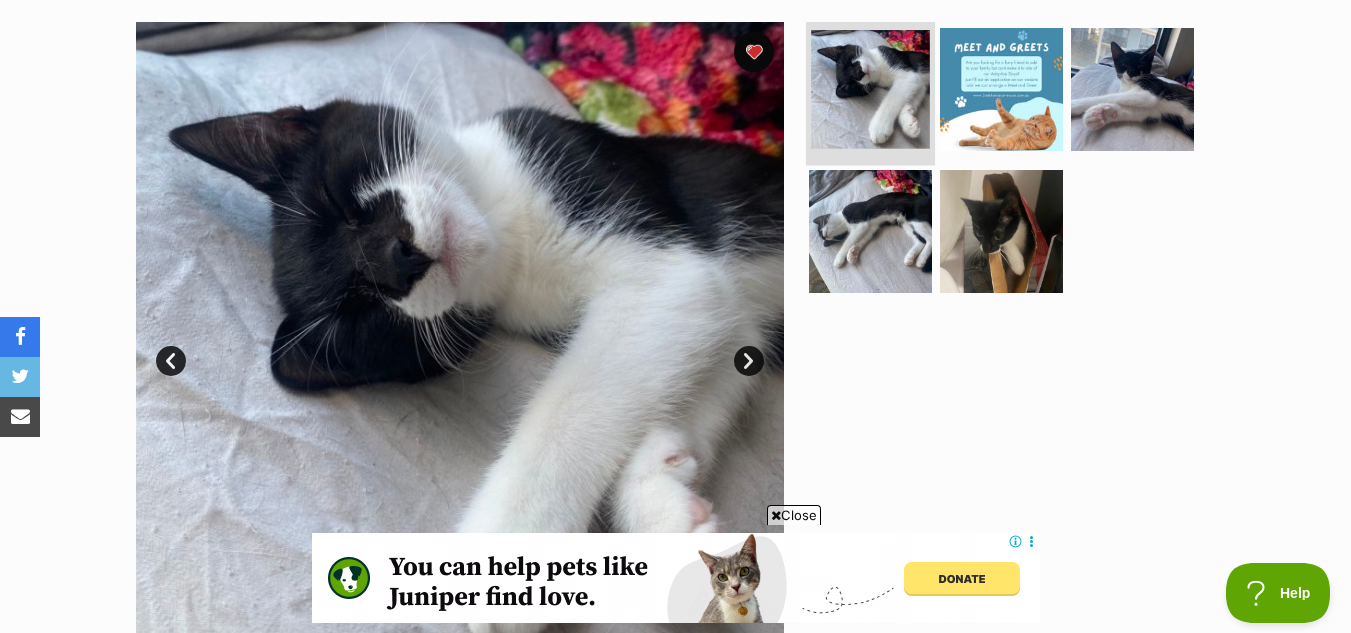 click at bounding box center (870, 89) 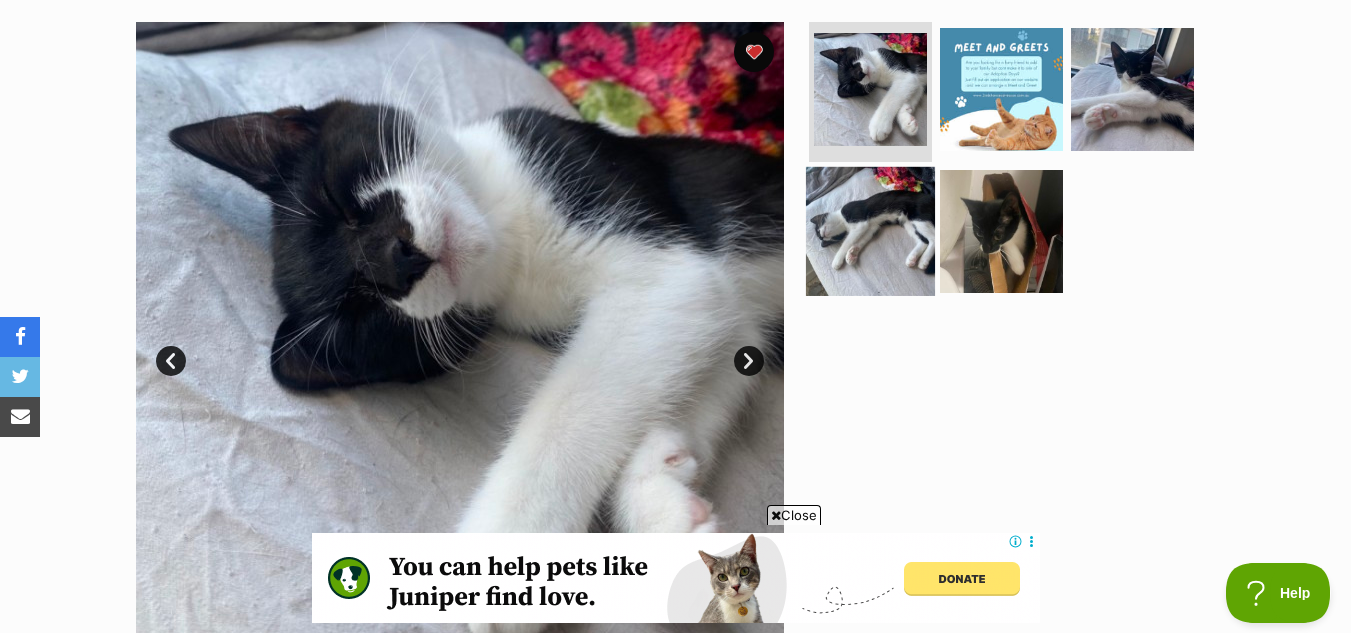 scroll, scrollTop: 0, scrollLeft: 0, axis: both 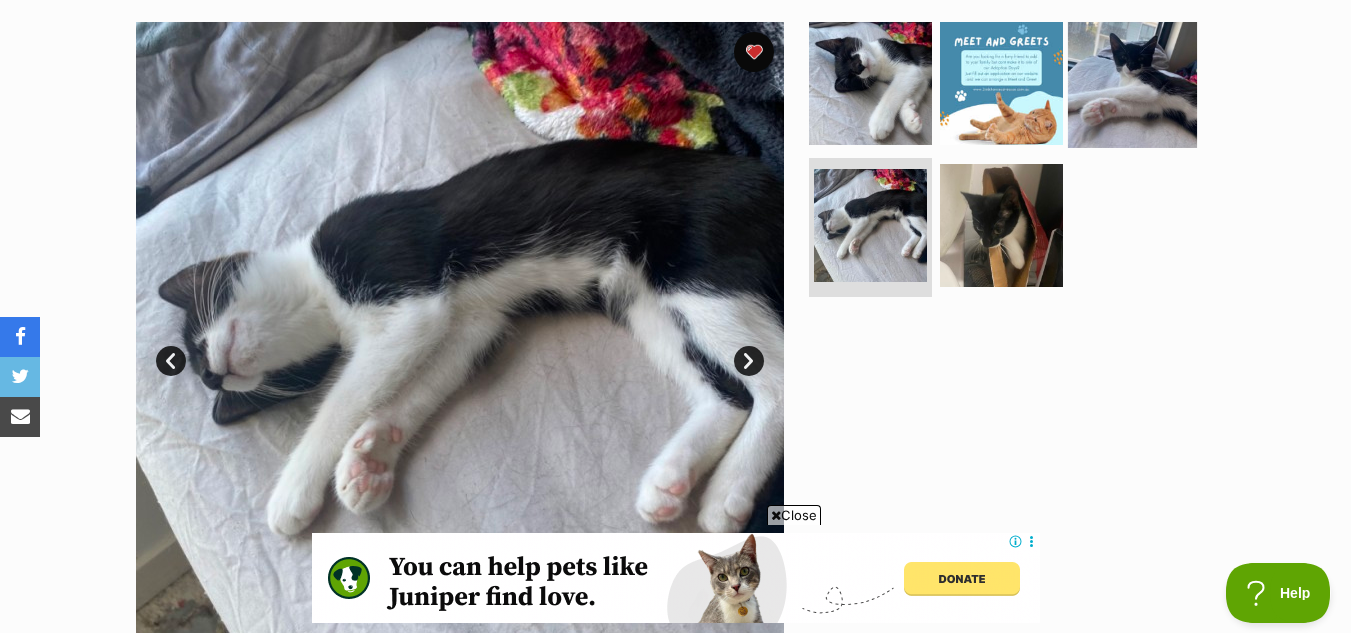 click at bounding box center [1132, 83] 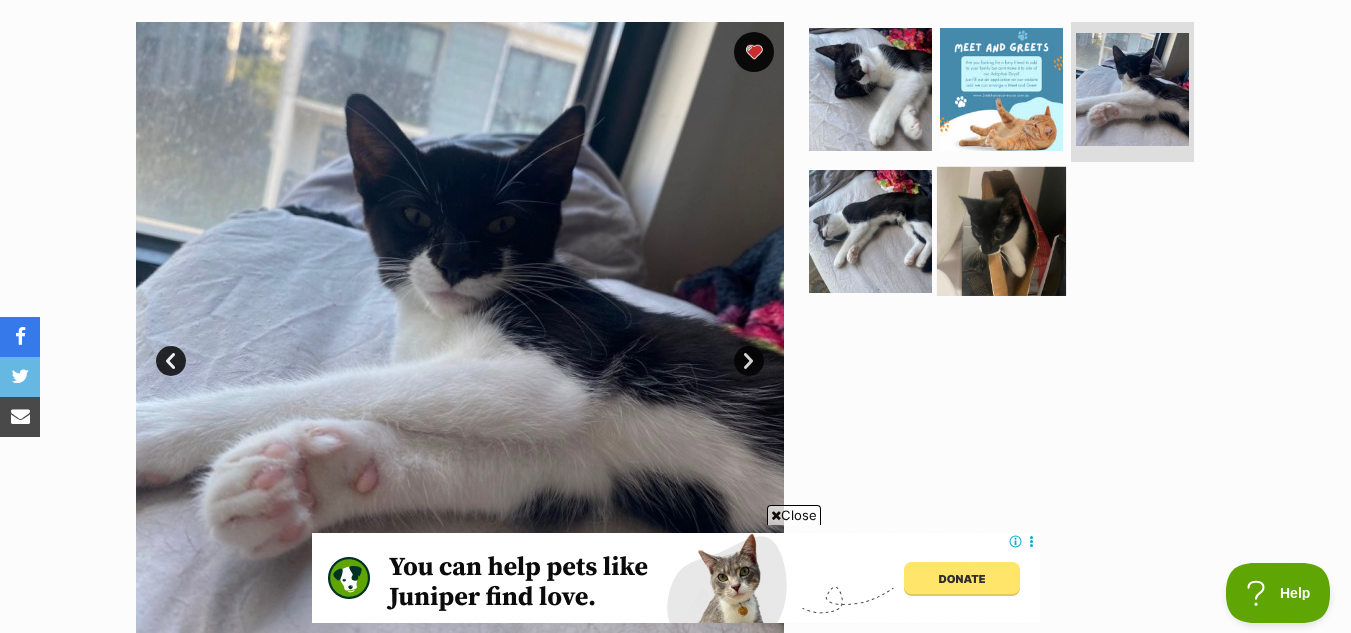 click at bounding box center (1001, 230) 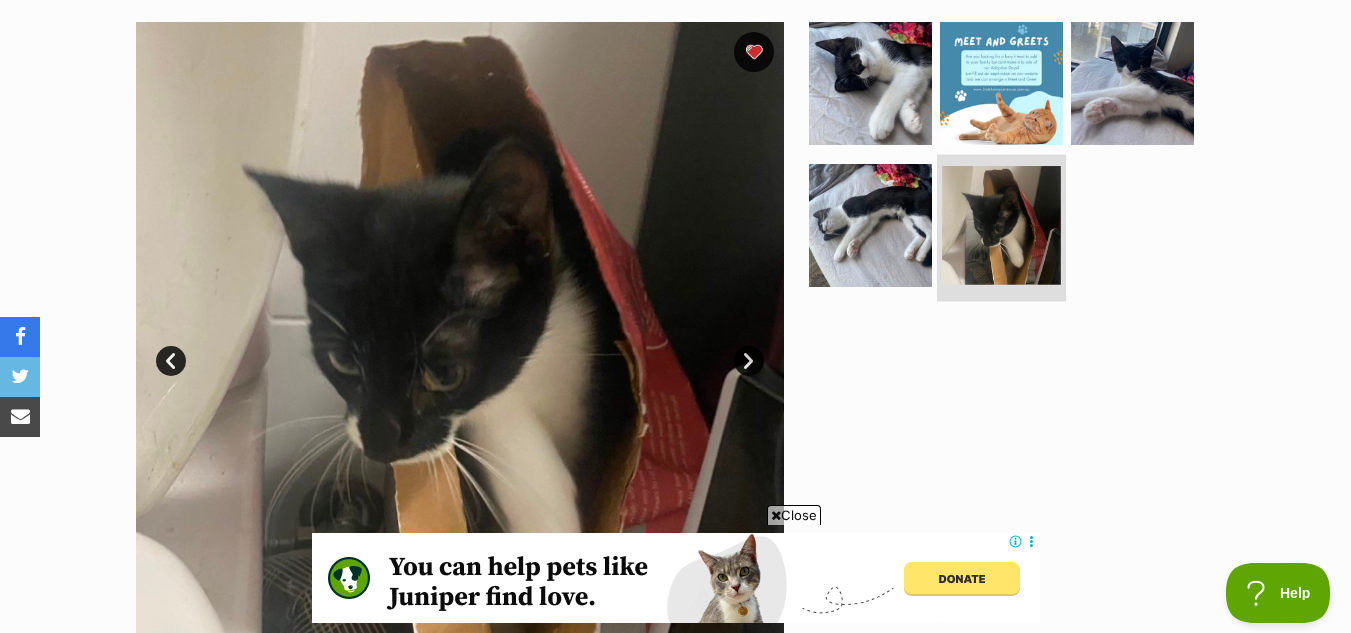 scroll, scrollTop: 0, scrollLeft: 0, axis: both 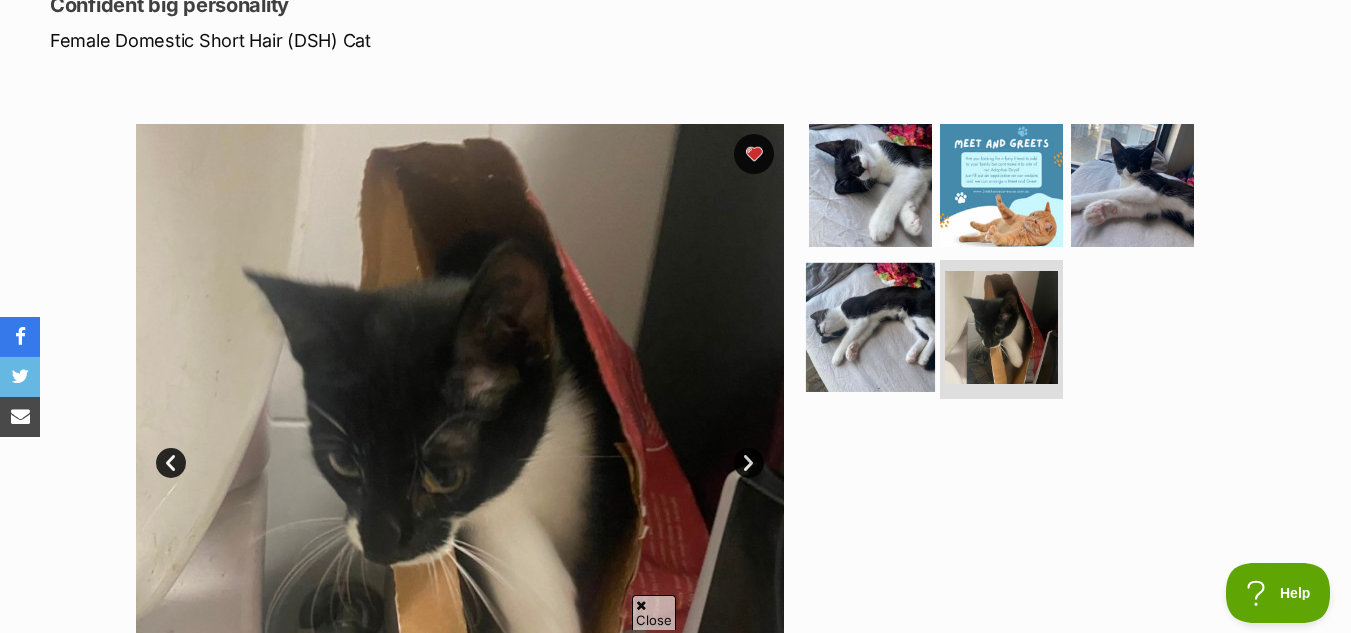 click at bounding box center (870, 326) 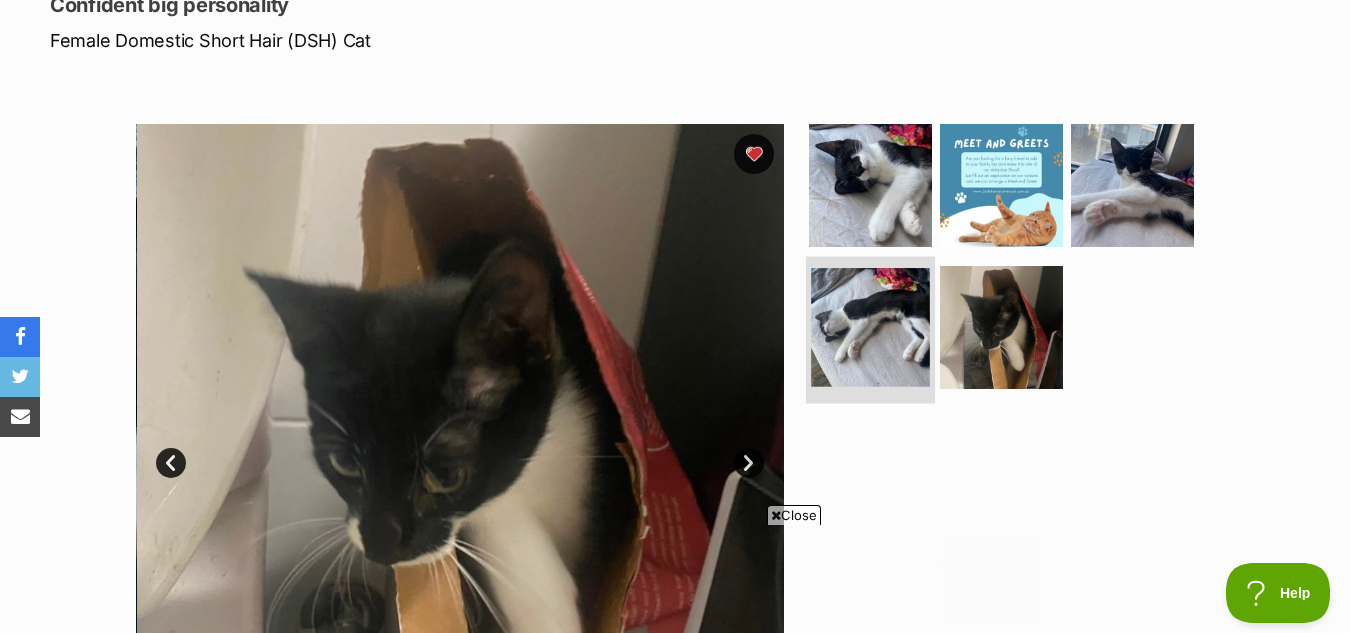 scroll, scrollTop: 0, scrollLeft: 0, axis: both 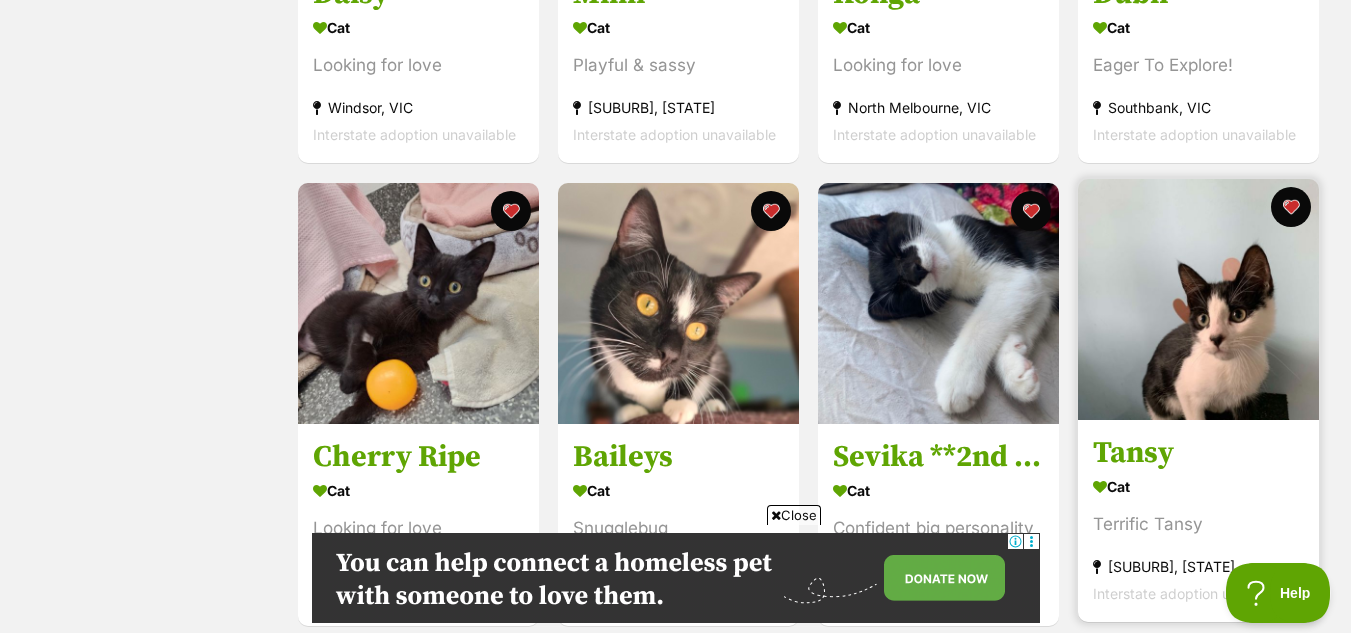 click at bounding box center [1198, 299] 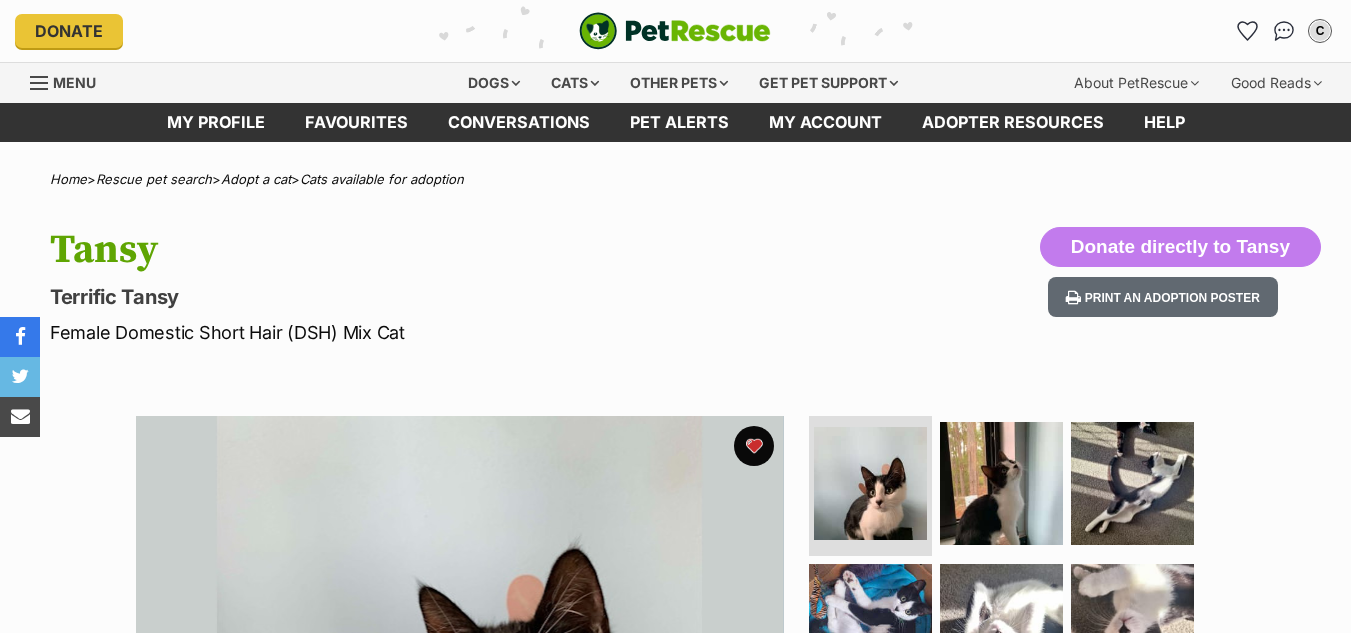 scroll, scrollTop: 0, scrollLeft: 0, axis: both 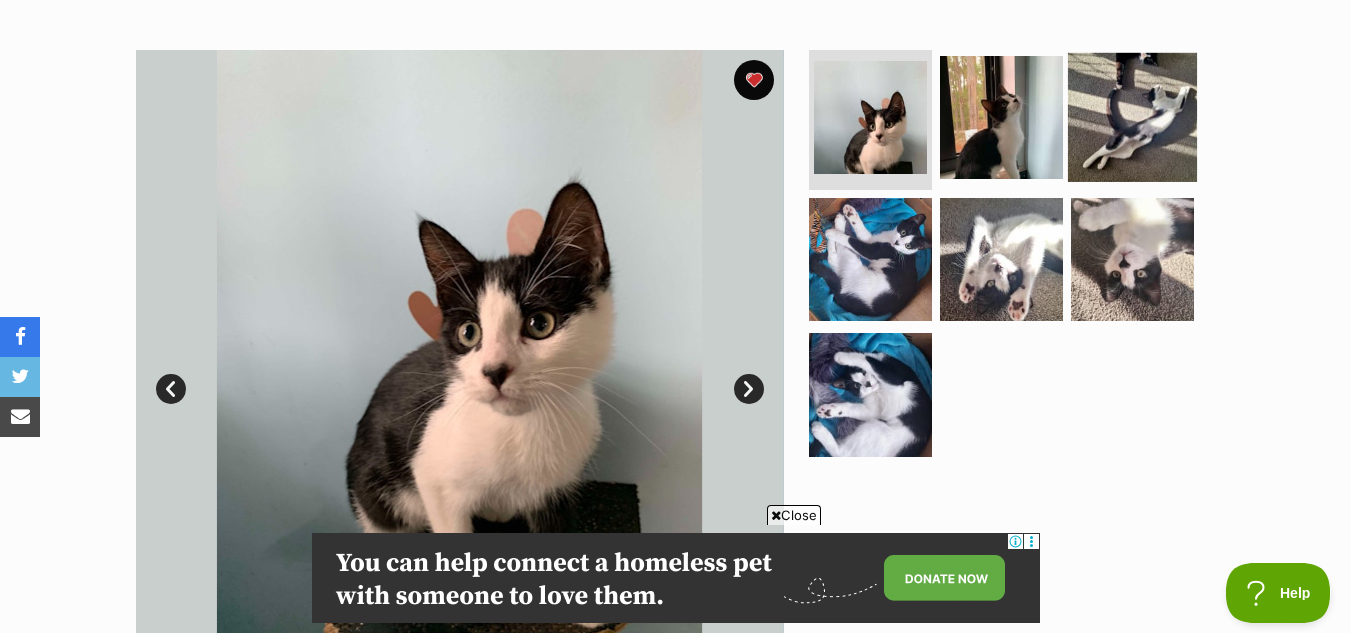 click at bounding box center [1132, 117] 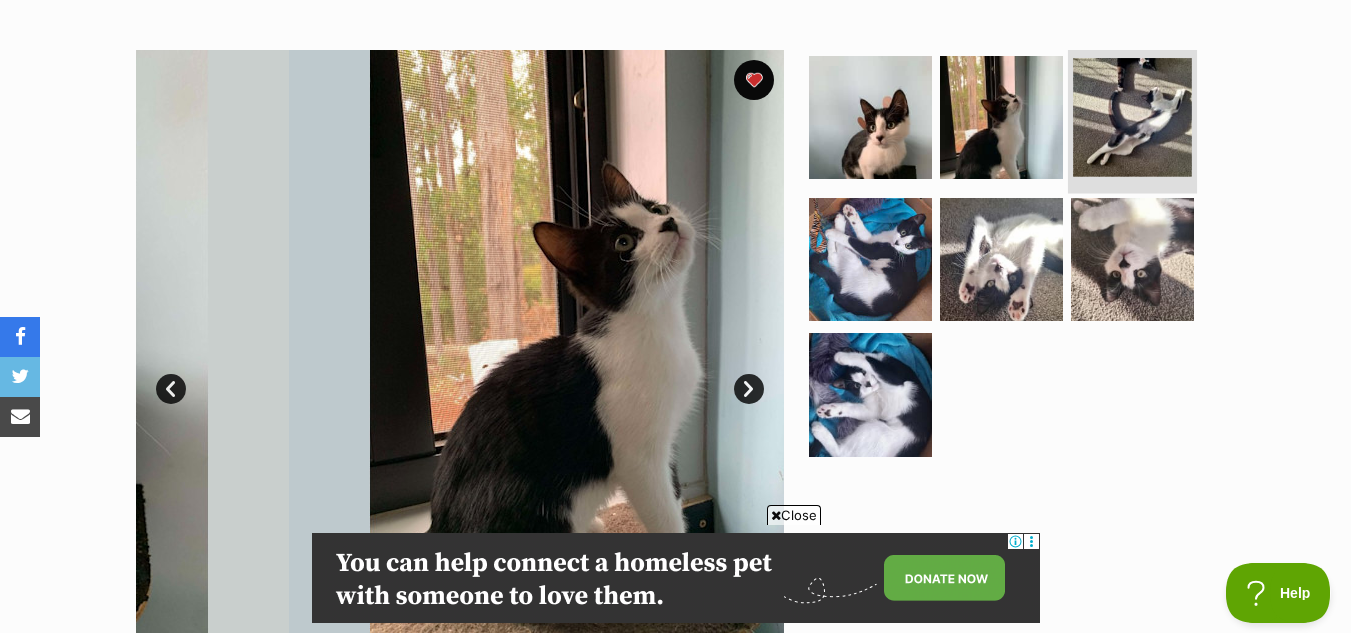 scroll, scrollTop: 0, scrollLeft: 0, axis: both 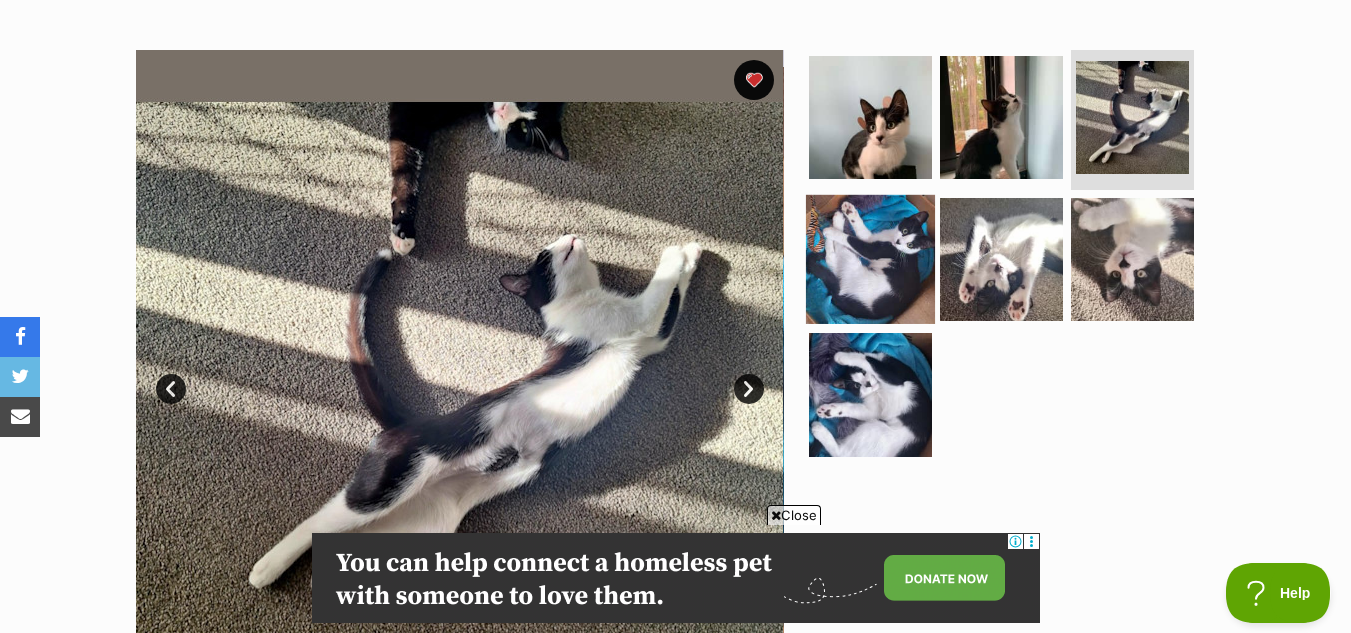 click at bounding box center (870, 258) 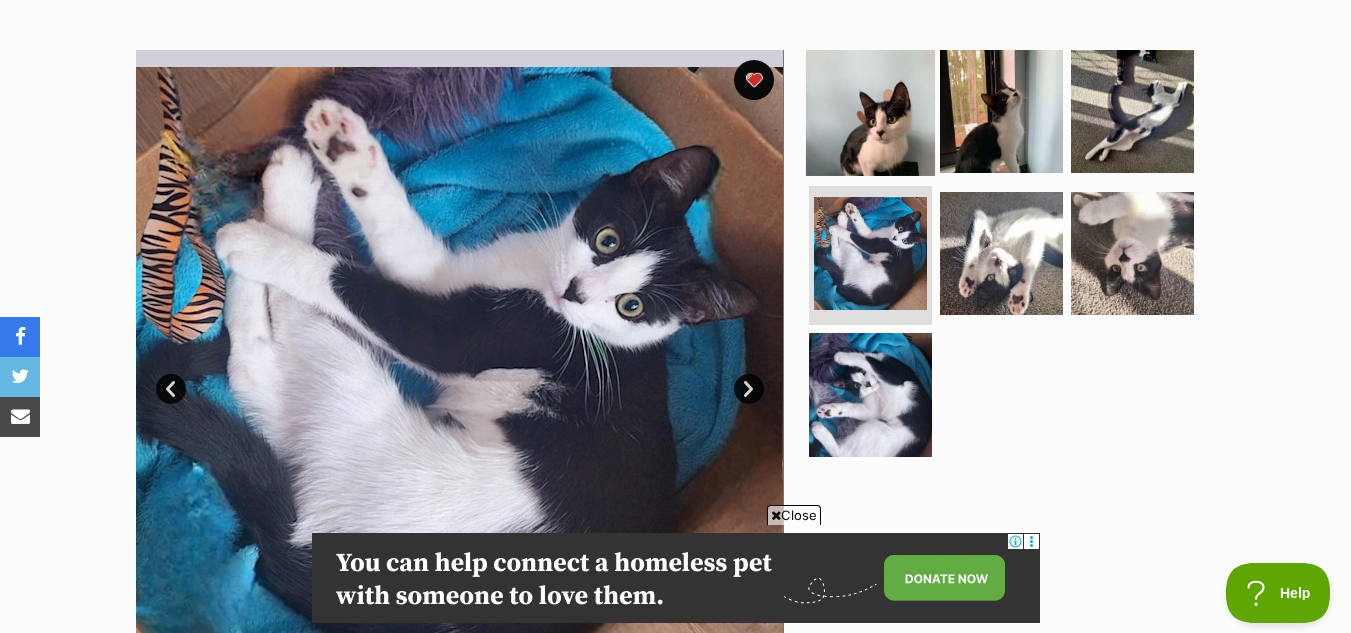 click at bounding box center [870, 111] 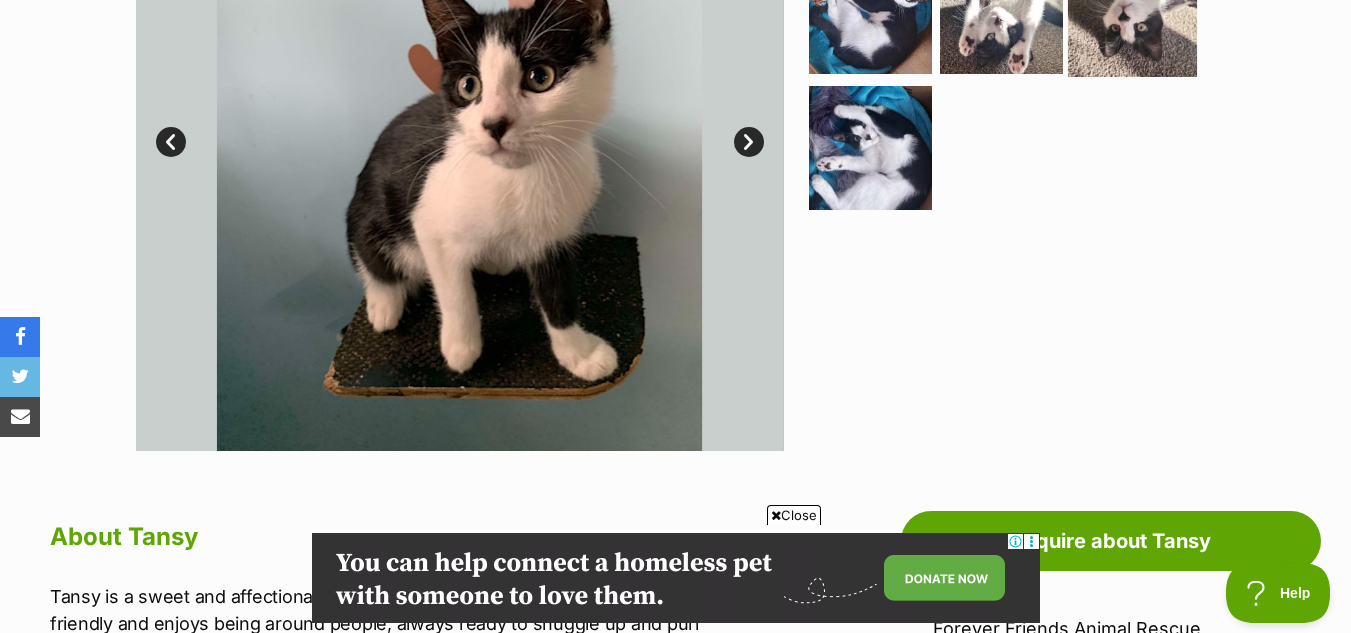 scroll, scrollTop: 614, scrollLeft: 0, axis: vertical 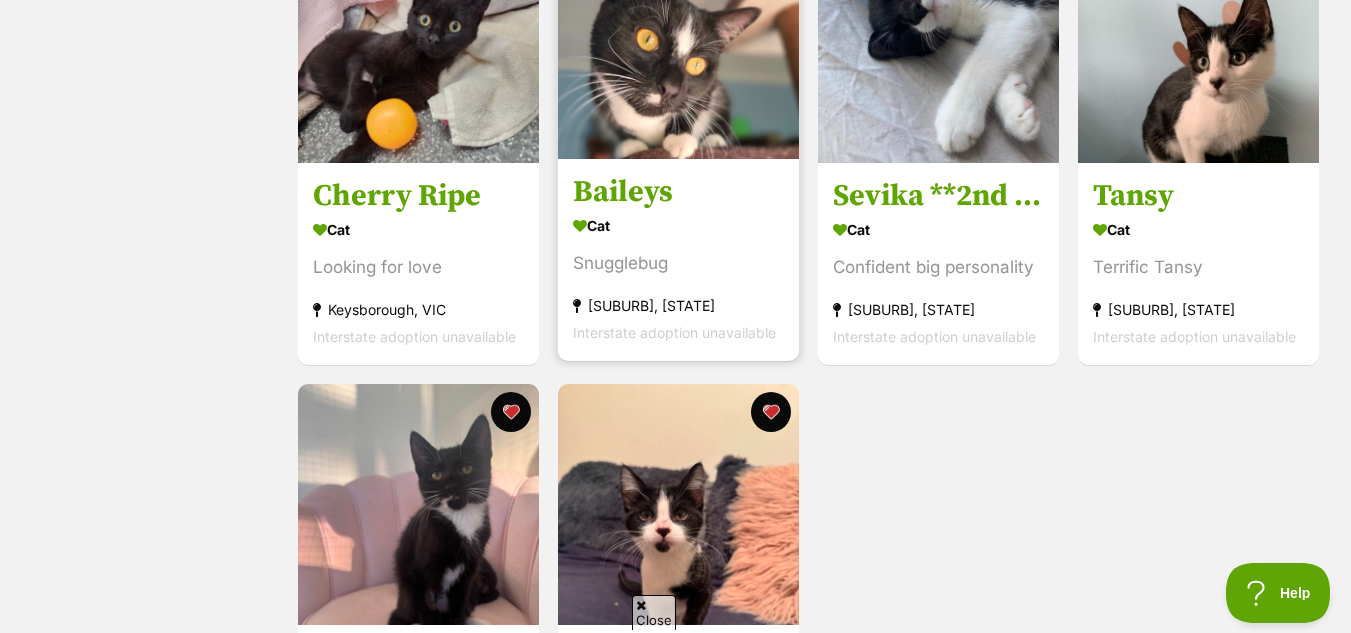 click at bounding box center [678, 38] 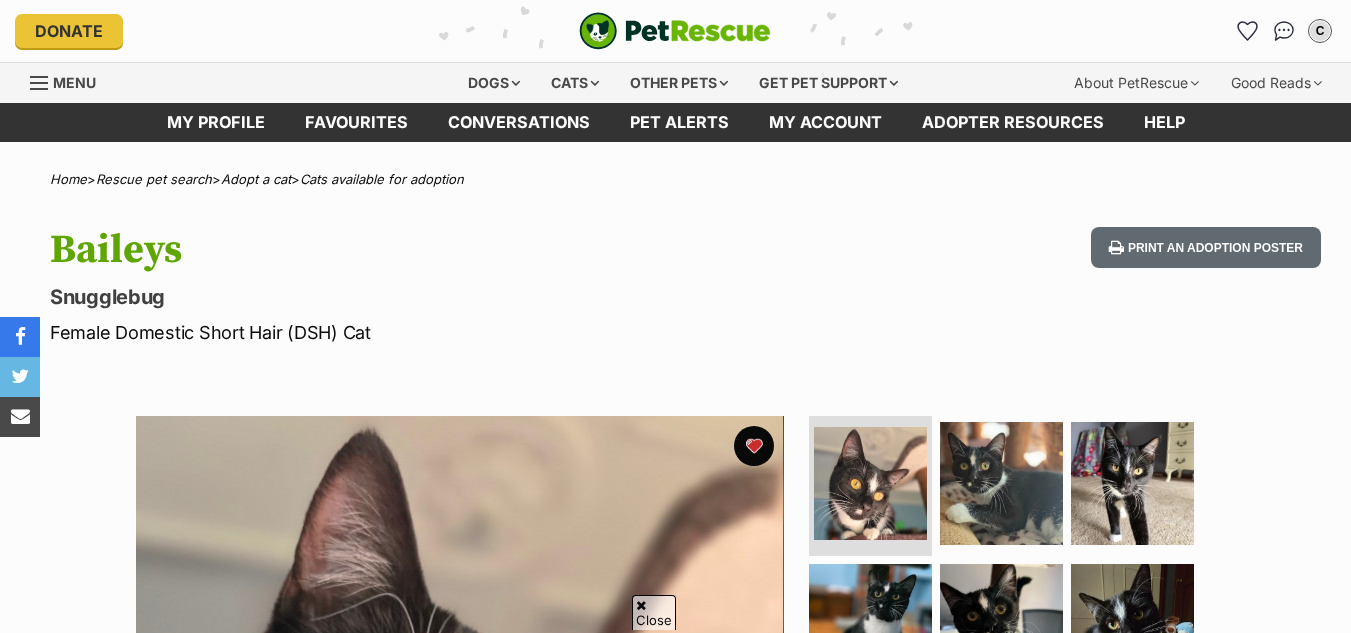 scroll, scrollTop: 272, scrollLeft: 0, axis: vertical 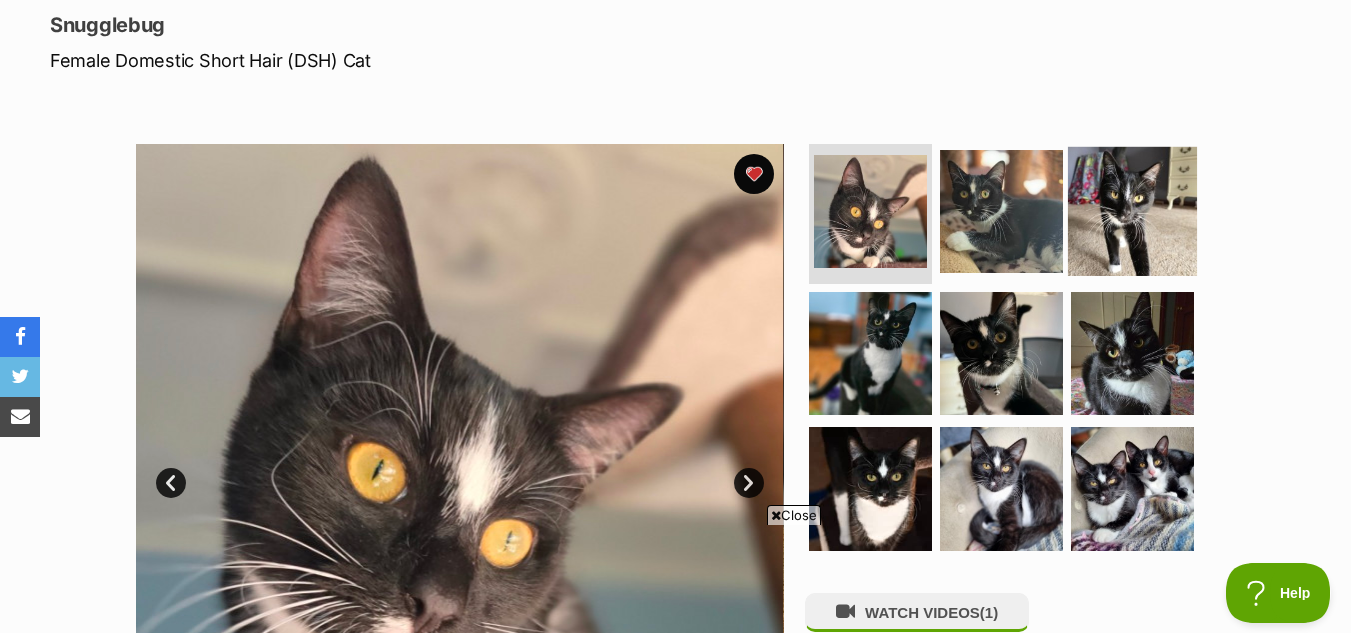 click at bounding box center (1132, 211) 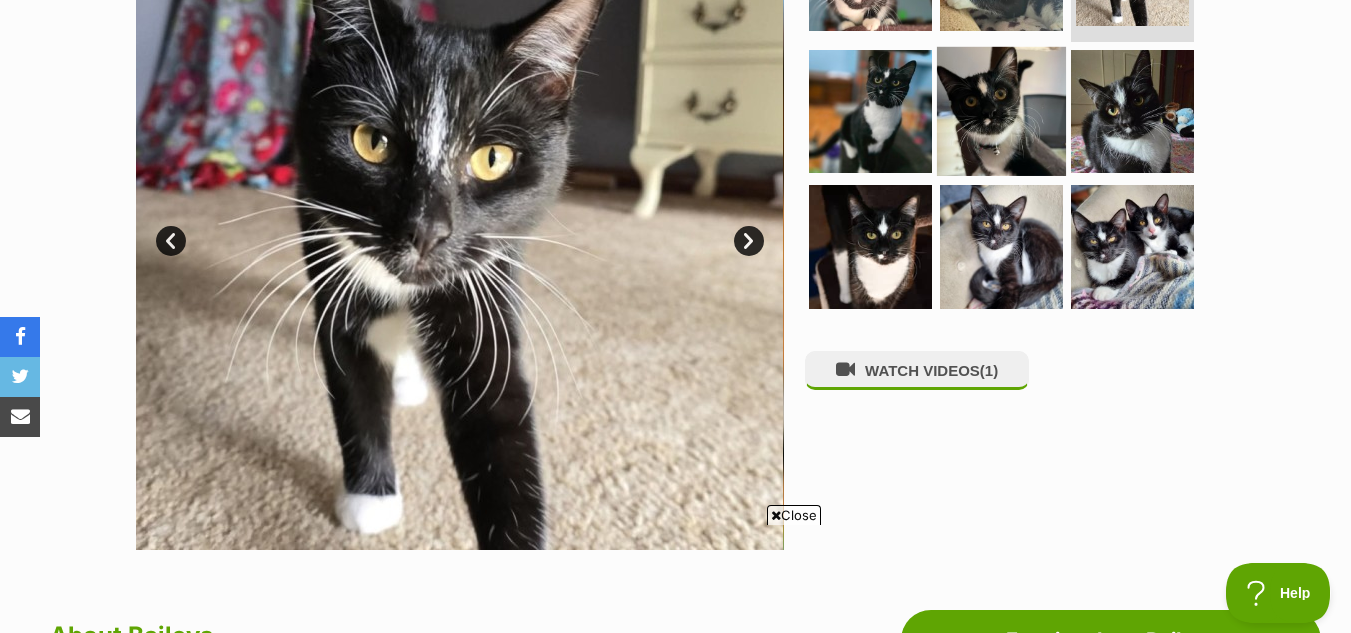 scroll, scrollTop: 0, scrollLeft: 0, axis: both 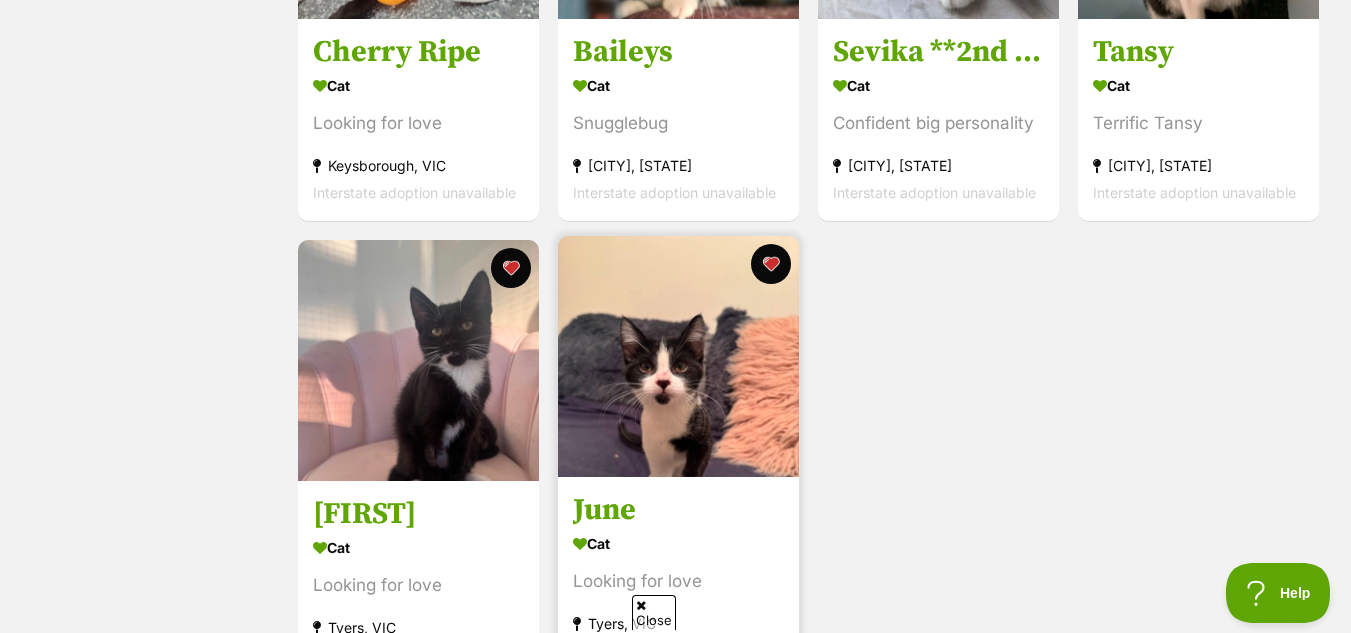 click at bounding box center [678, 356] 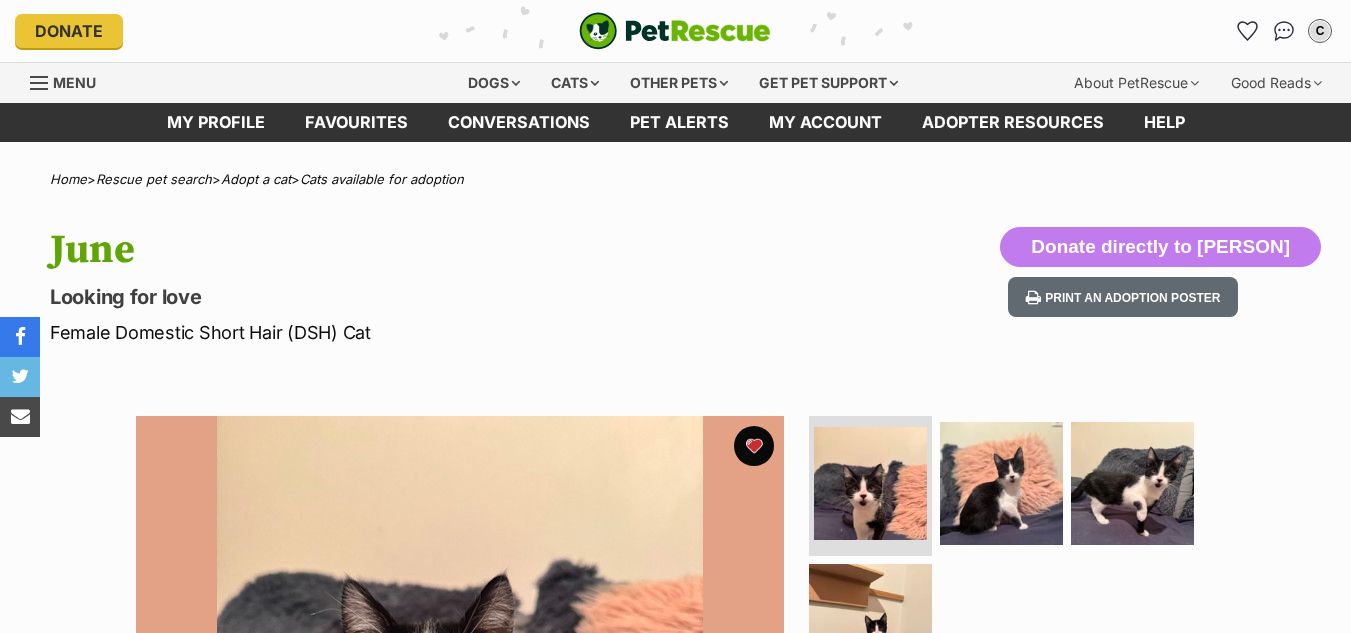 scroll, scrollTop: 244, scrollLeft: 0, axis: vertical 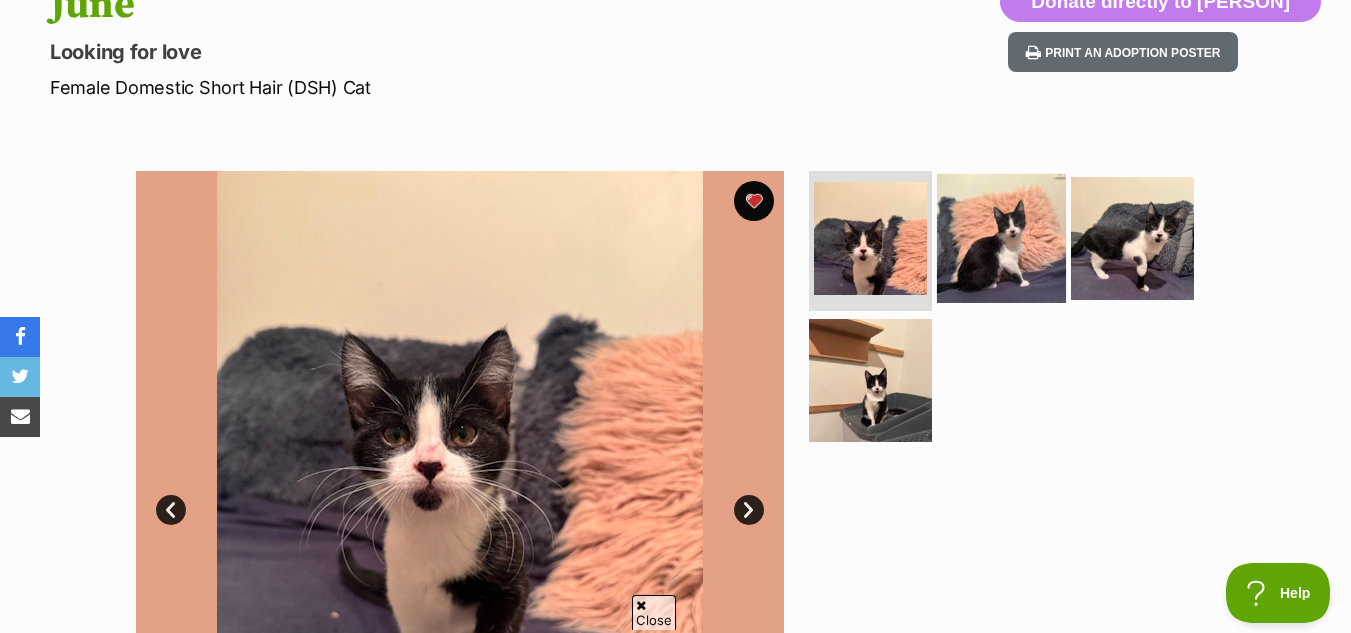 click at bounding box center [1001, 238] 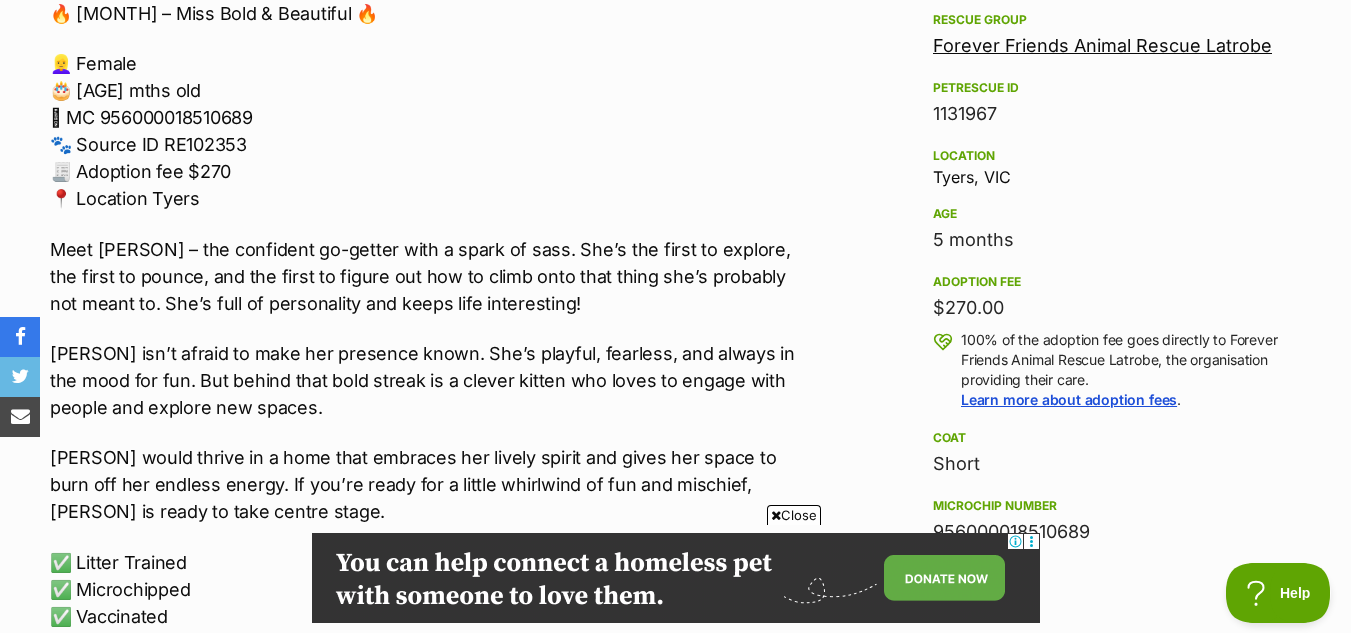 scroll, scrollTop: 1197, scrollLeft: 0, axis: vertical 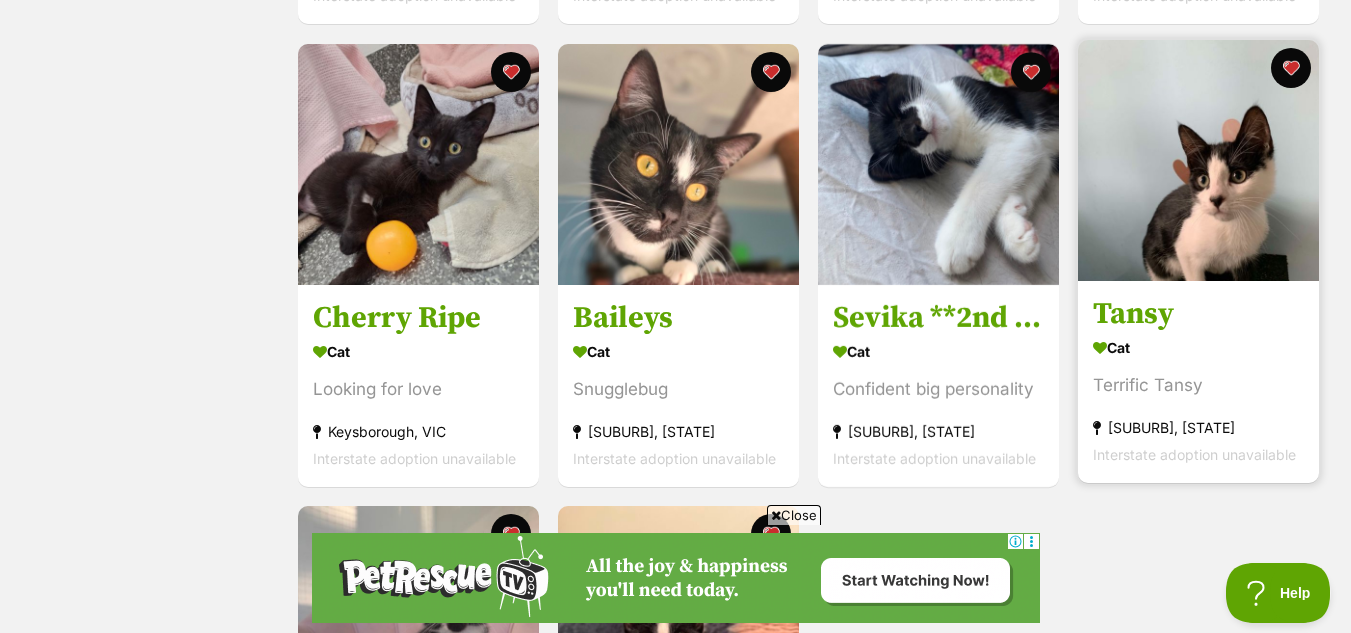 click at bounding box center (1198, 160) 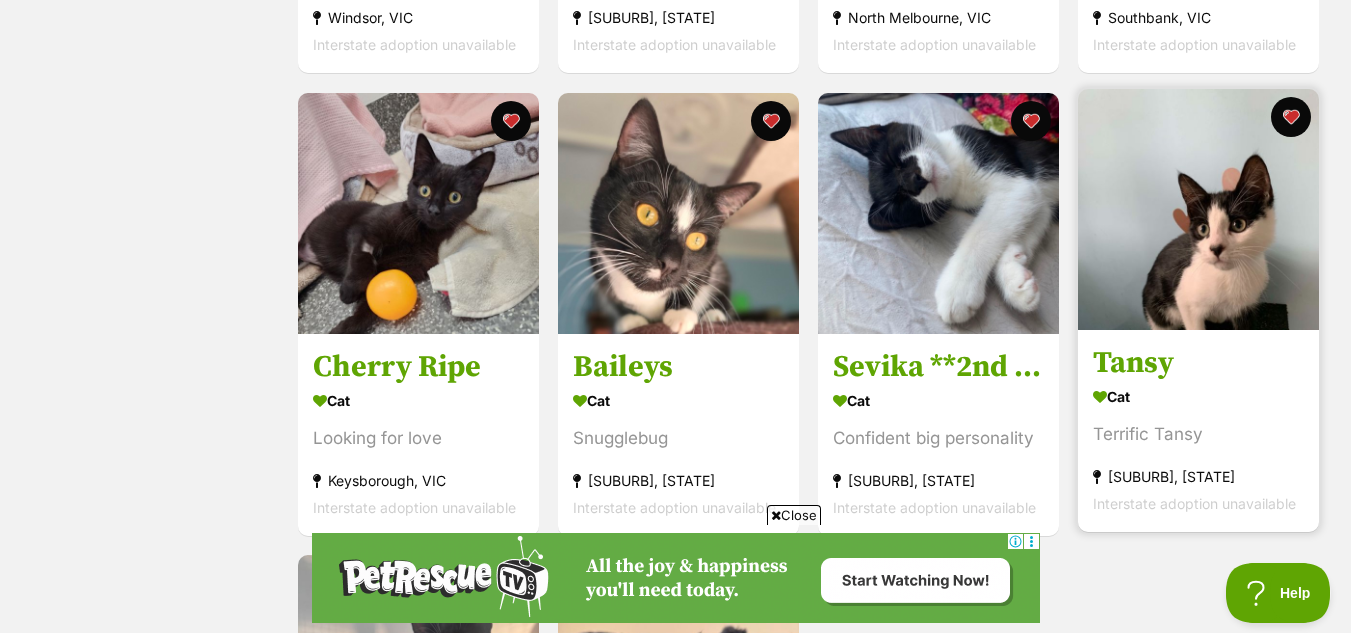 scroll, scrollTop: 0, scrollLeft: 0, axis: both 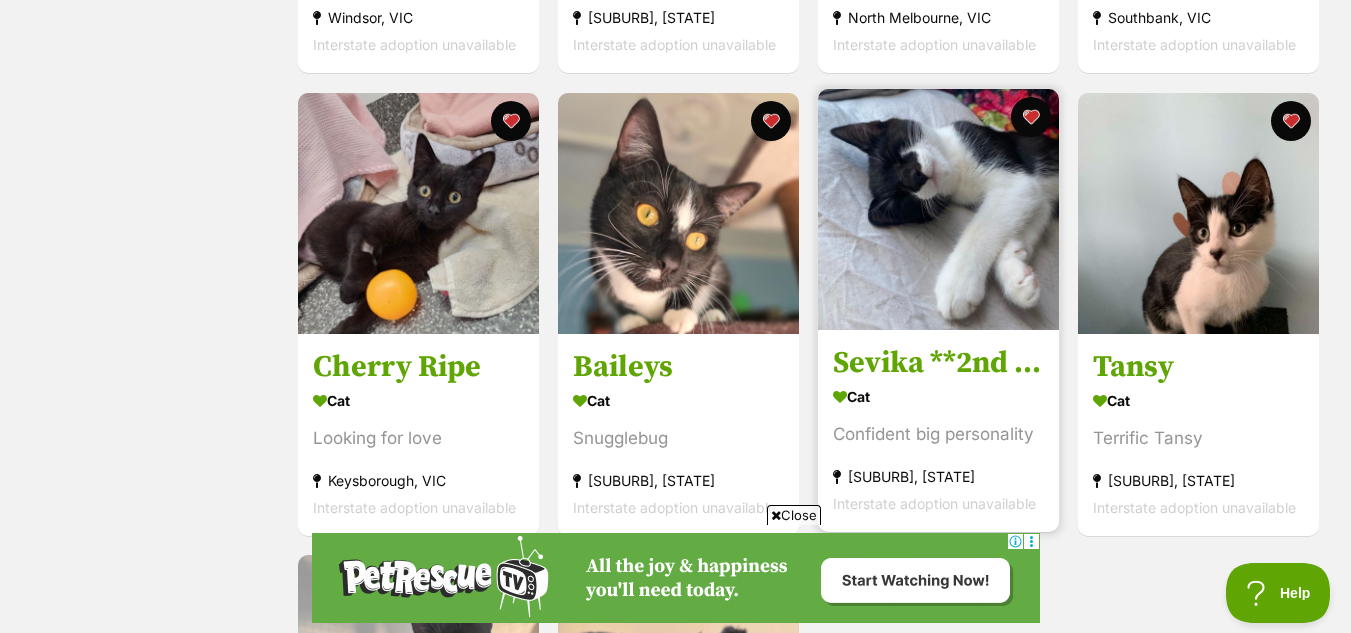 click at bounding box center (938, 209) 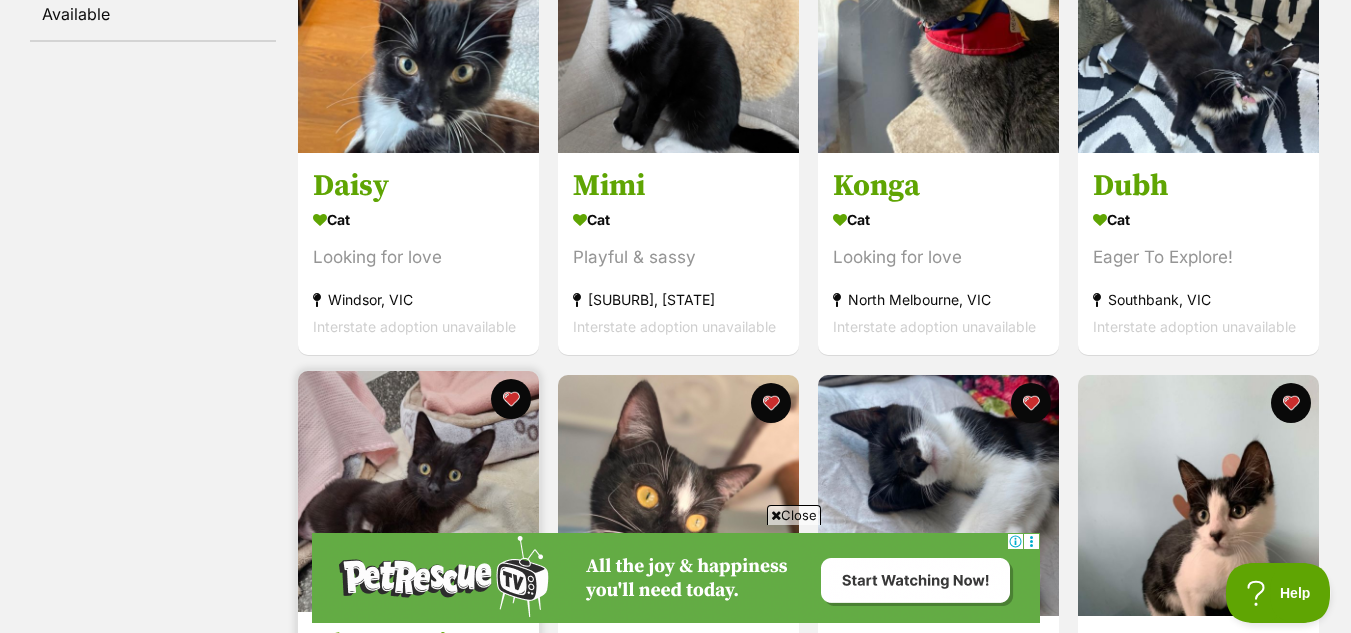 scroll, scrollTop: 341, scrollLeft: 0, axis: vertical 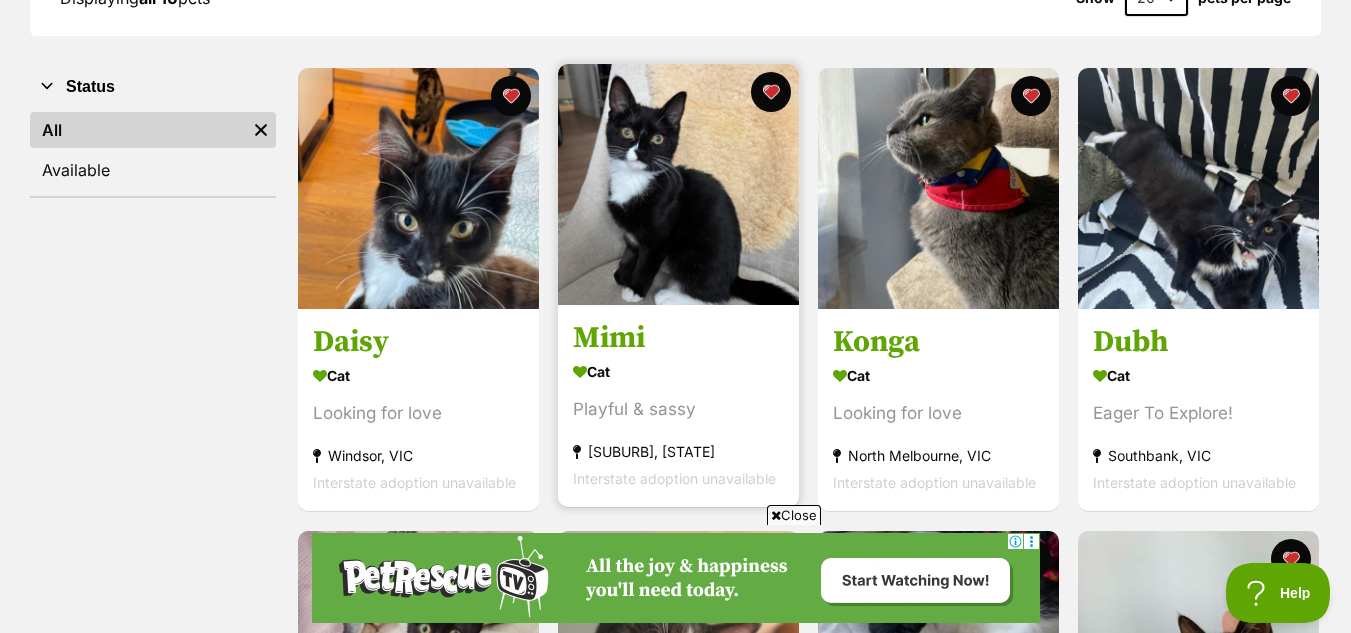 click at bounding box center (678, 184) 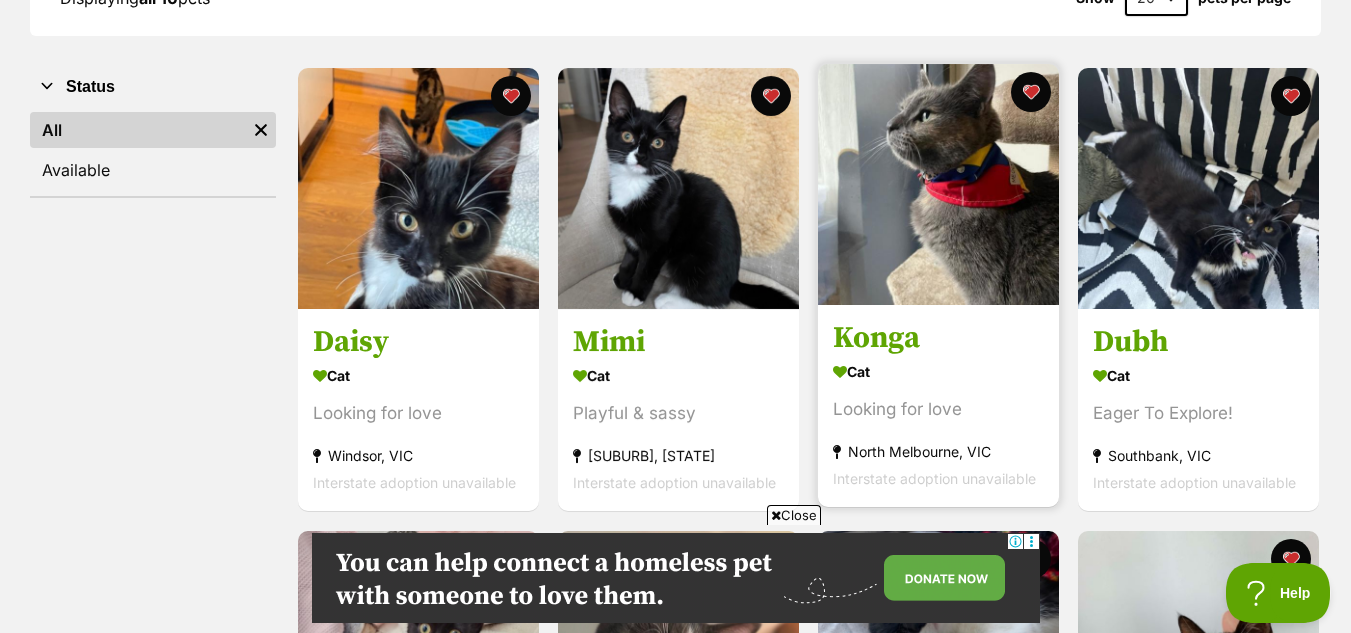 scroll, scrollTop: 0, scrollLeft: 0, axis: both 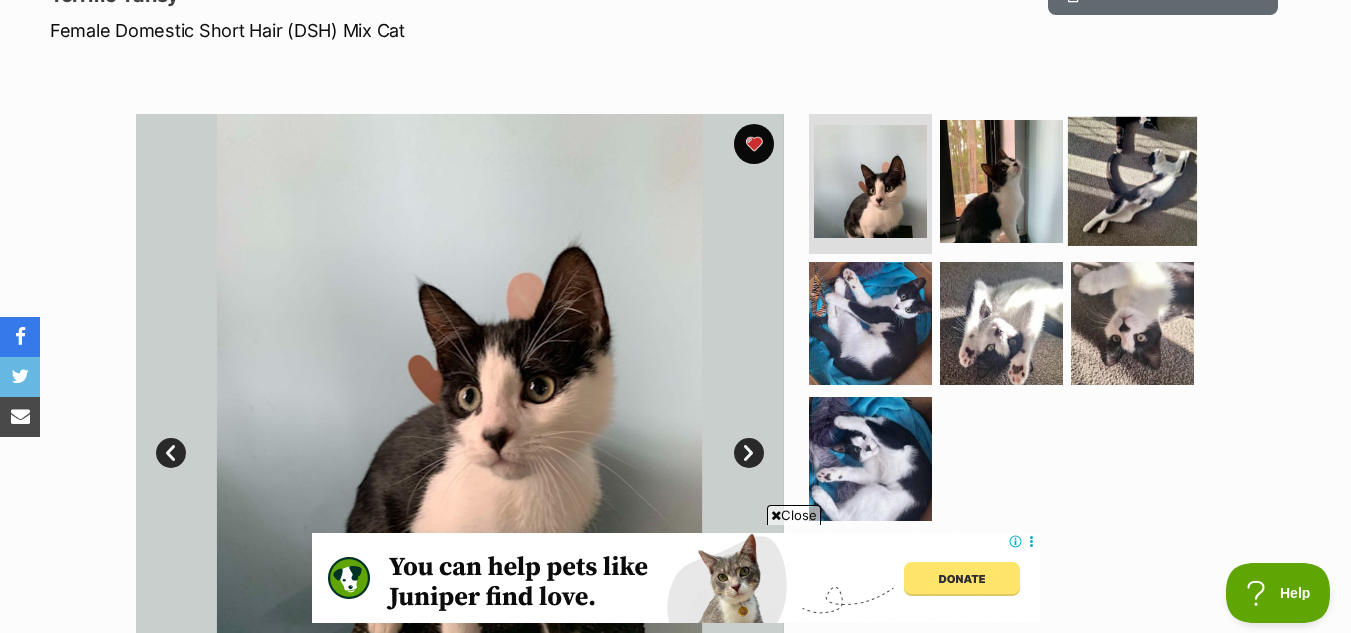 click at bounding box center [1132, 181] 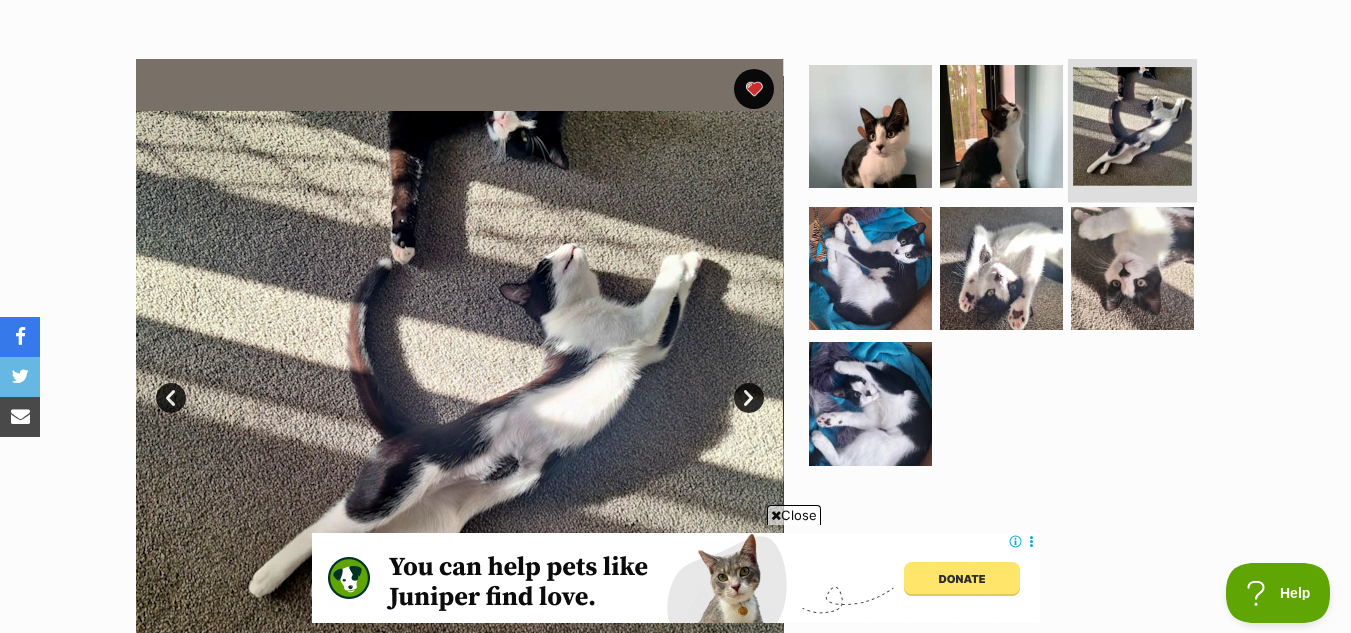 scroll, scrollTop: 358, scrollLeft: 0, axis: vertical 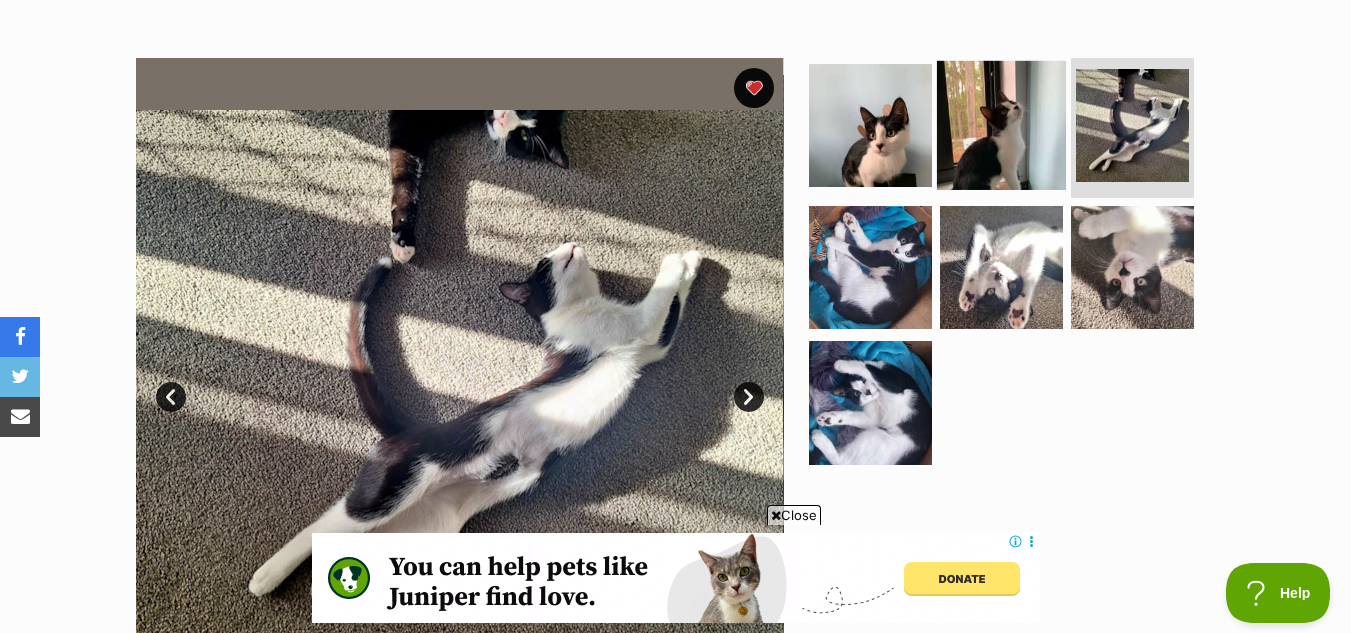 click at bounding box center [1001, 125] 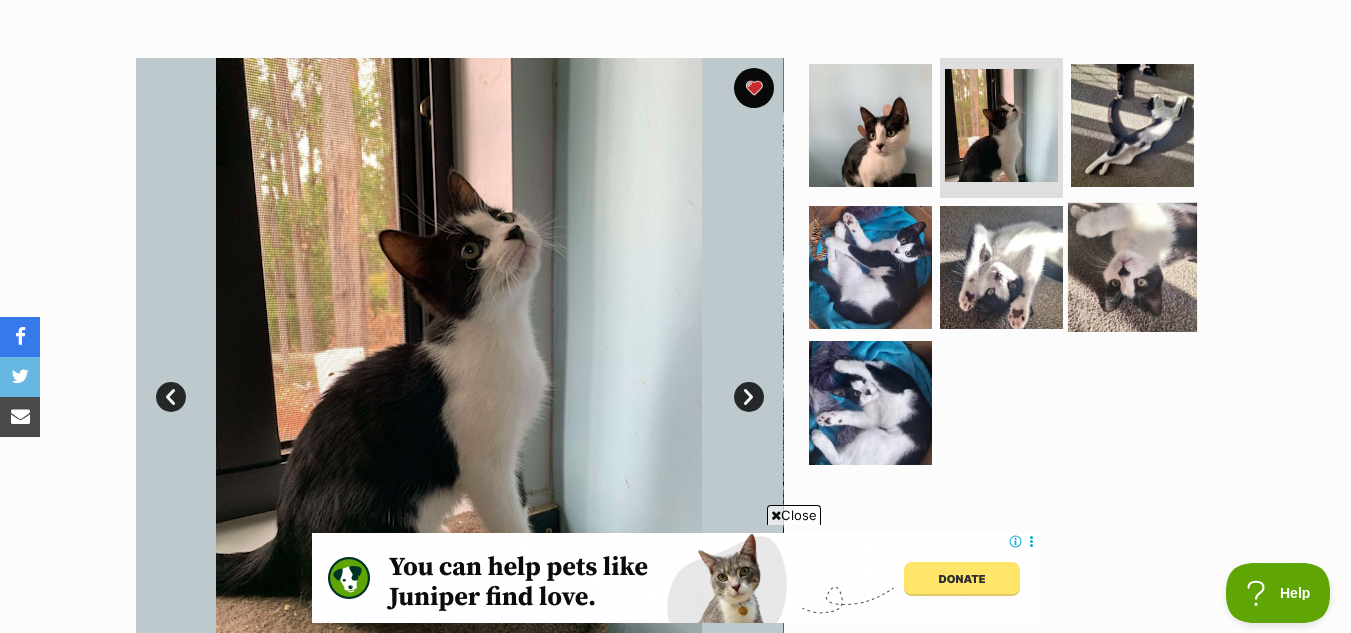 scroll, scrollTop: 486, scrollLeft: 0, axis: vertical 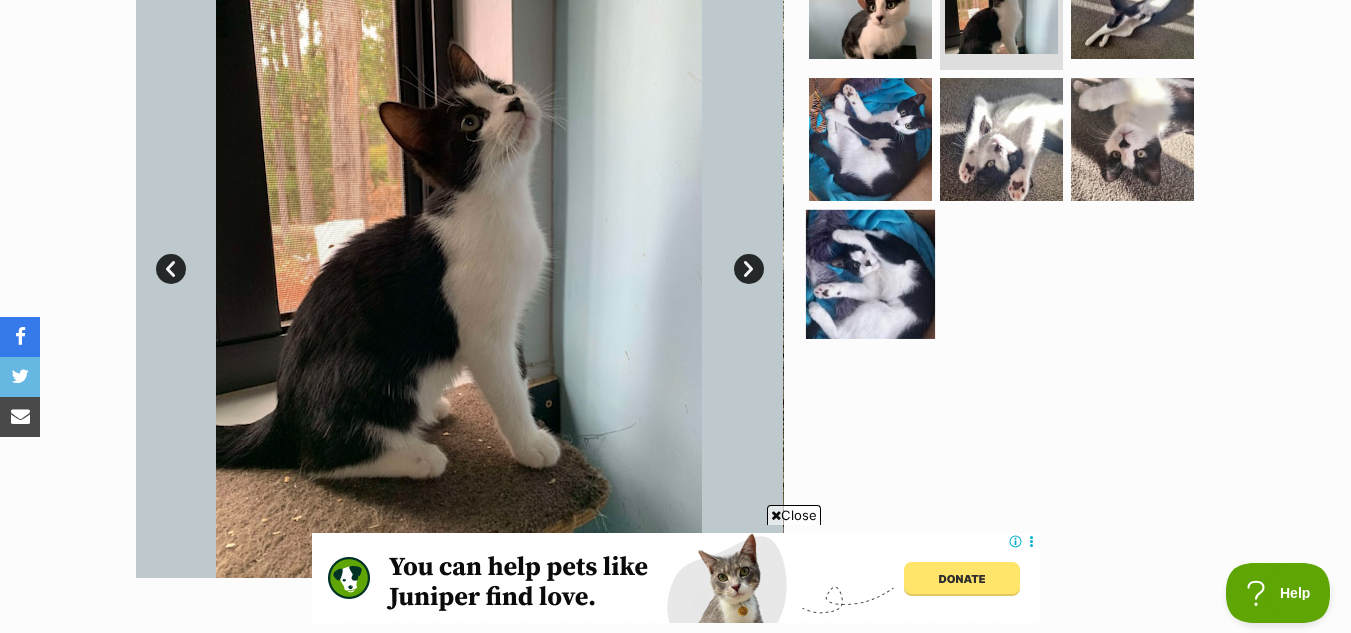 click at bounding box center (870, 274) 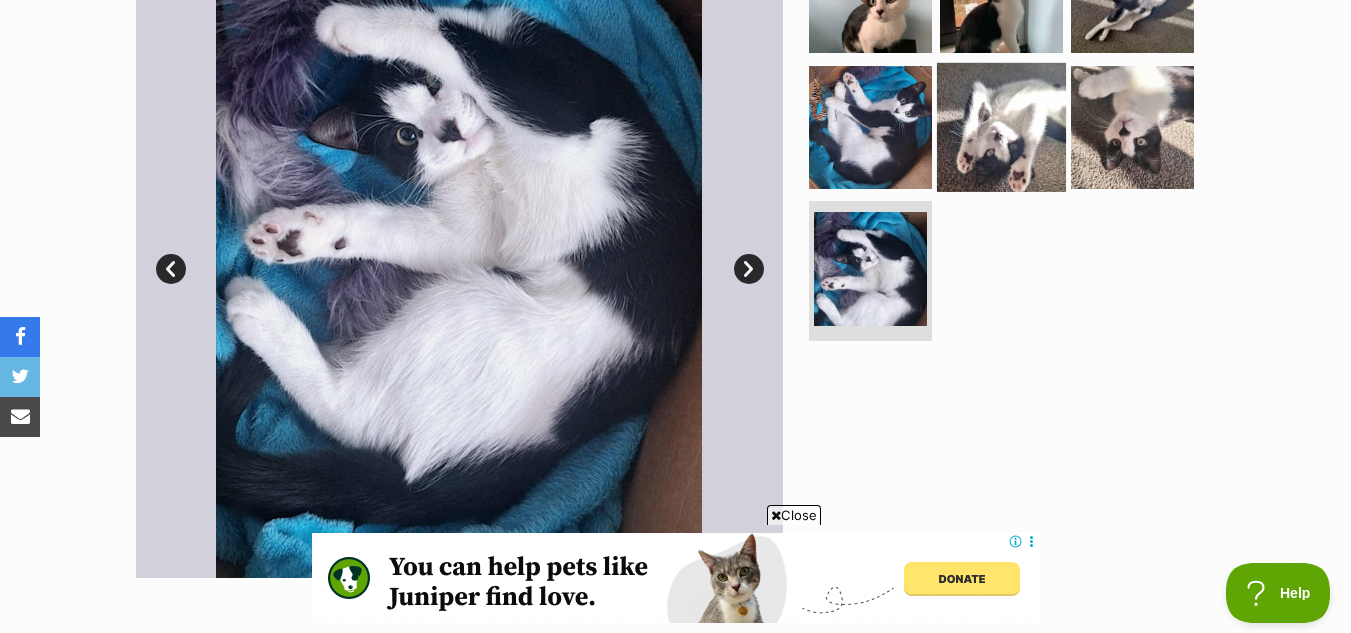 click at bounding box center (1001, 126) 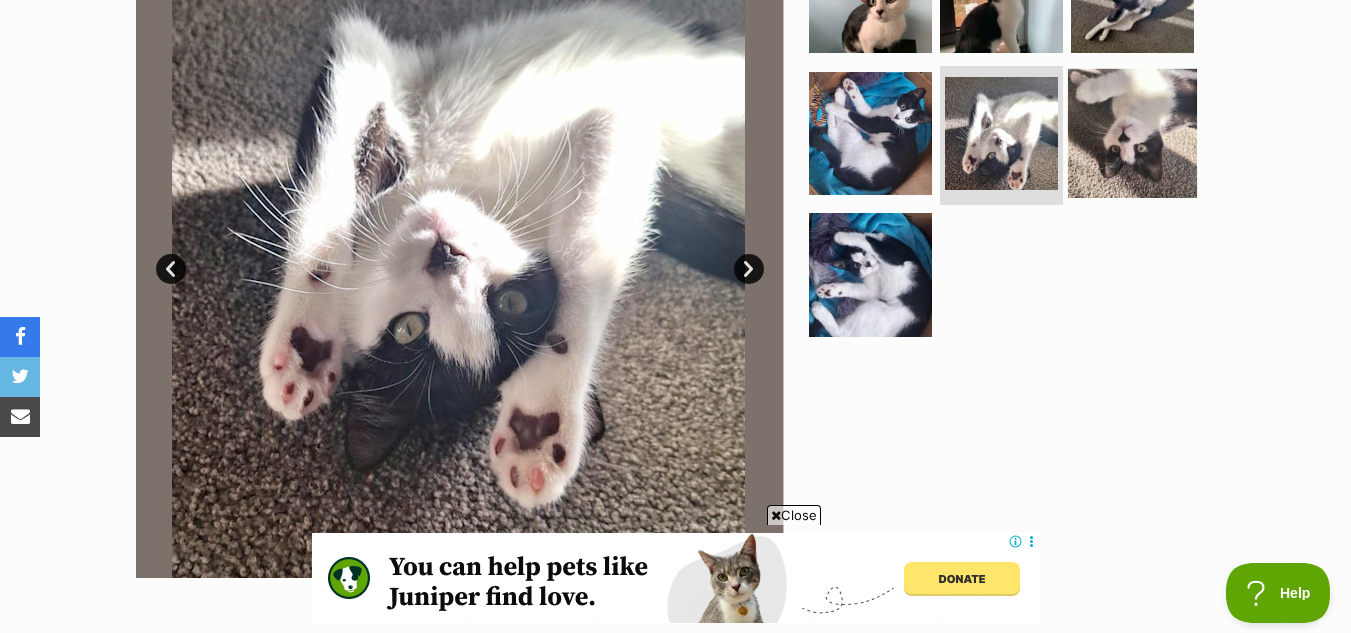 click at bounding box center (1132, 132) 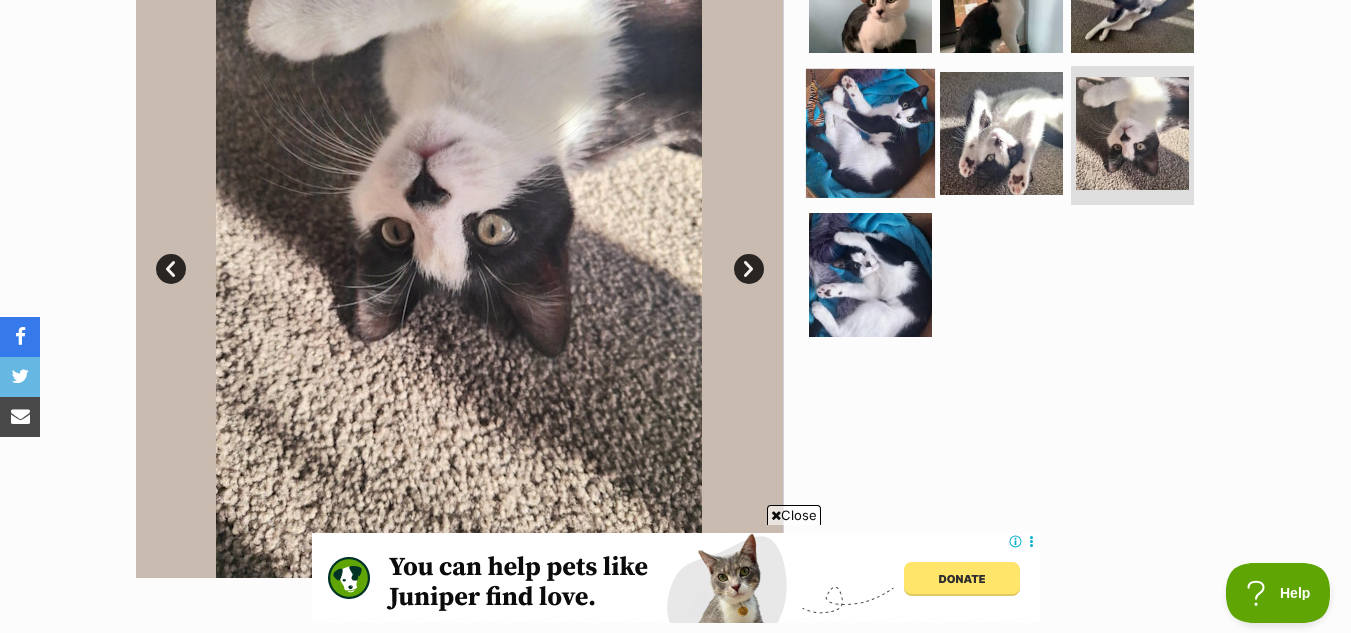click at bounding box center (870, 132) 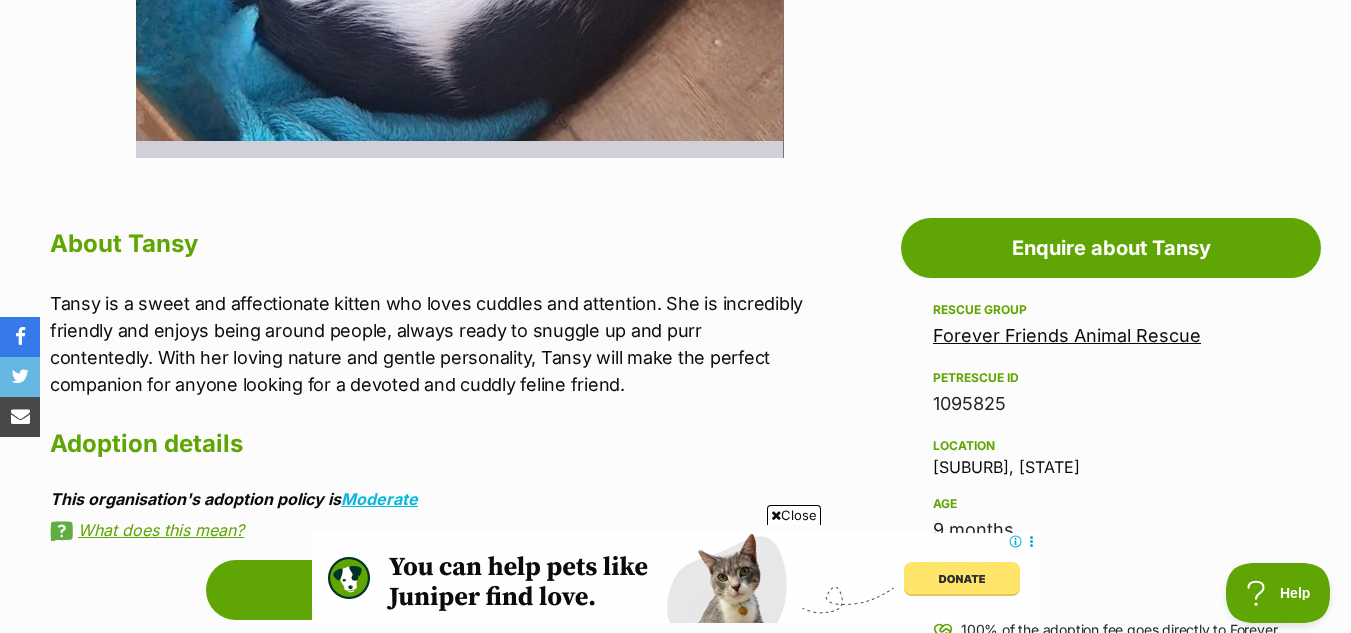 scroll, scrollTop: 936, scrollLeft: 0, axis: vertical 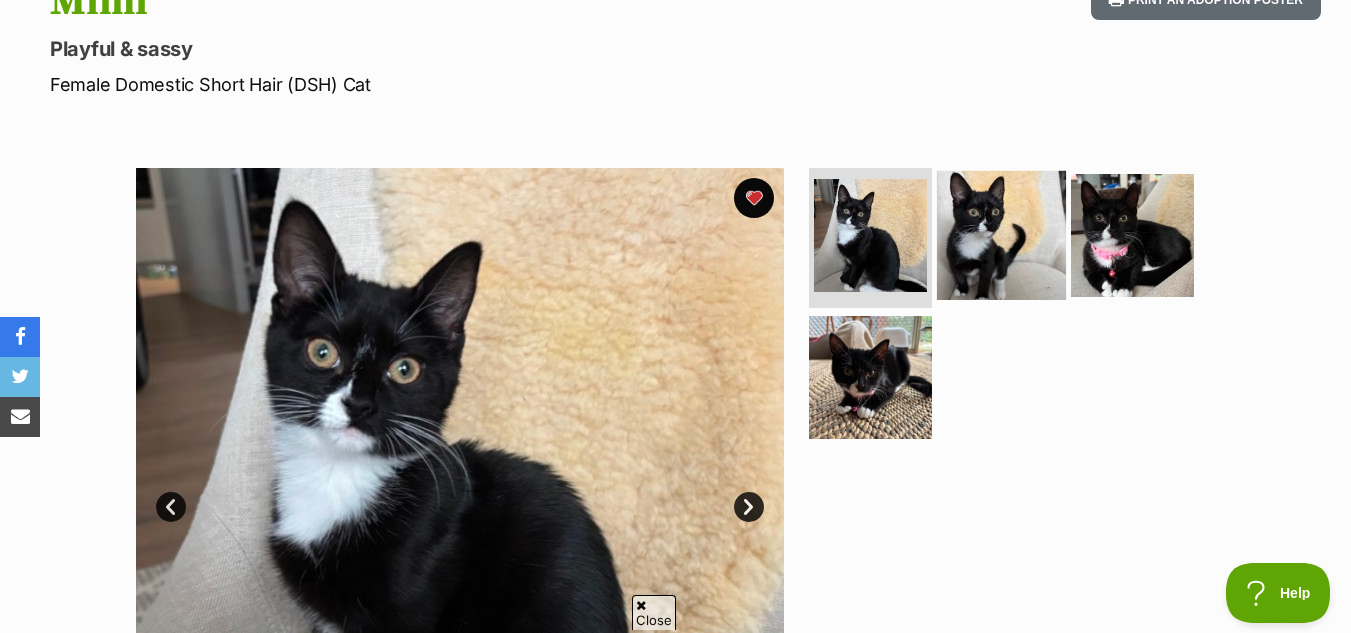 click at bounding box center [1001, 235] 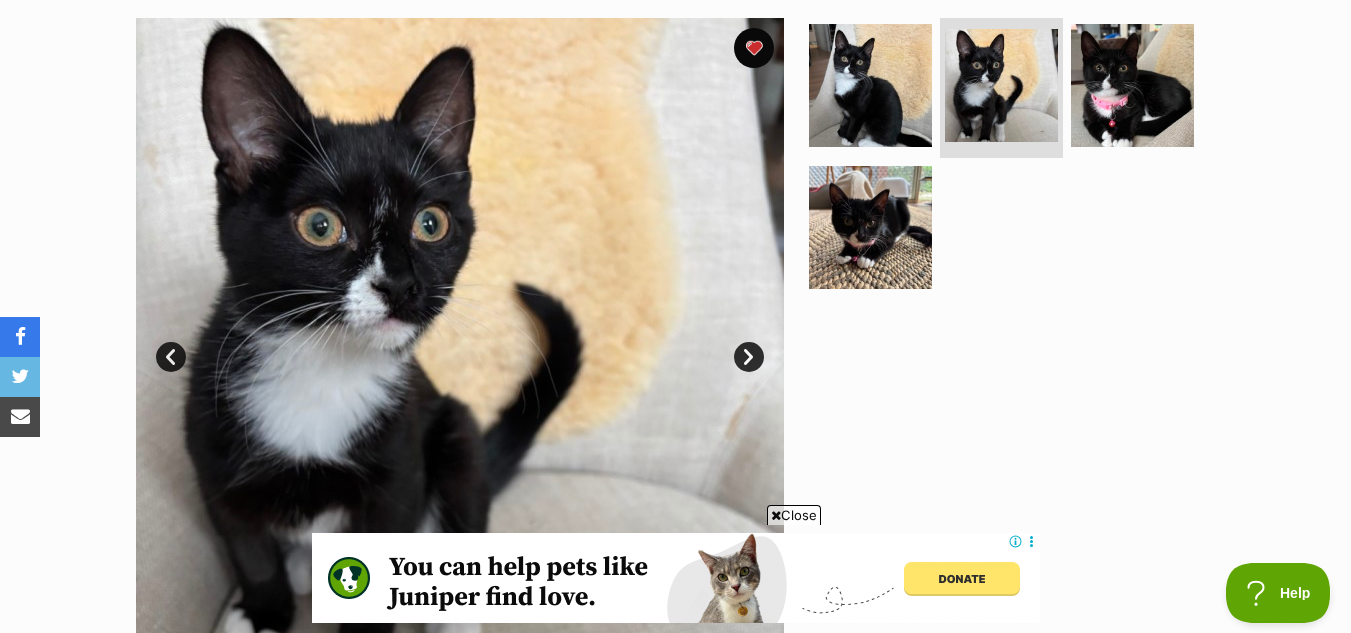 scroll, scrollTop: 399, scrollLeft: 0, axis: vertical 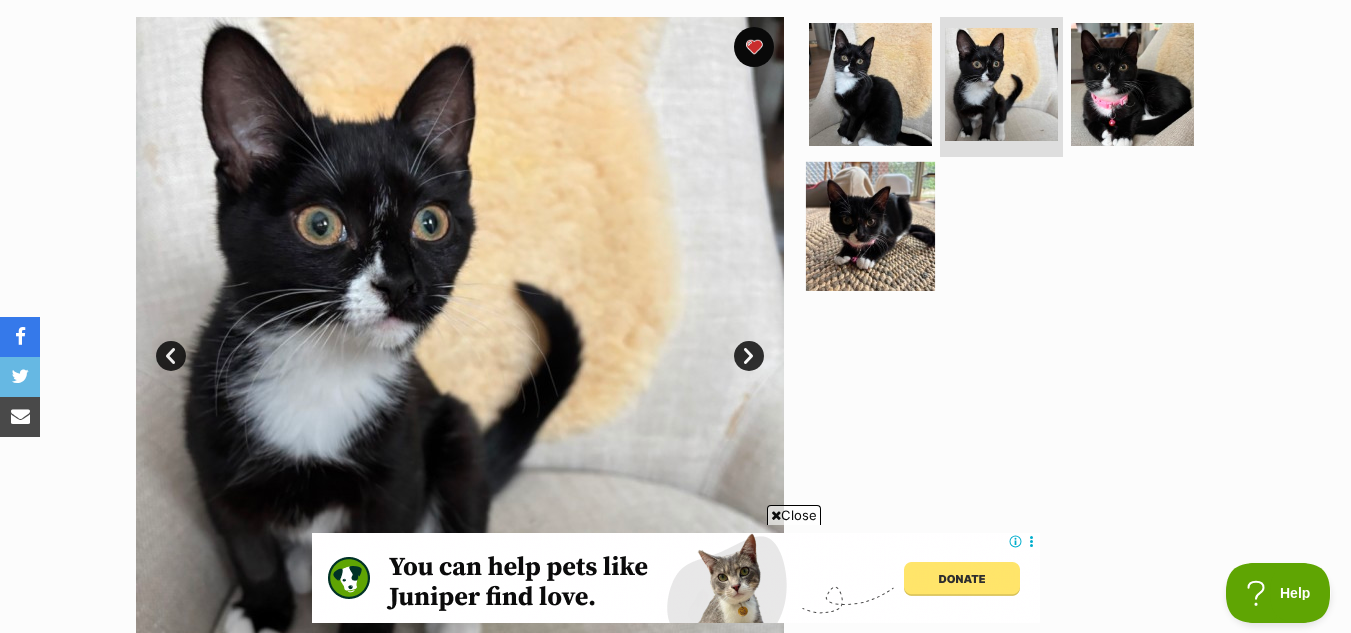 click at bounding box center [870, 225] 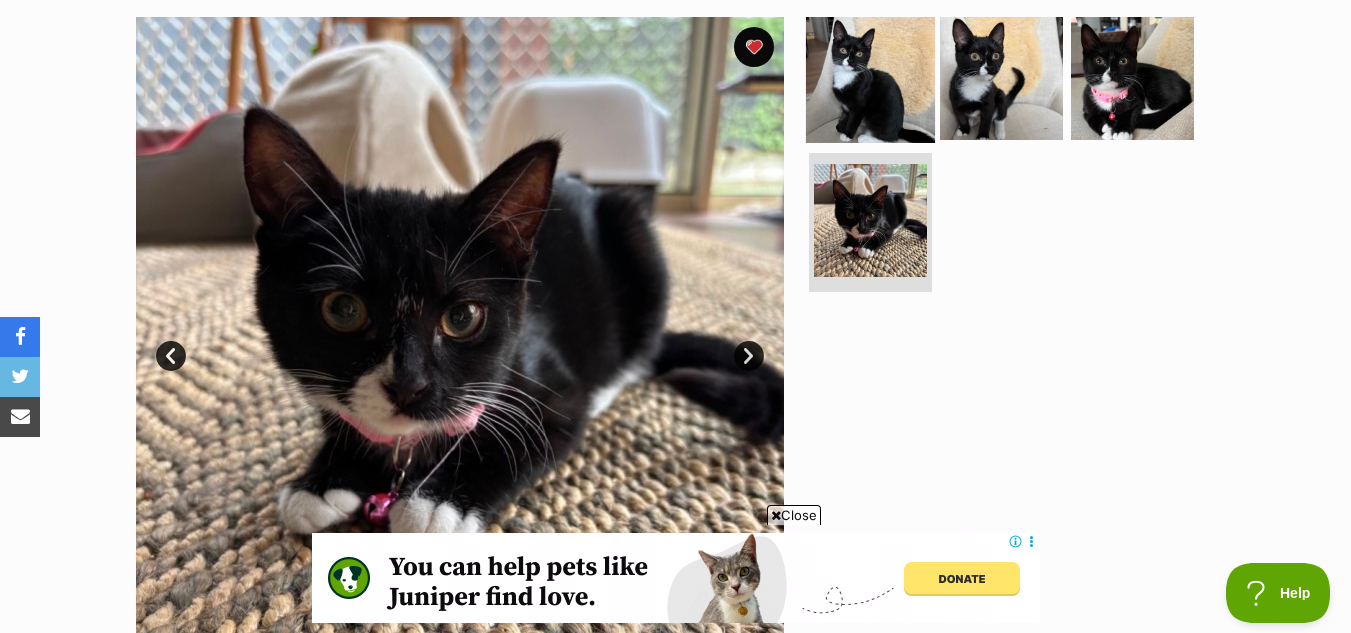click at bounding box center (870, 78) 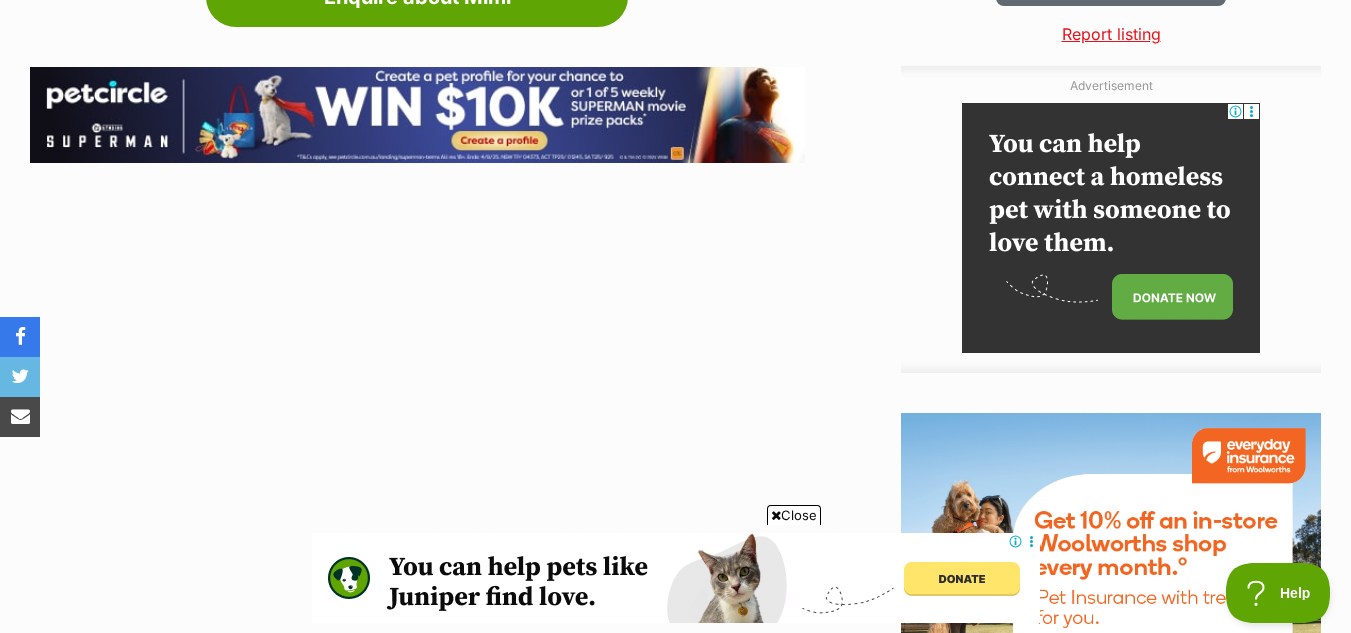 scroll, scrollTop: 2202, scrollLeft: 0, axis: vertical 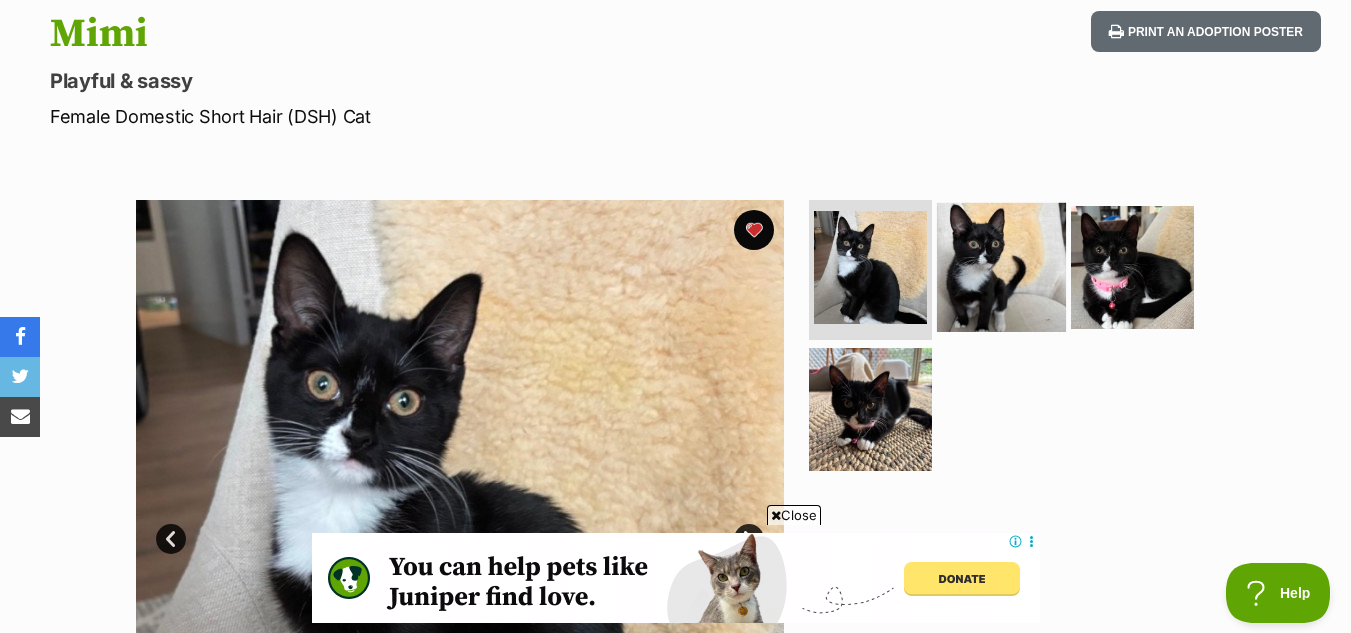click at bounding box center (1001, 267) 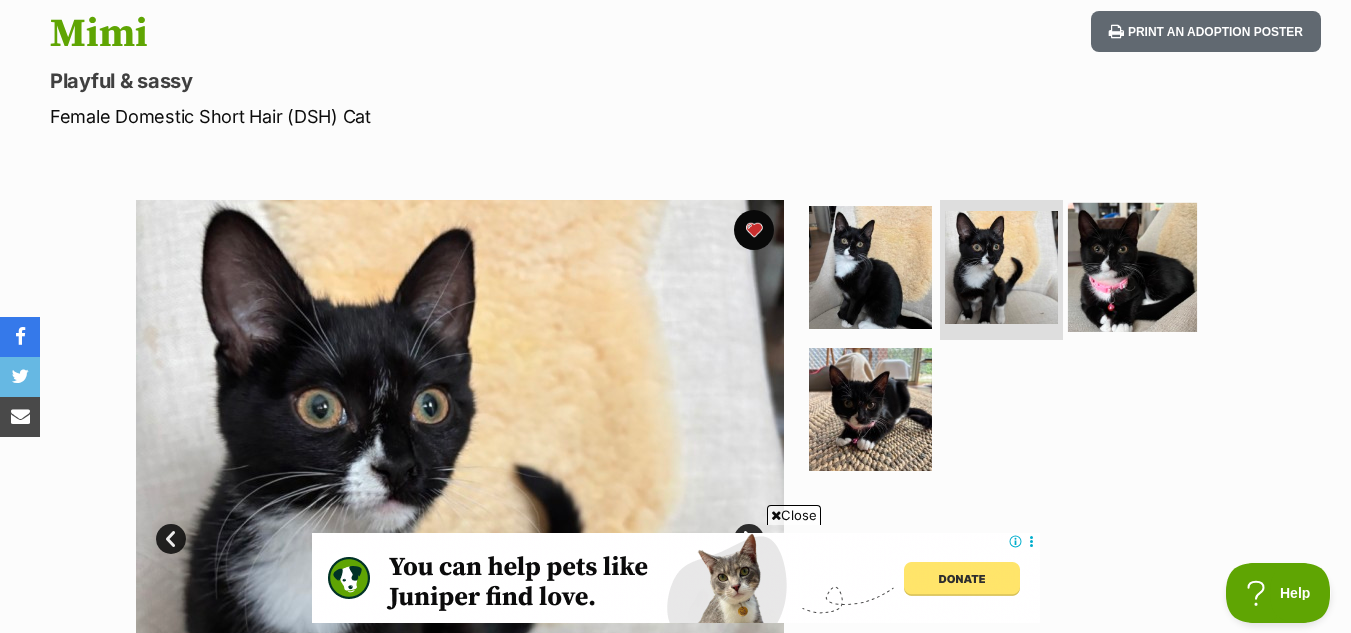 scroll, scrollTop: 430, scrollLeft: 0, axis: vertical 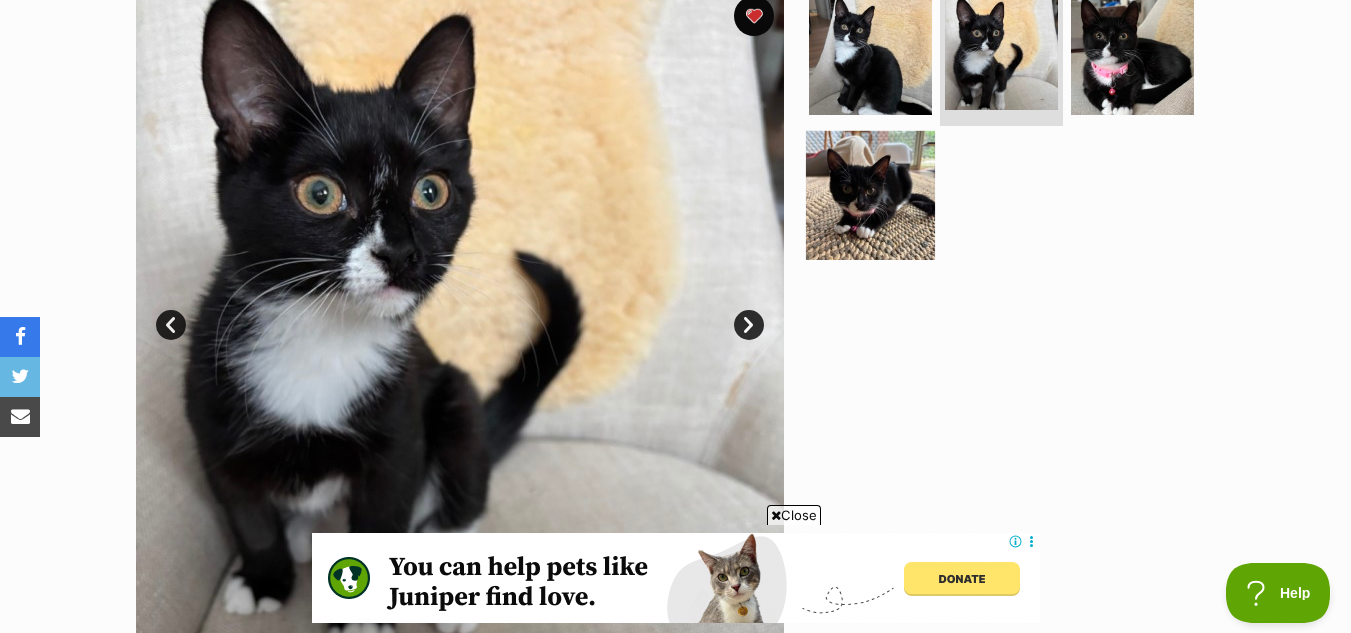 click at bounding box center [870, 194] 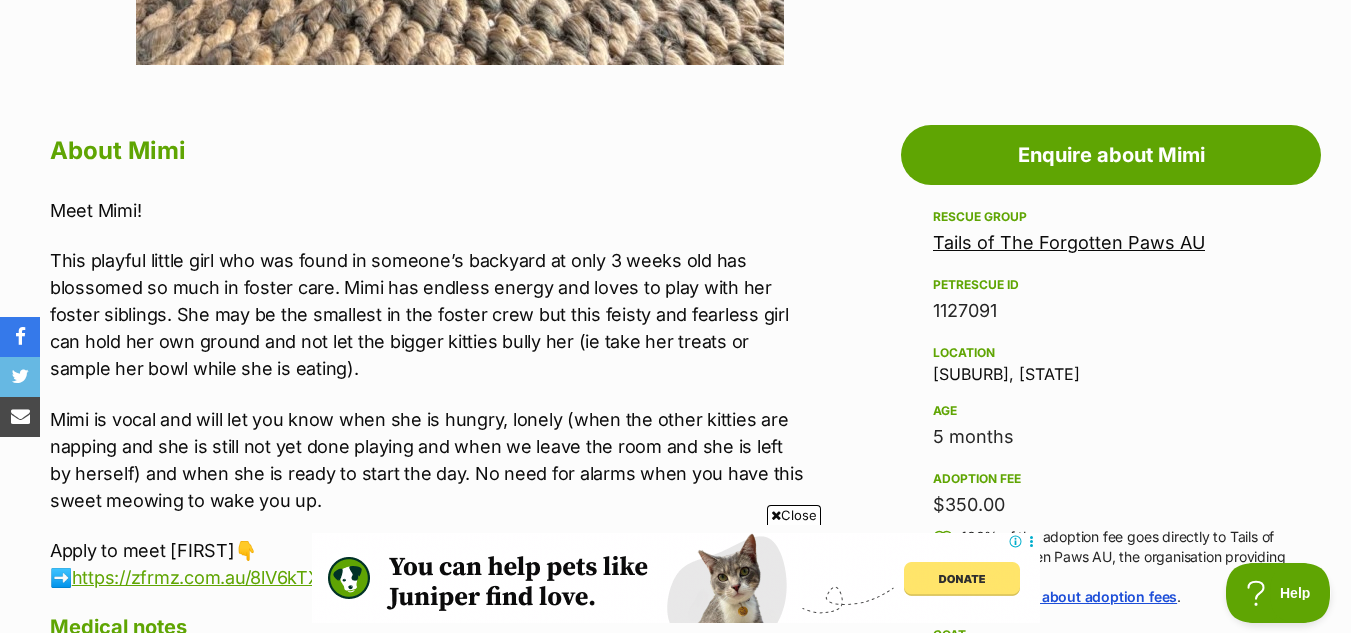 scroll, scrollTop: 1001, scrollLeft: 0, axis: vertical 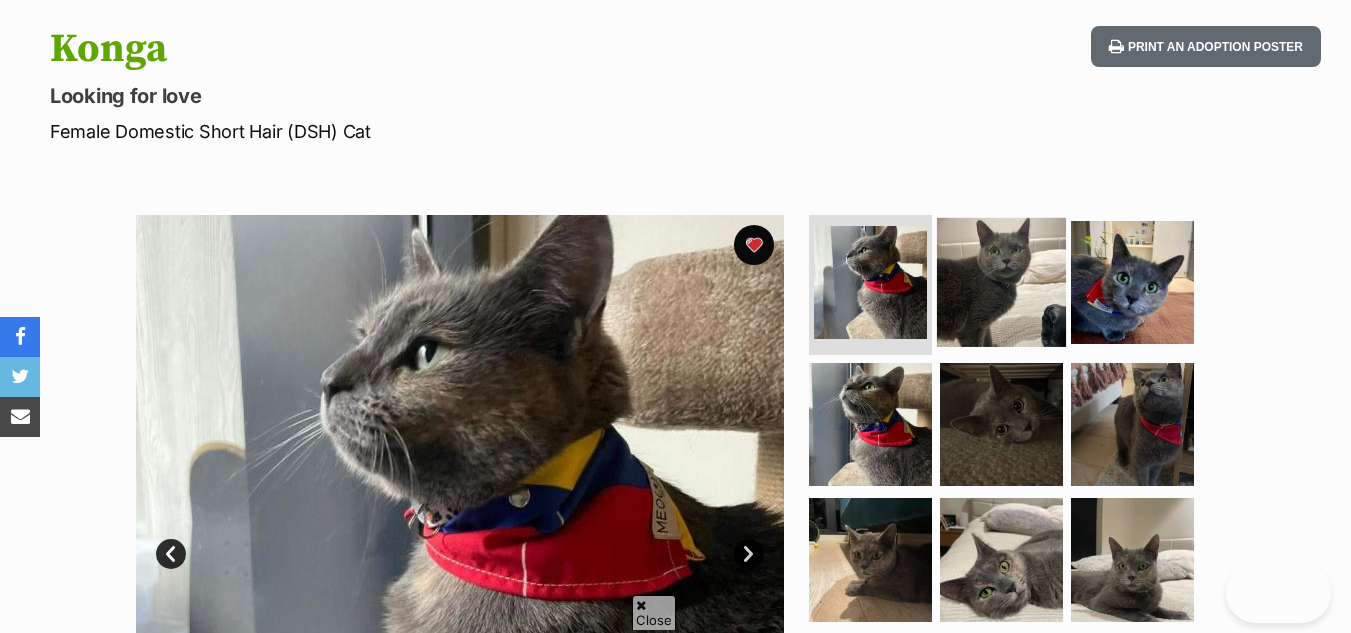 click at bounding box center [1001, 282] 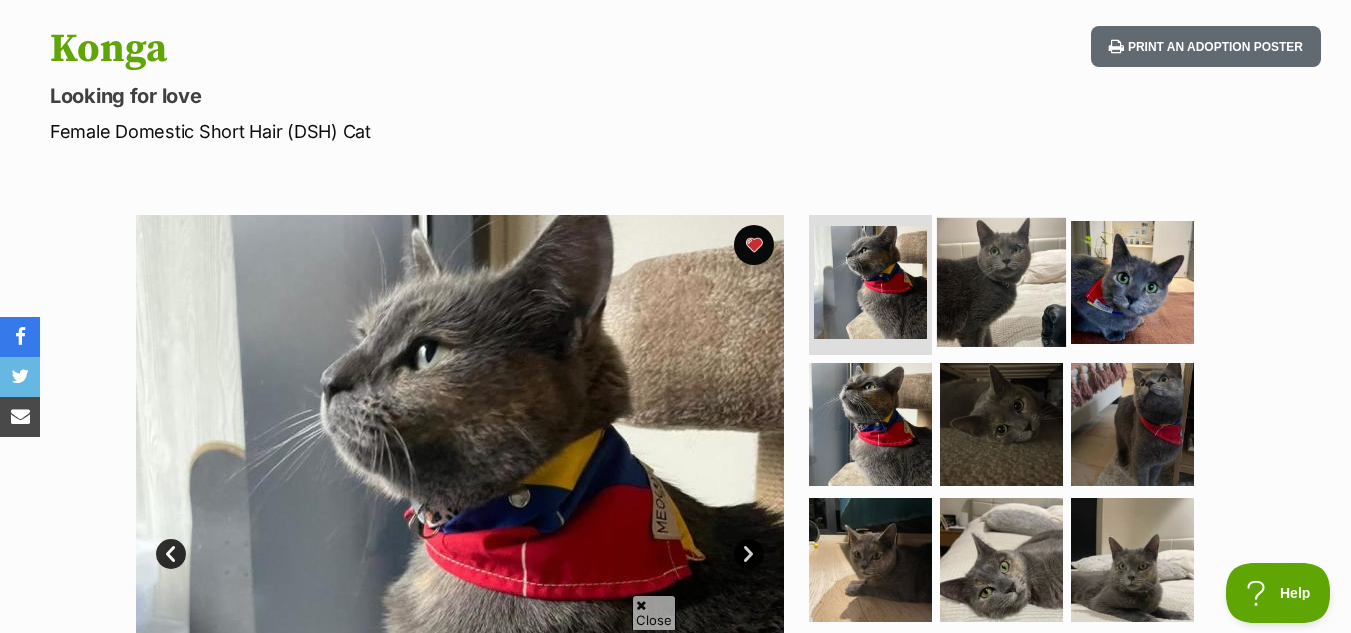 scroll, scrollTop: 0, scrollLeft: 0, axis: both 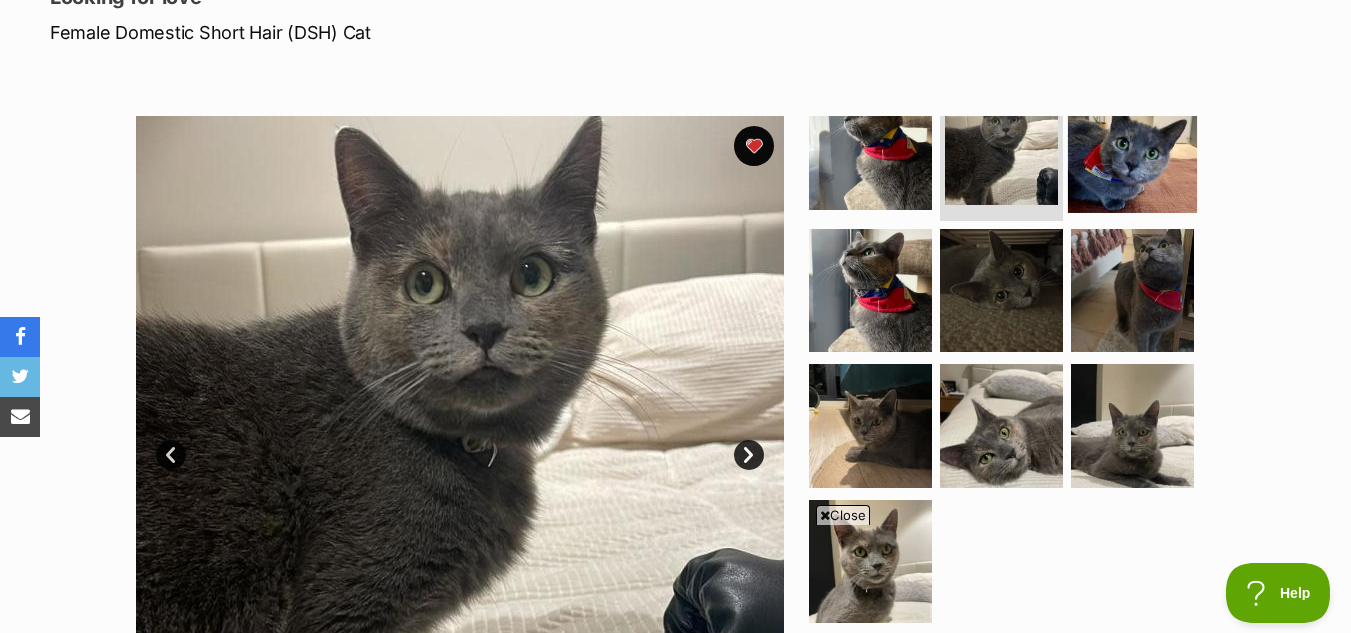 click at bounding box center (1132, 148) 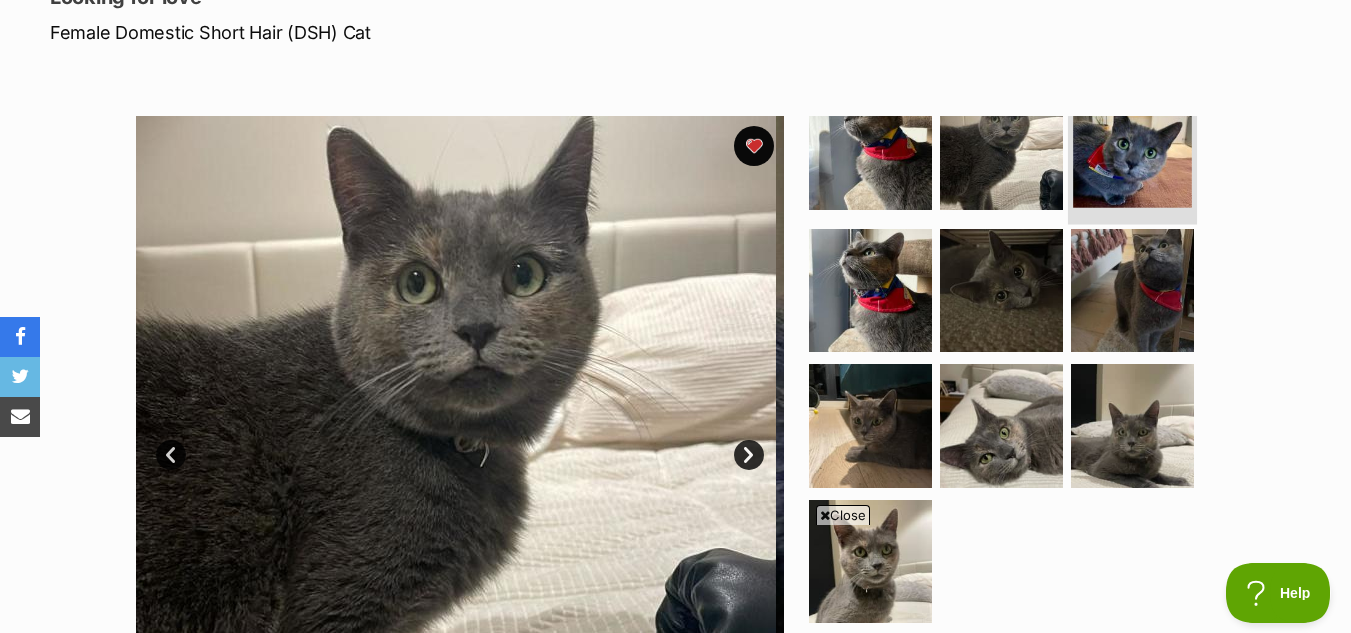 scroll, scrollTop: 42, scrollLeft: 0, axis: vertical 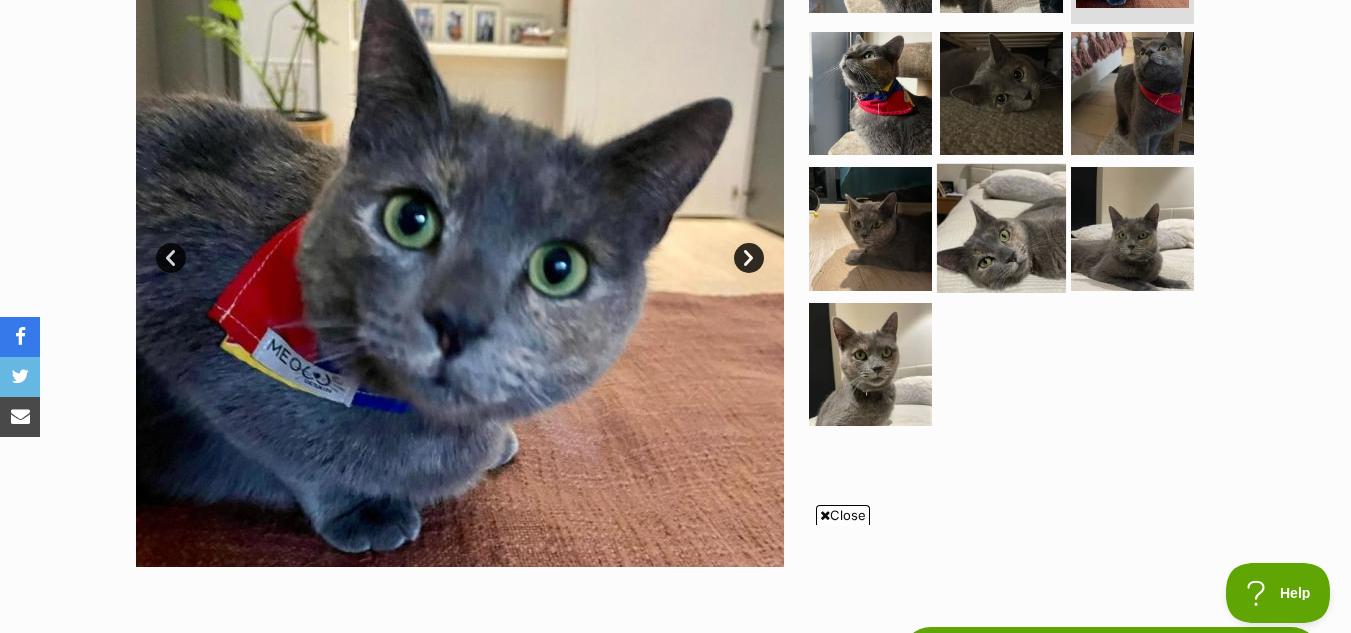 click at bounding box center [1001, 228] 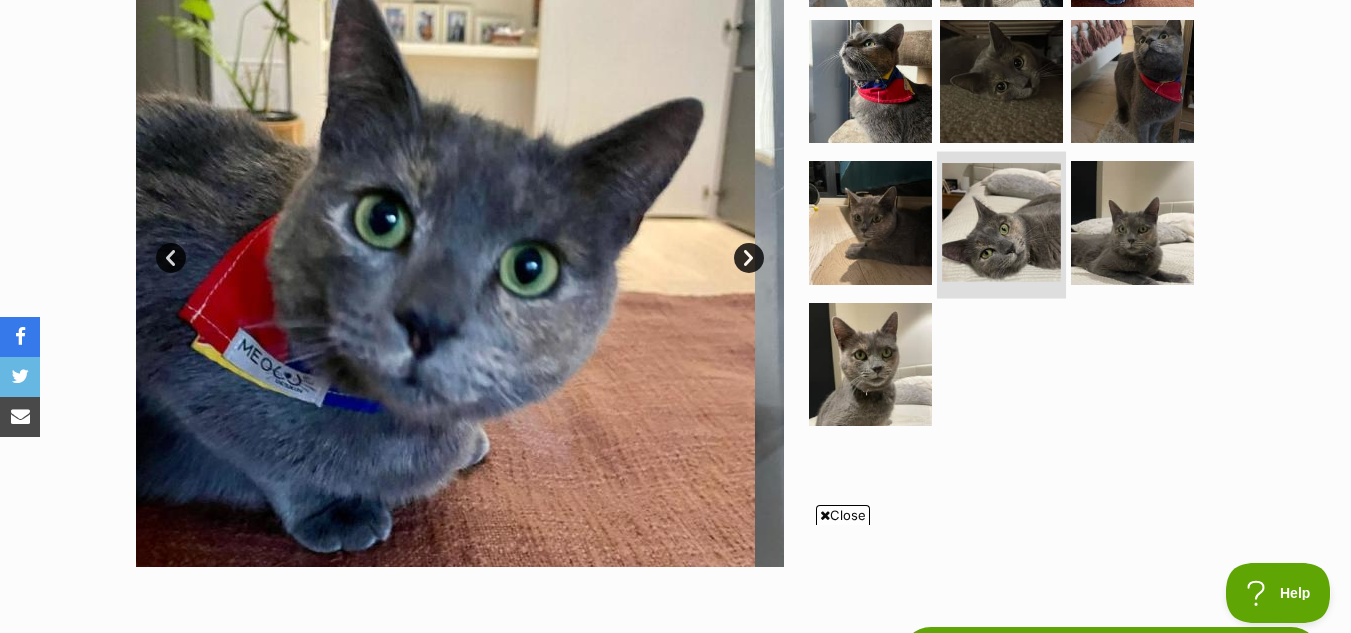 scroll, scrollTop: 36, scrollLeft: 0, axis: vertical 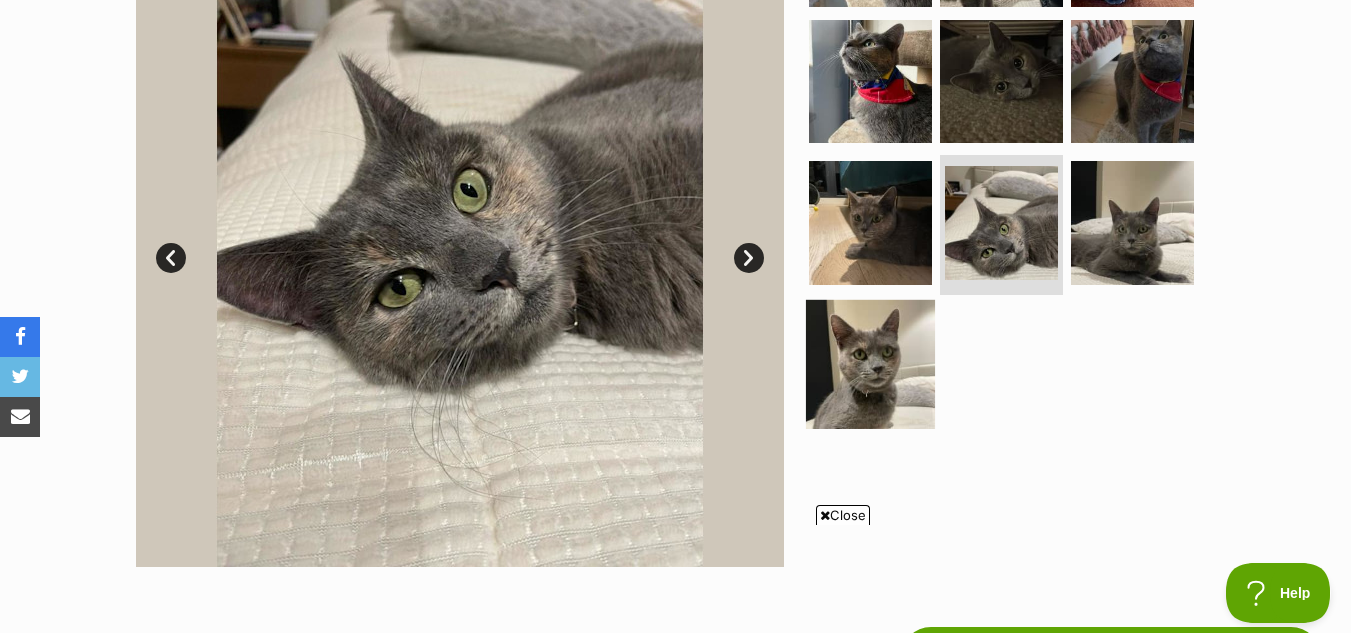 click at bounding box center [870, 364] 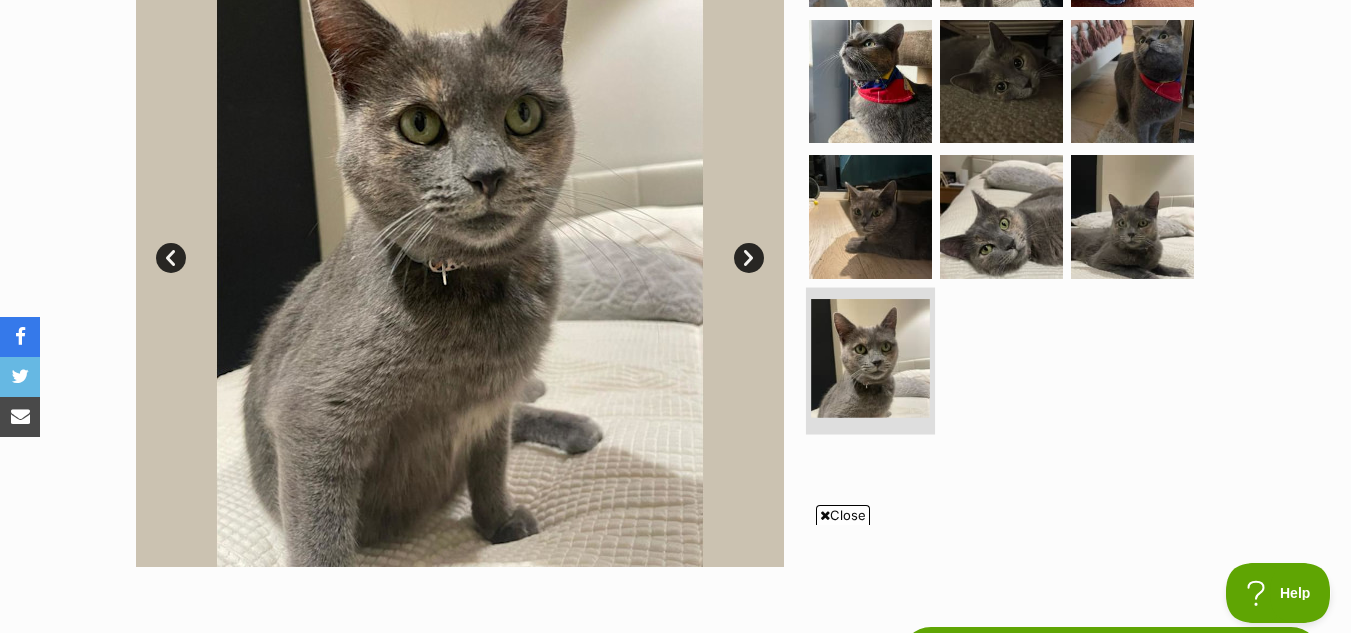 scroll, scrollTop: 42, scrollLeft: 0, axis: vertical 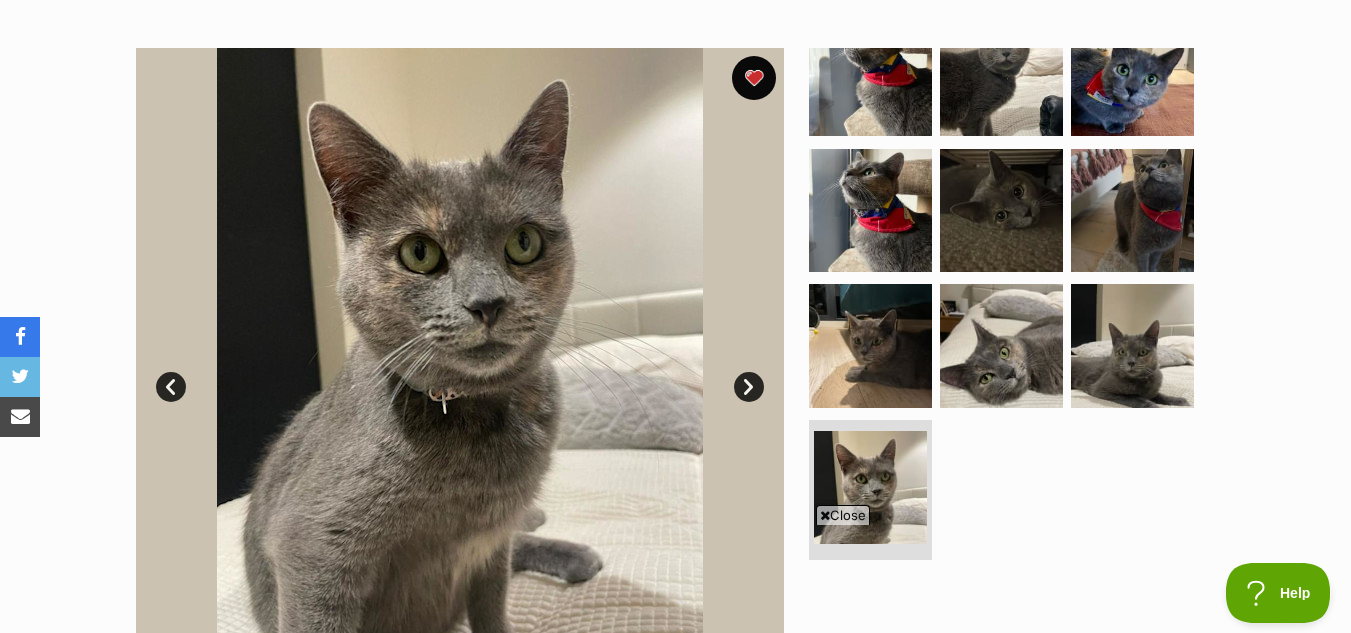 click at bounding box center [754, 78] 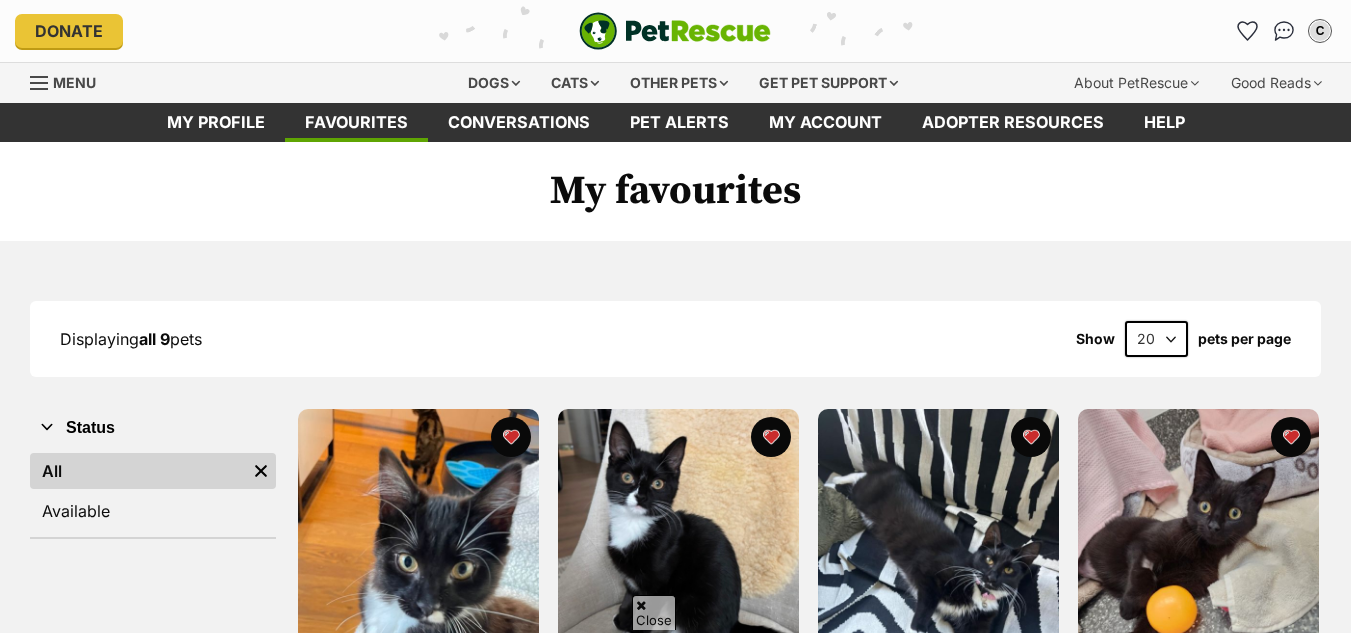 scroll, scrollTop: 341, scrollLeft: 0, axis: vertical 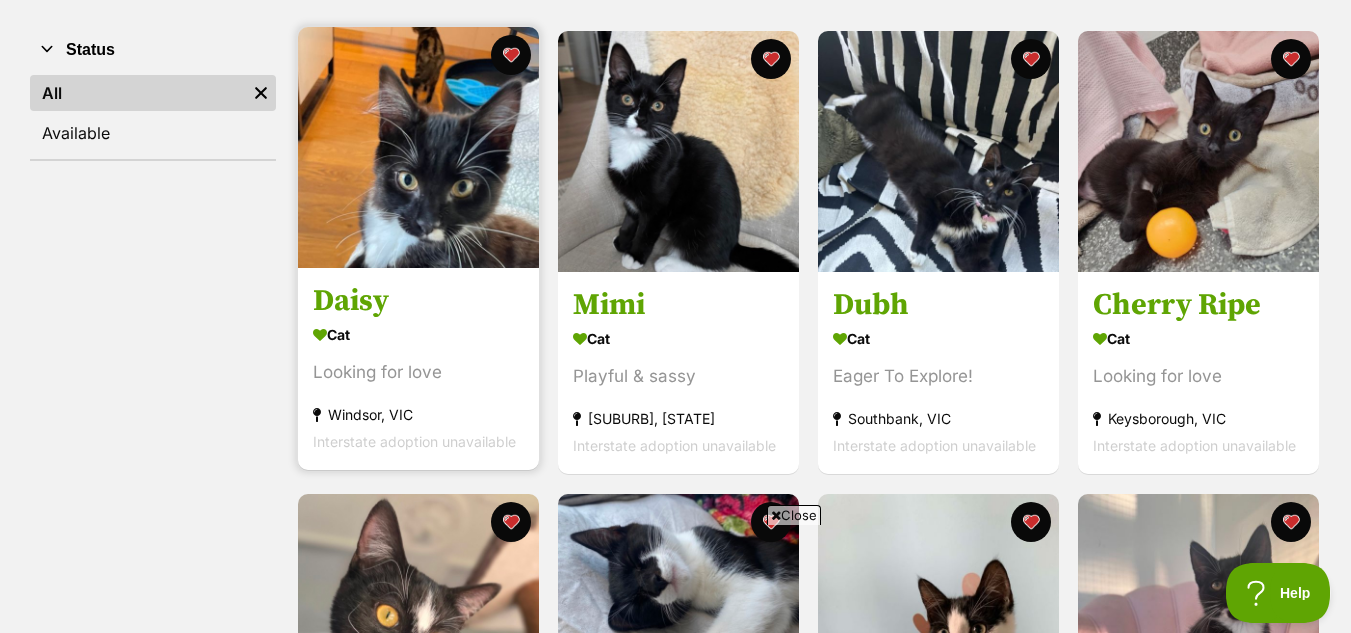 click at bounding box center [418, 147] 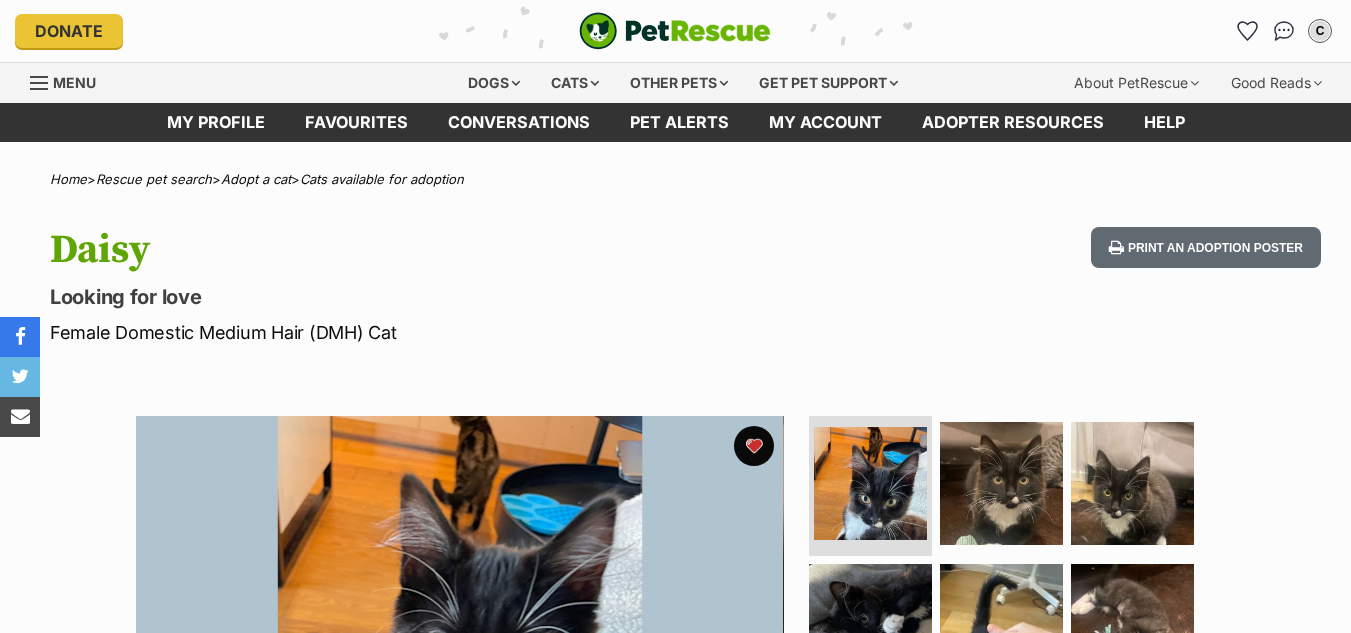 scroll, scrollTop: 0, scrollLeft: 0, axis: both 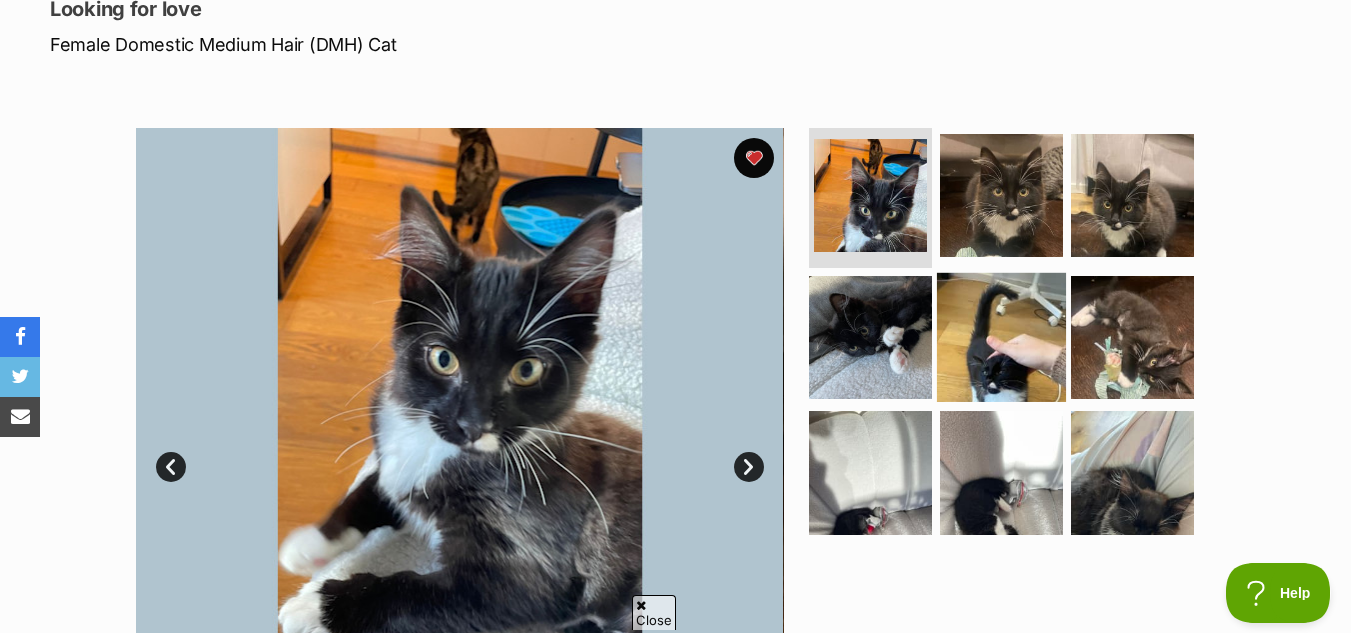 click at bounding box center (1001, 336) 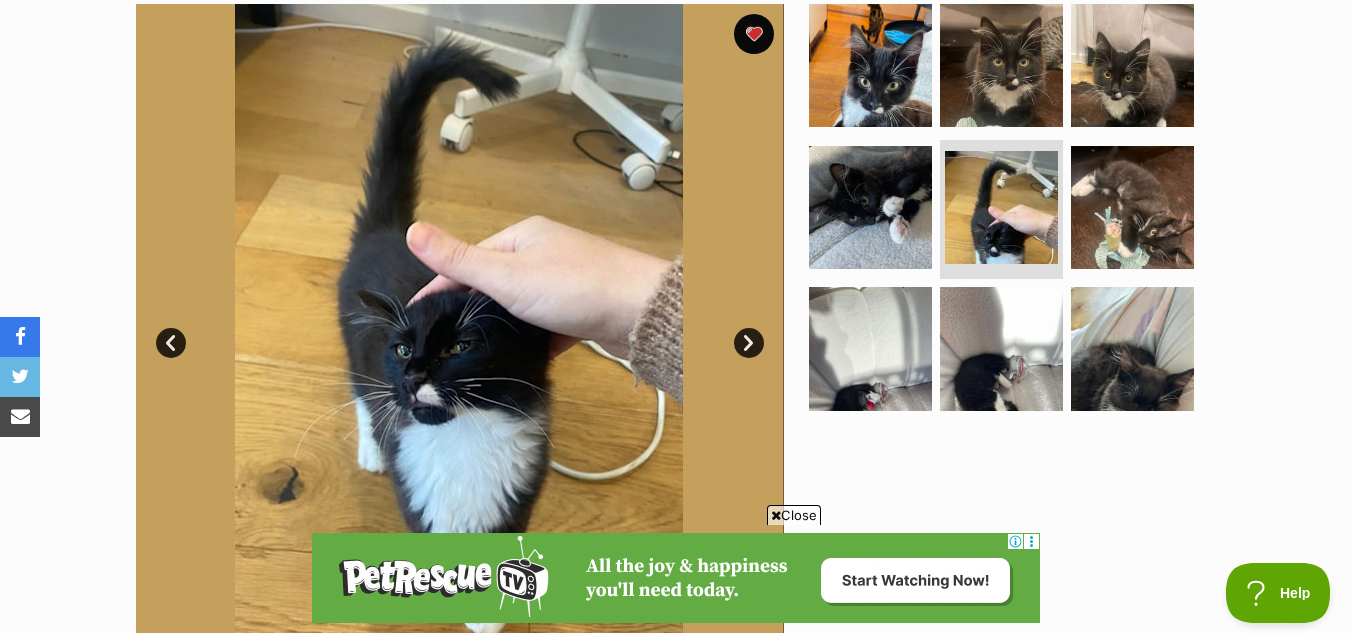 scroll, scrollTop: 0, scrollLeft: 0, axis: both 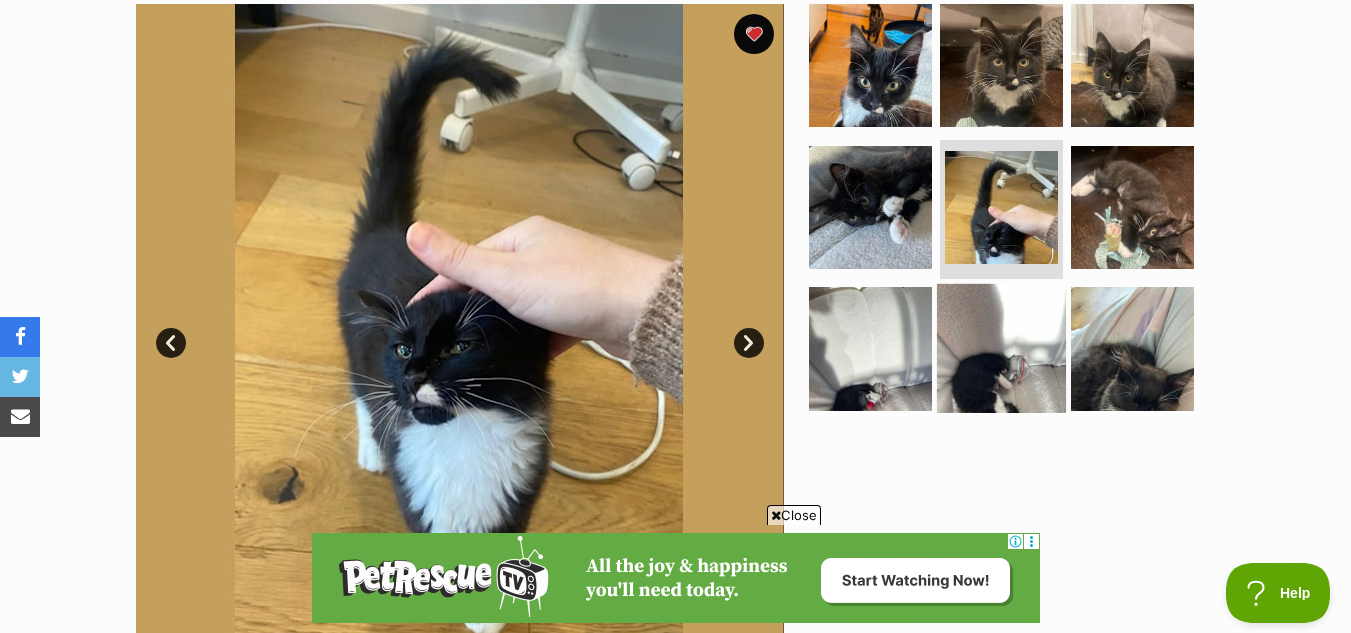 click at bounding box center [1001, 348] 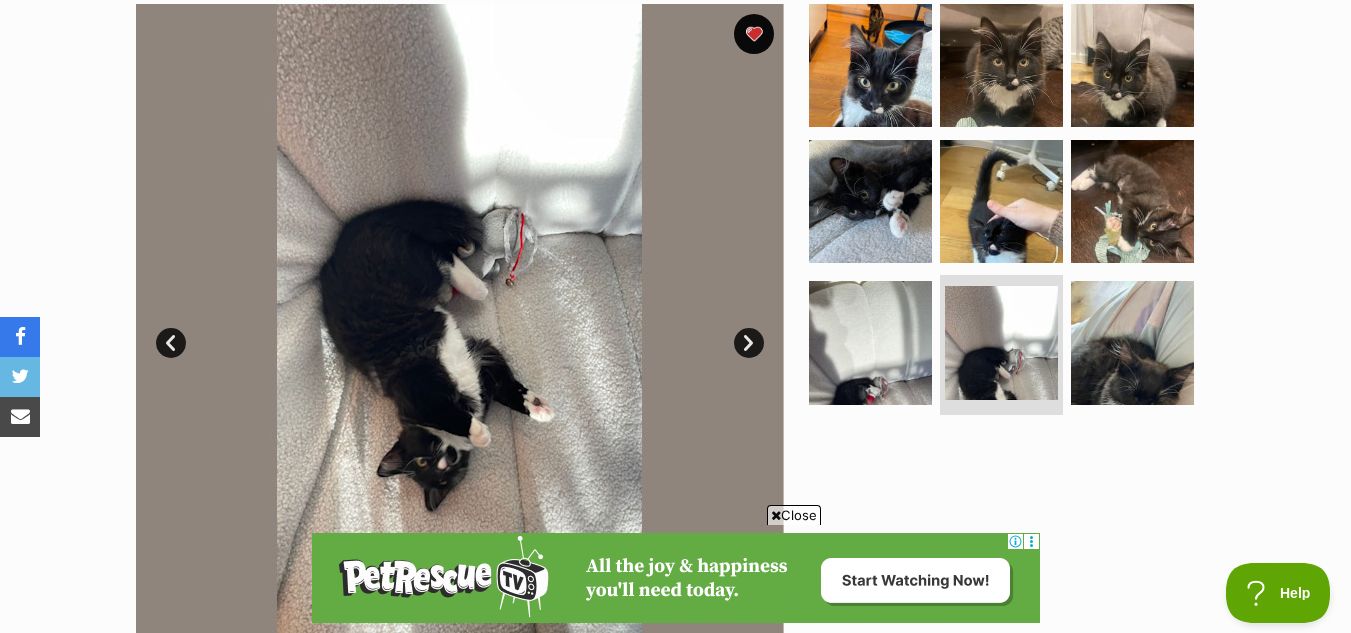 scroll, scrollTop: 528, scrollLeft: 0, axis: vertical 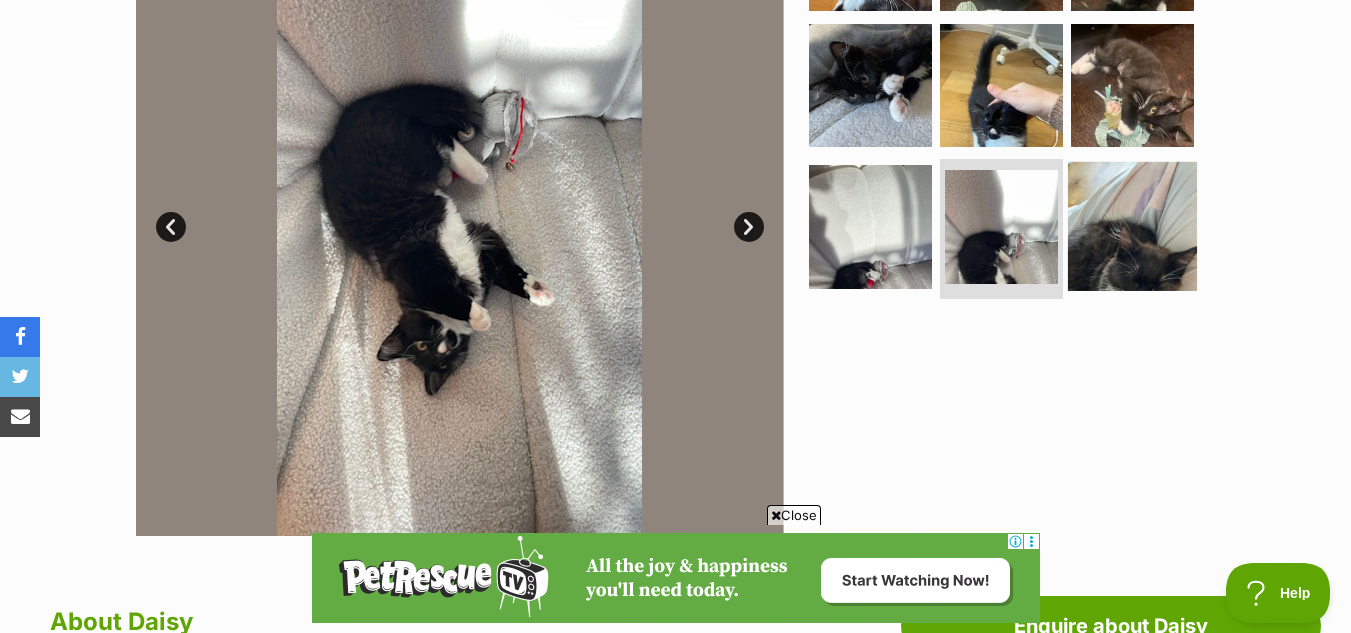 click at bounding box center (1132, 226) 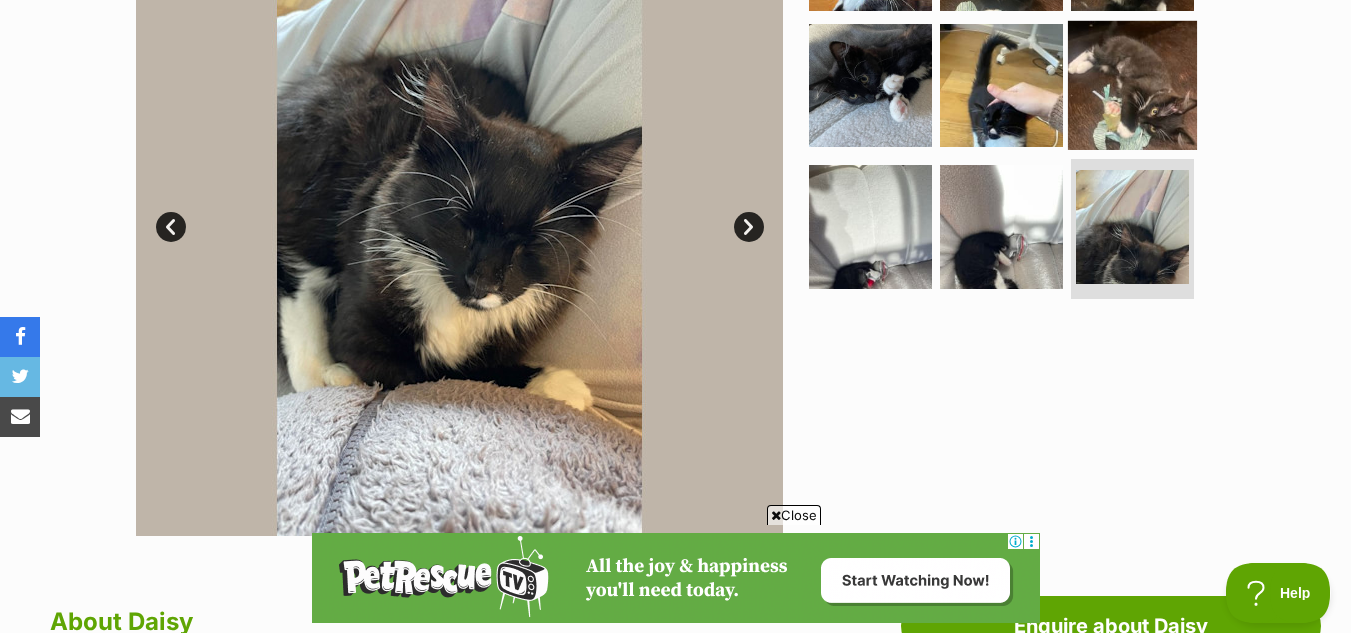 click at bounding box center (1132, 84) 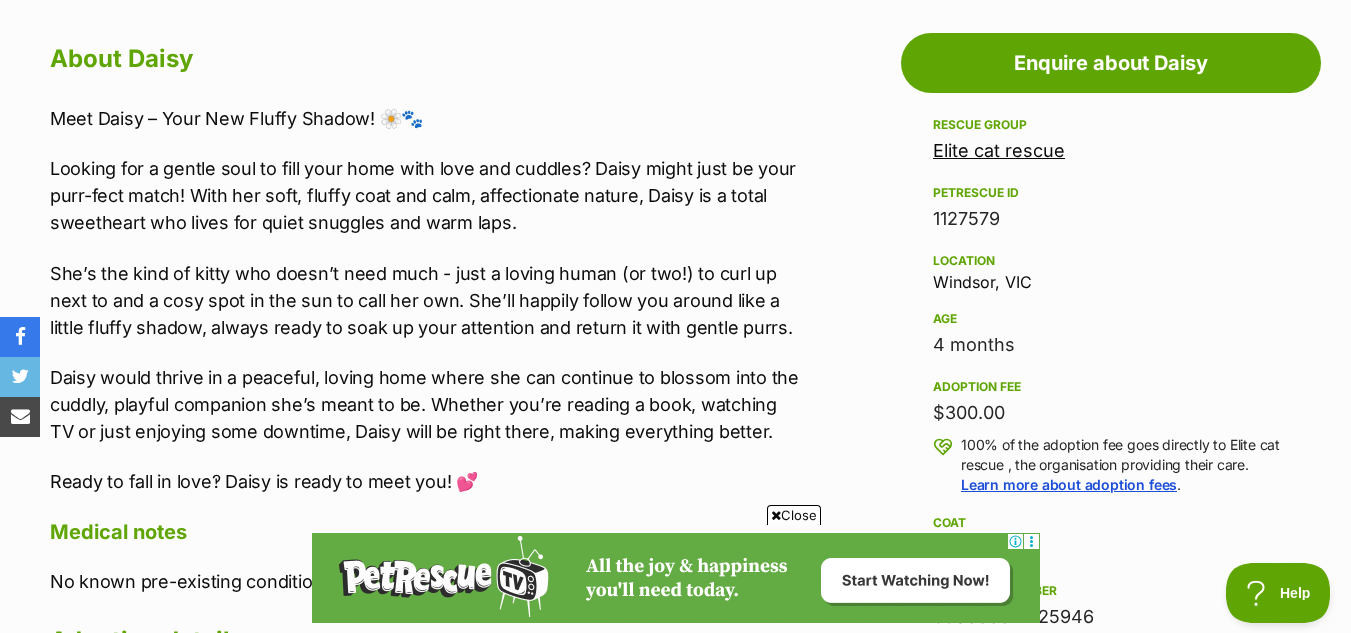 scroll, scrollTop: 1095, scrollLeft: 0, axis: vertical 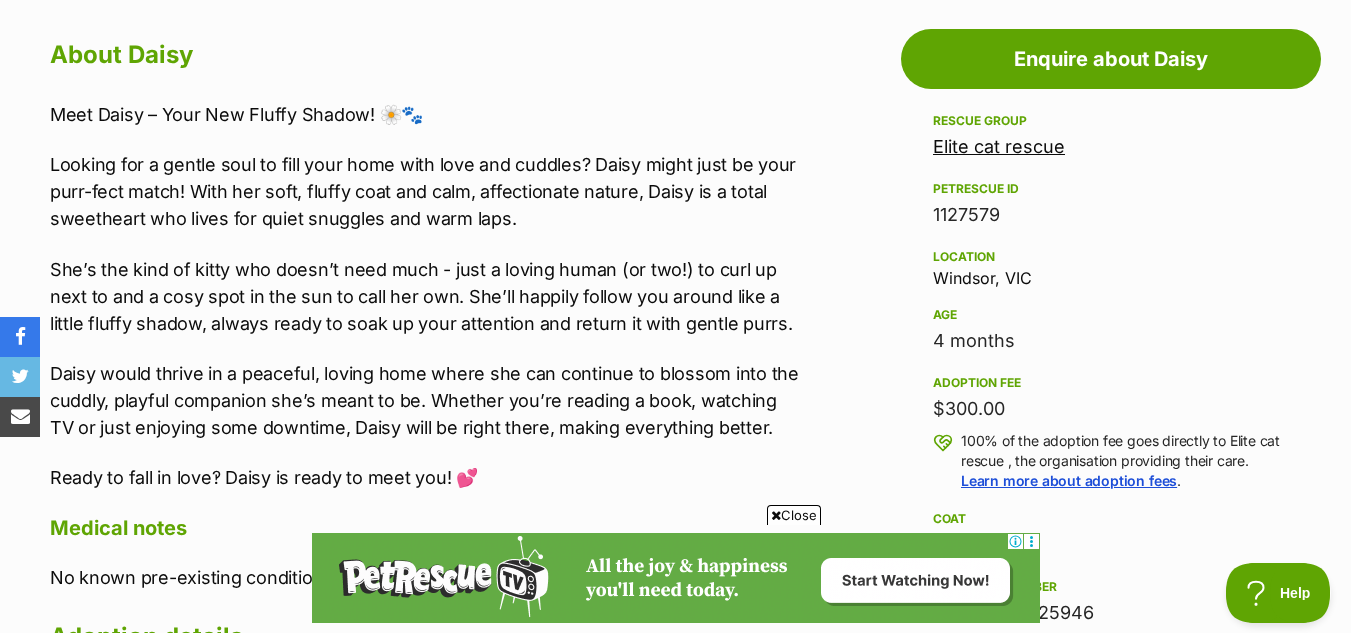 click on "Elite cat rescue" at bounding box center [999, 146] 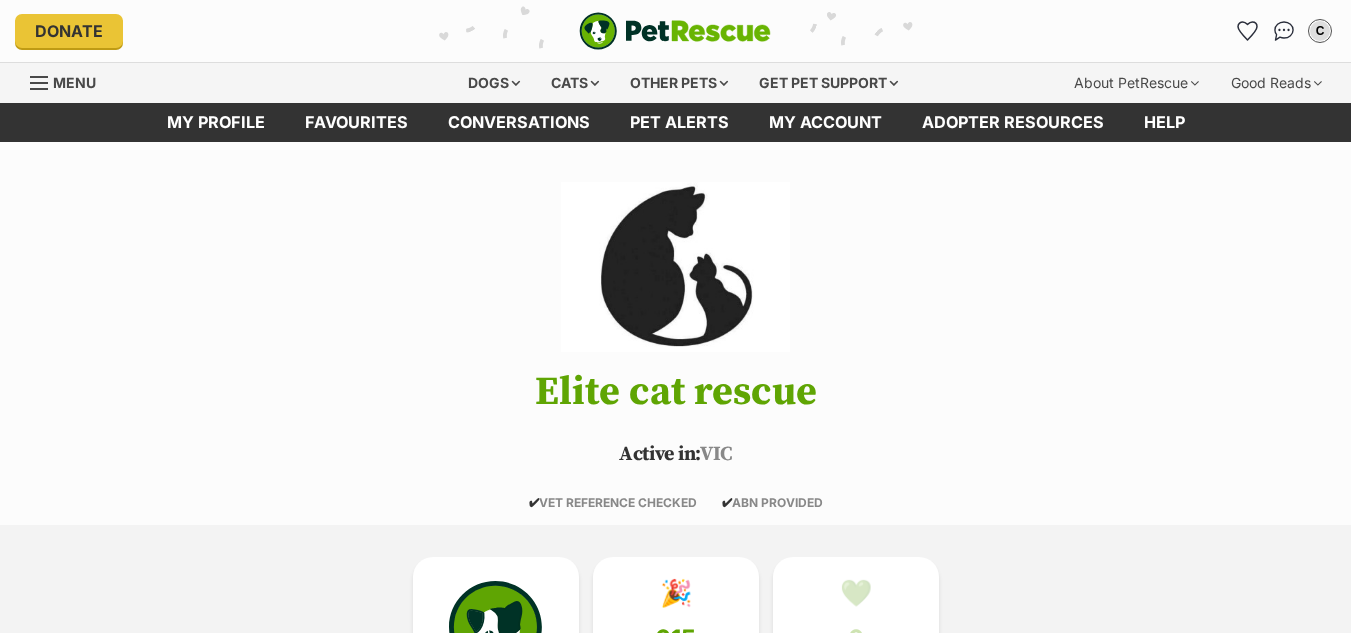scroll, scrollTop: 0, scrollLeft: 0, axis: both 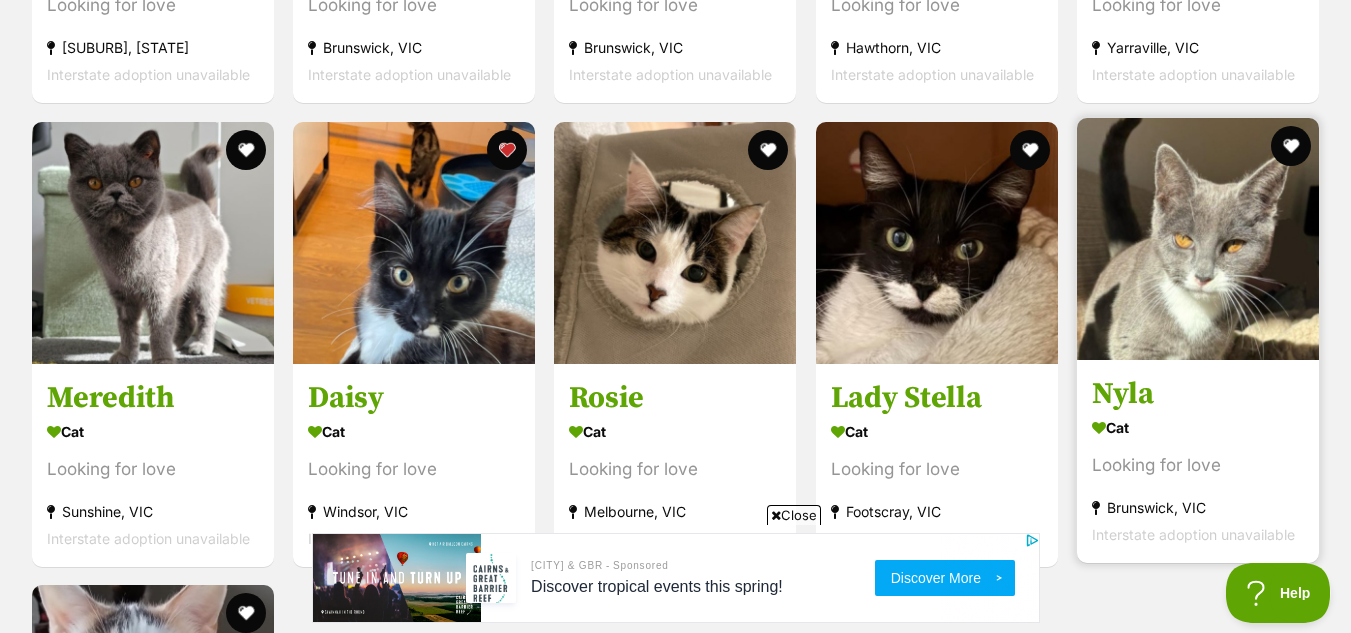 click at bounding box center [1198, 239] 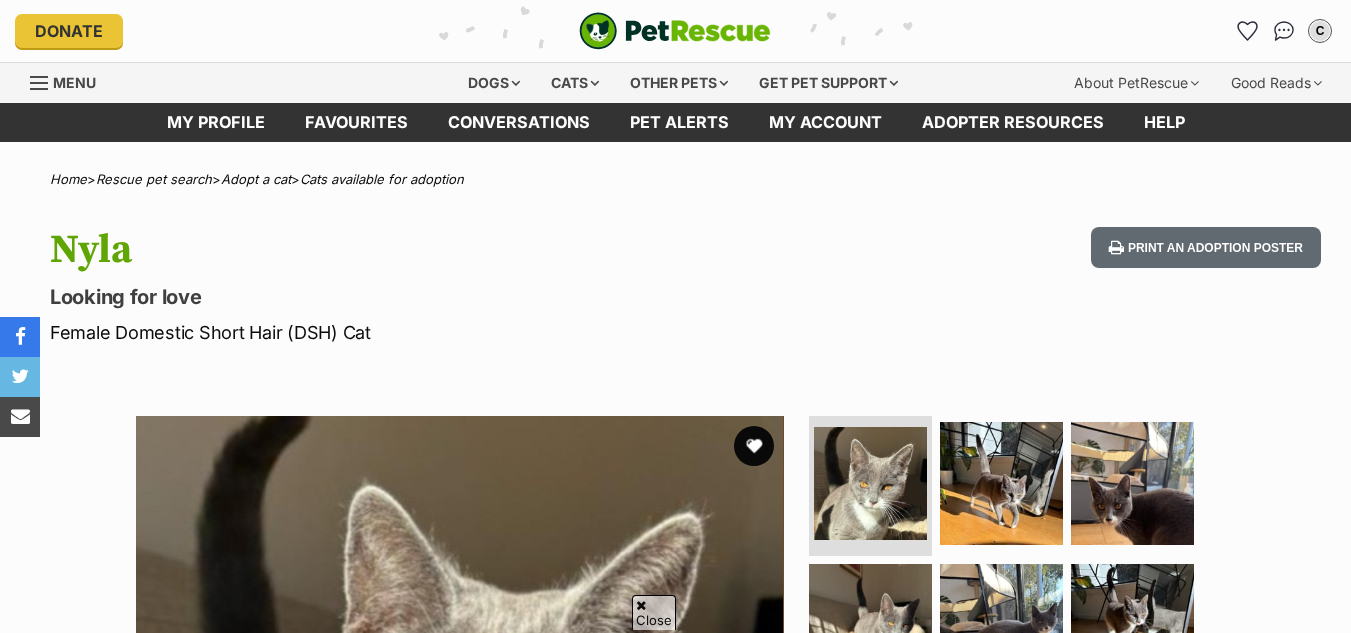 scroll, scrollTop: 304, scrollLeft: 0, axis: vertical 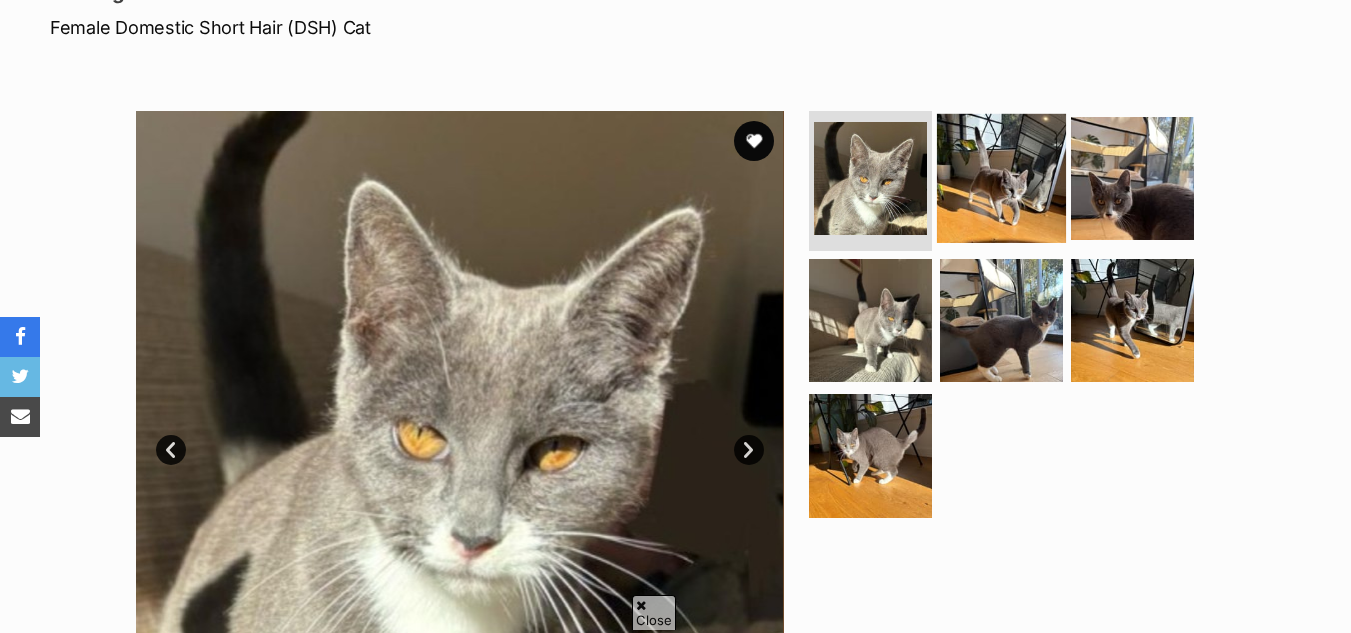 click at bounding box center (1001, 178) 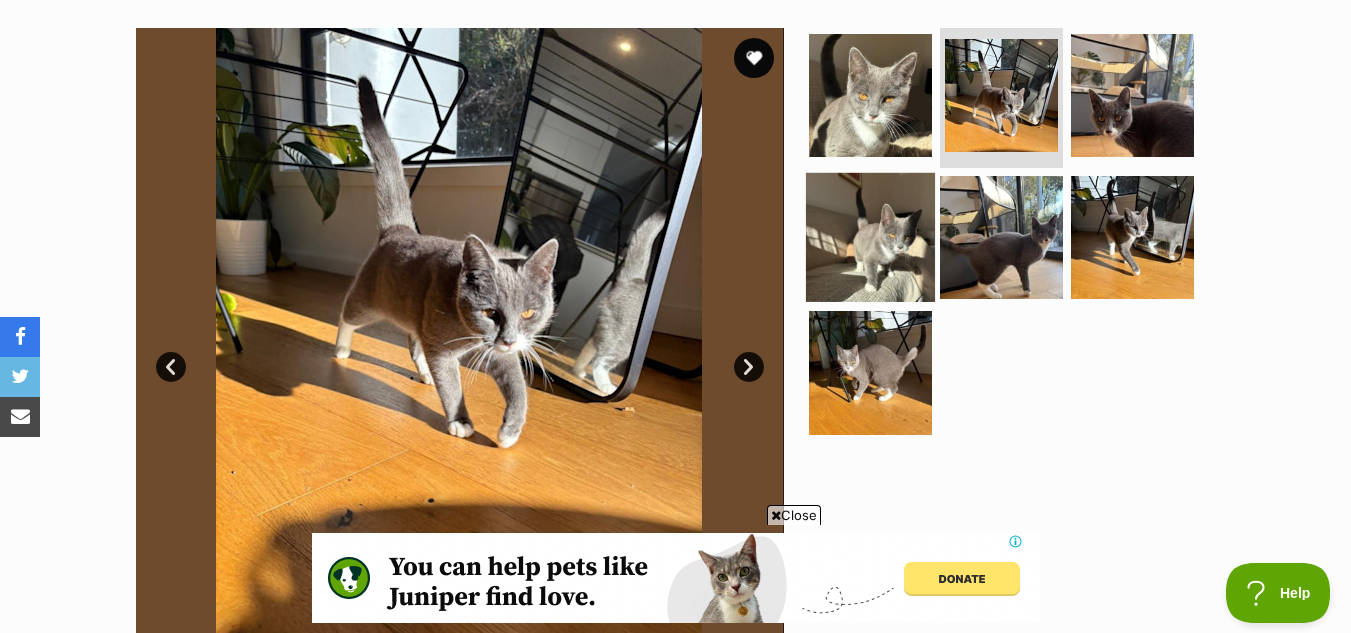 scroll, scrollTop: 0, scrollLeft: 0, axis: both 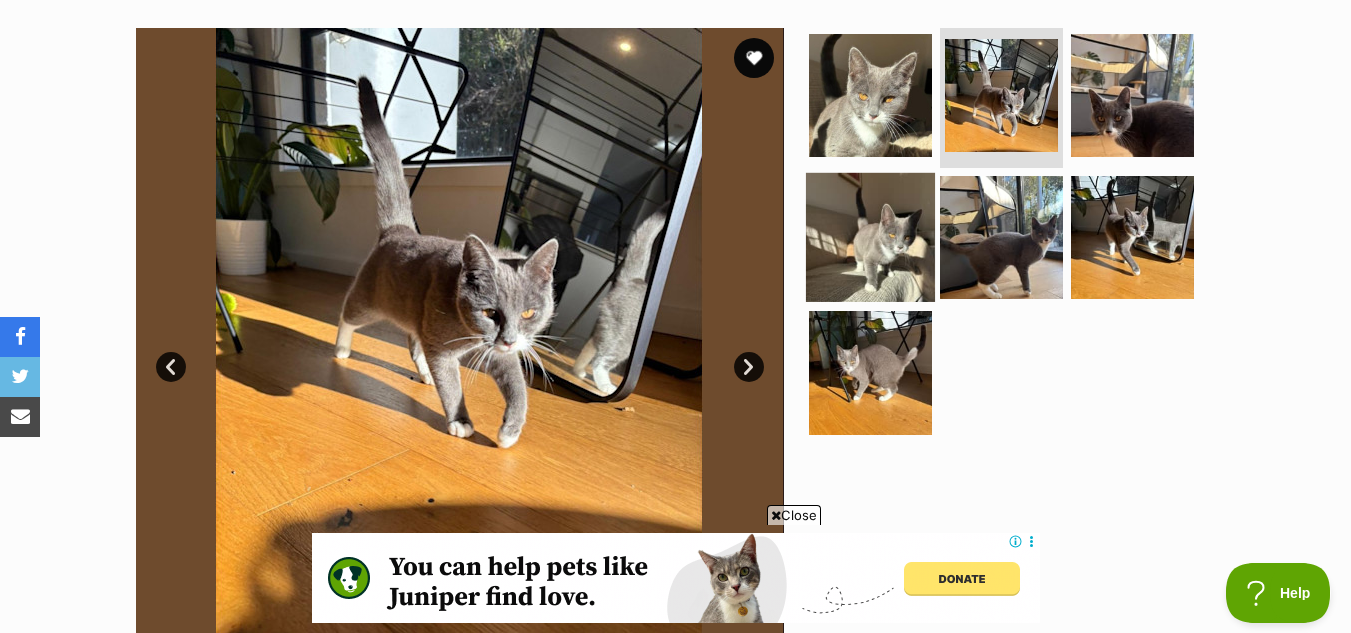 click at bounding box center [870, 236] 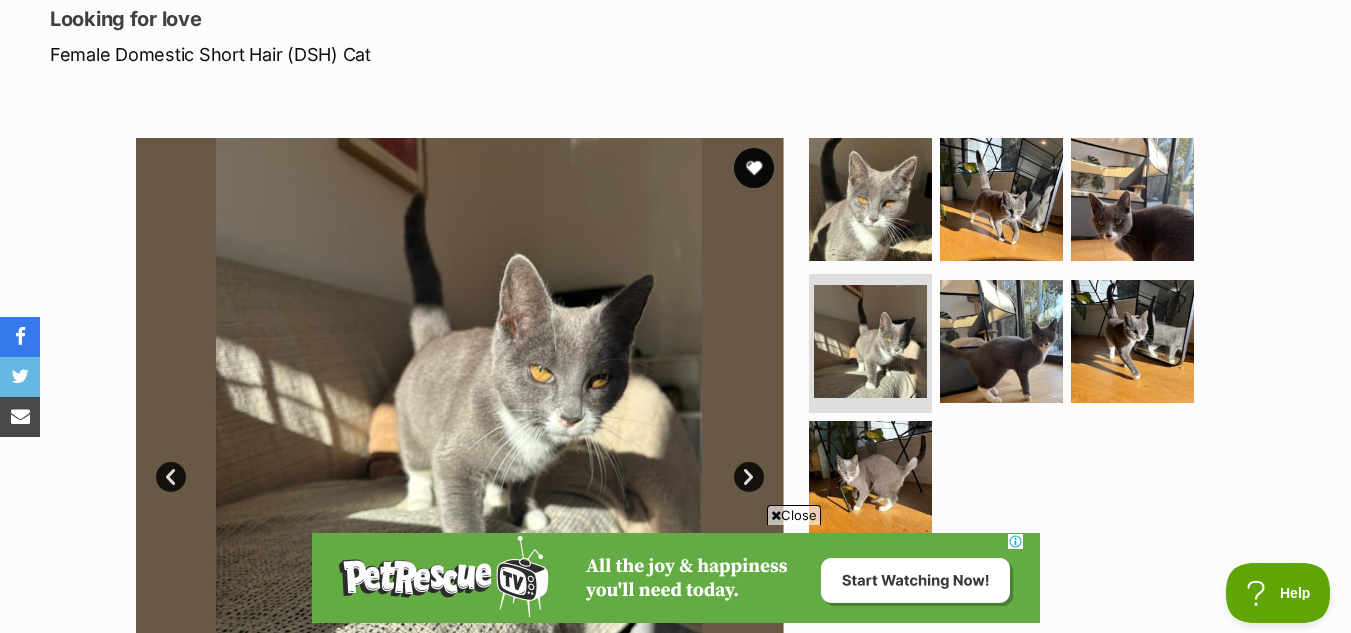 scroll, scrollTop: 281, scrollLeft: 0, axis: vertical 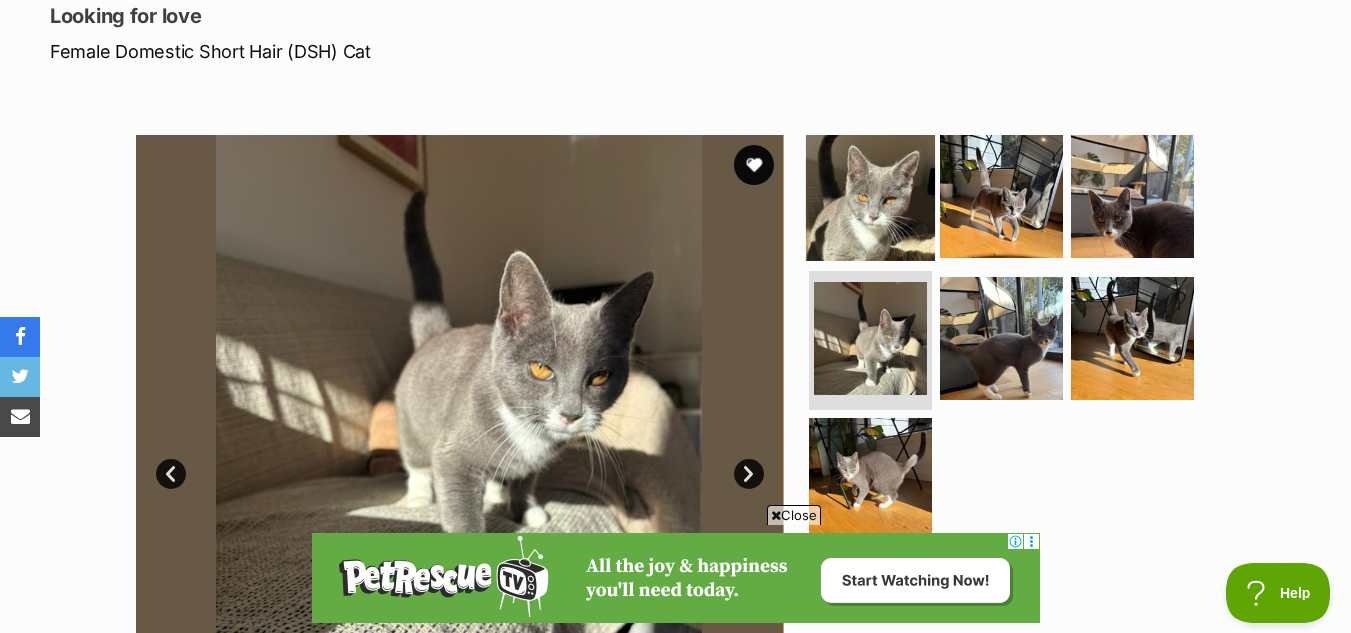 click at bounding box center [870, 196] 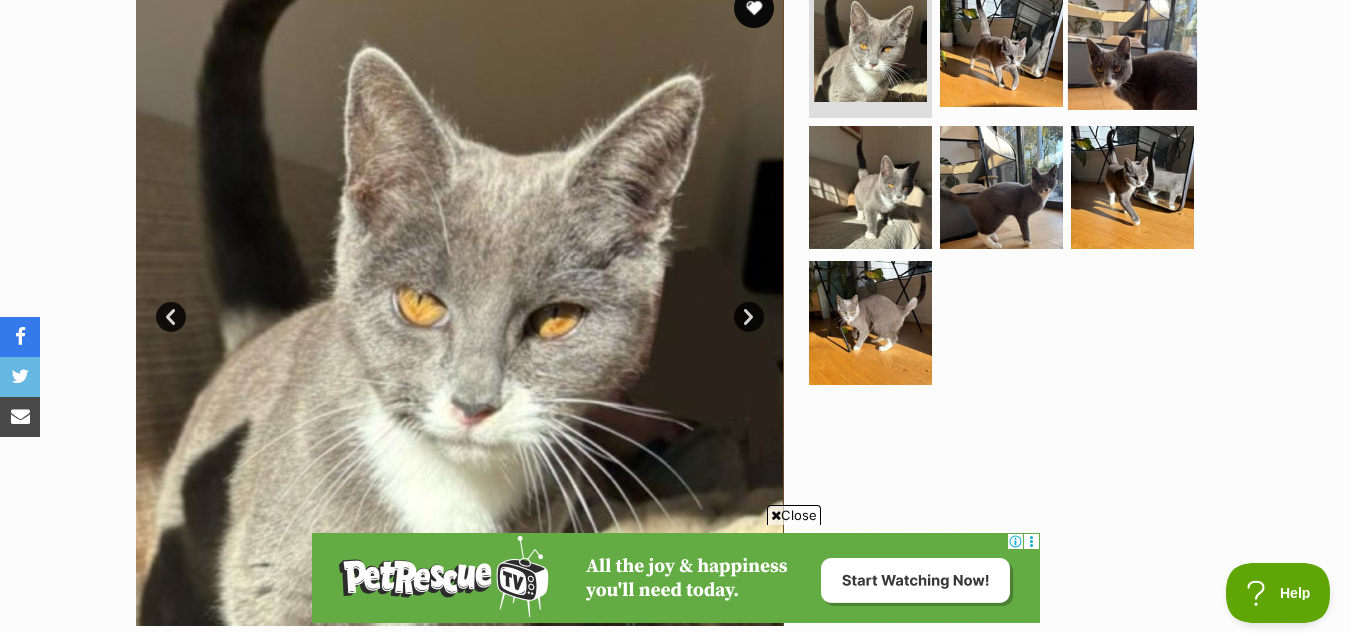 scroll, scrollTop: 438, scrollLeft: 0, axis: vertical 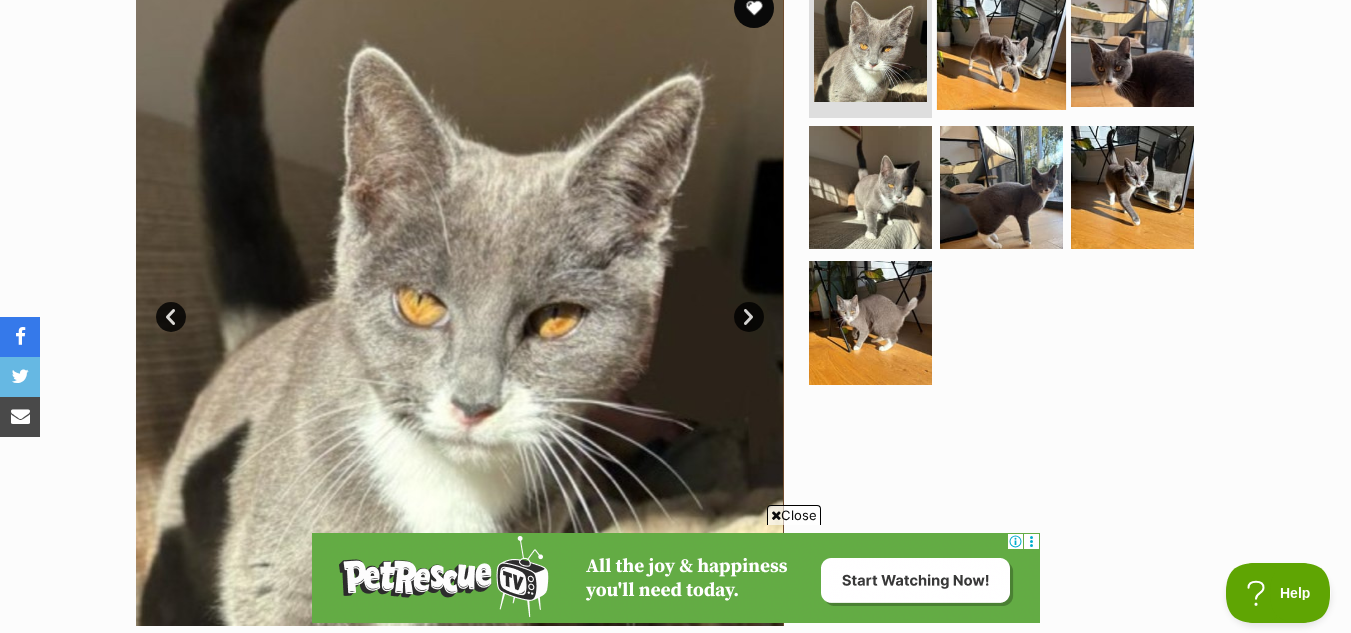 click at bounding box center [1001, 45] 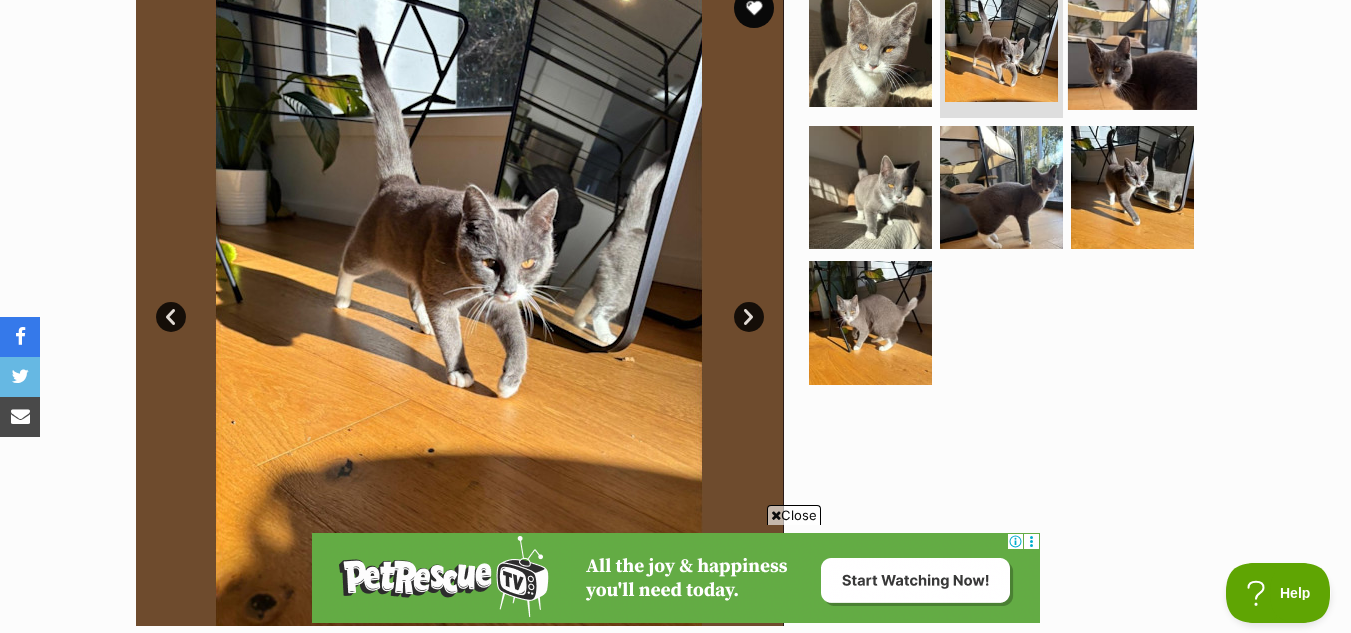 click at bounding box center [1132, 45] 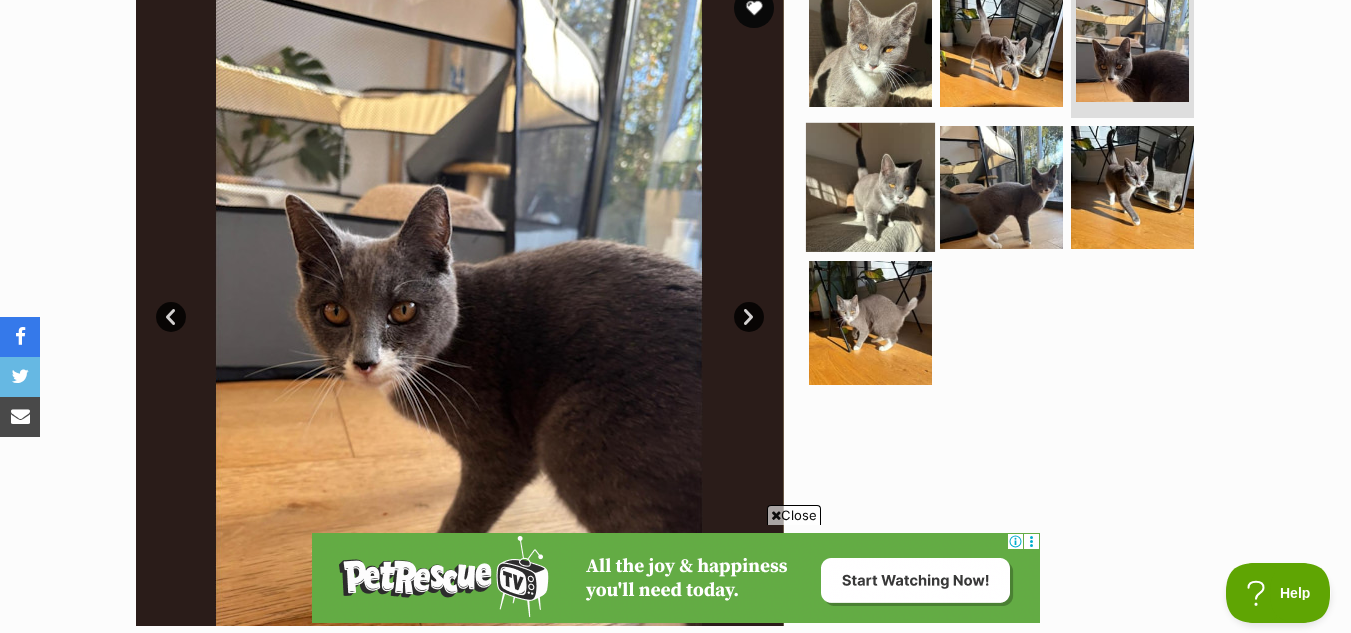 click at bounding box center (870, 186) 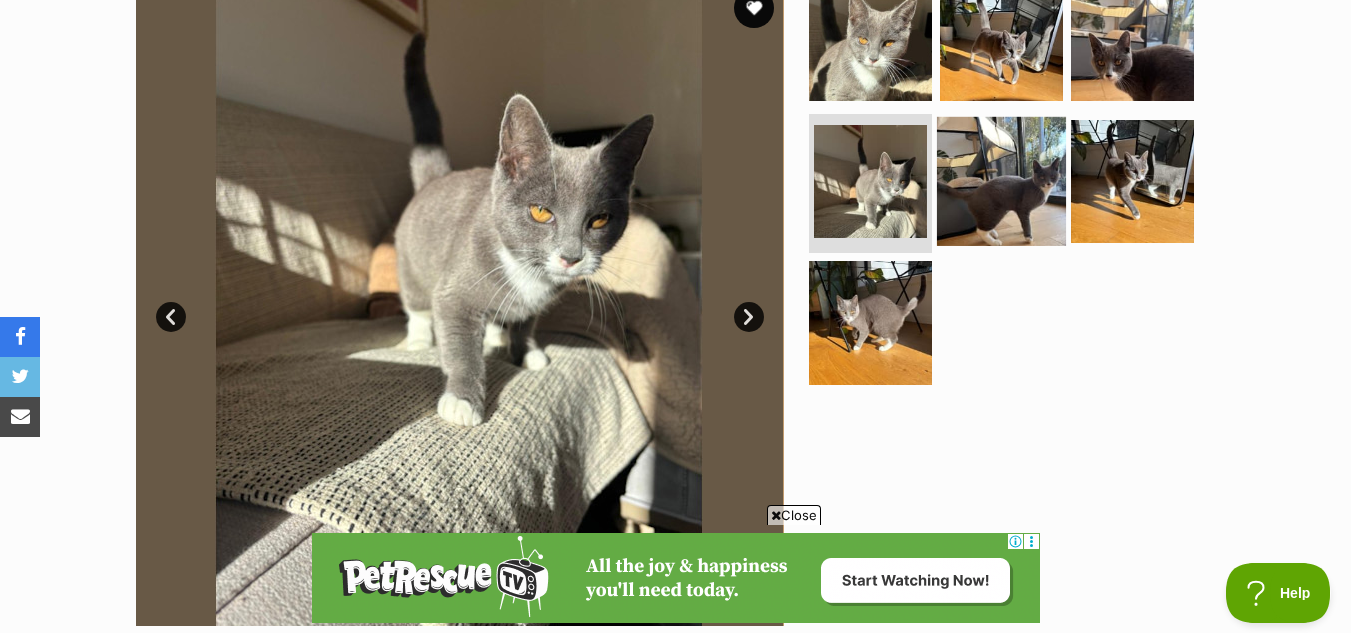 click at bounding box center [1001, 180] 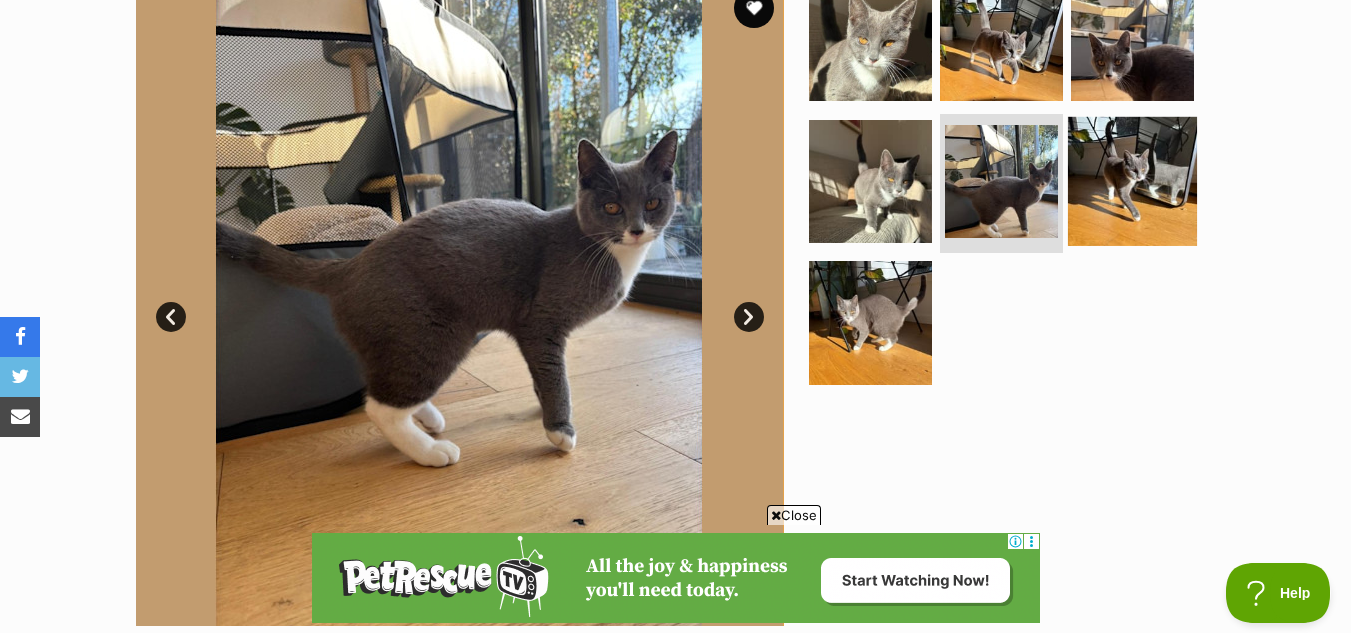 click at bounding box center (1132, 180) 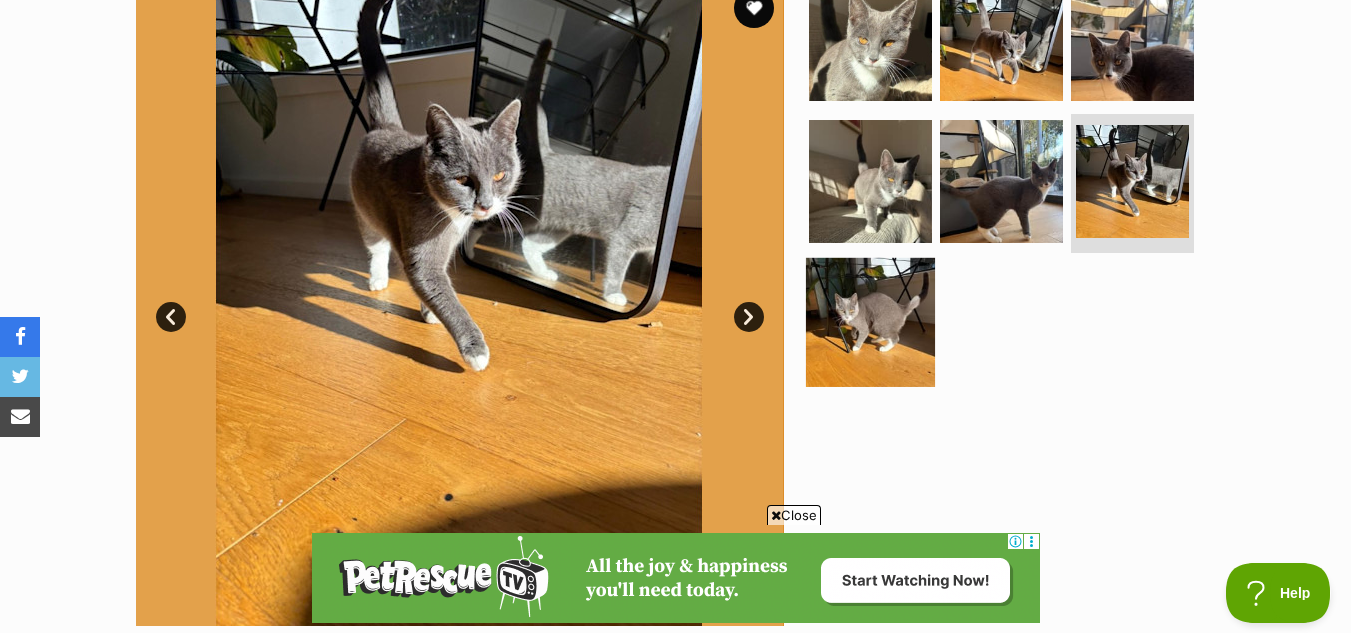 click at bounding box center (870, 322) 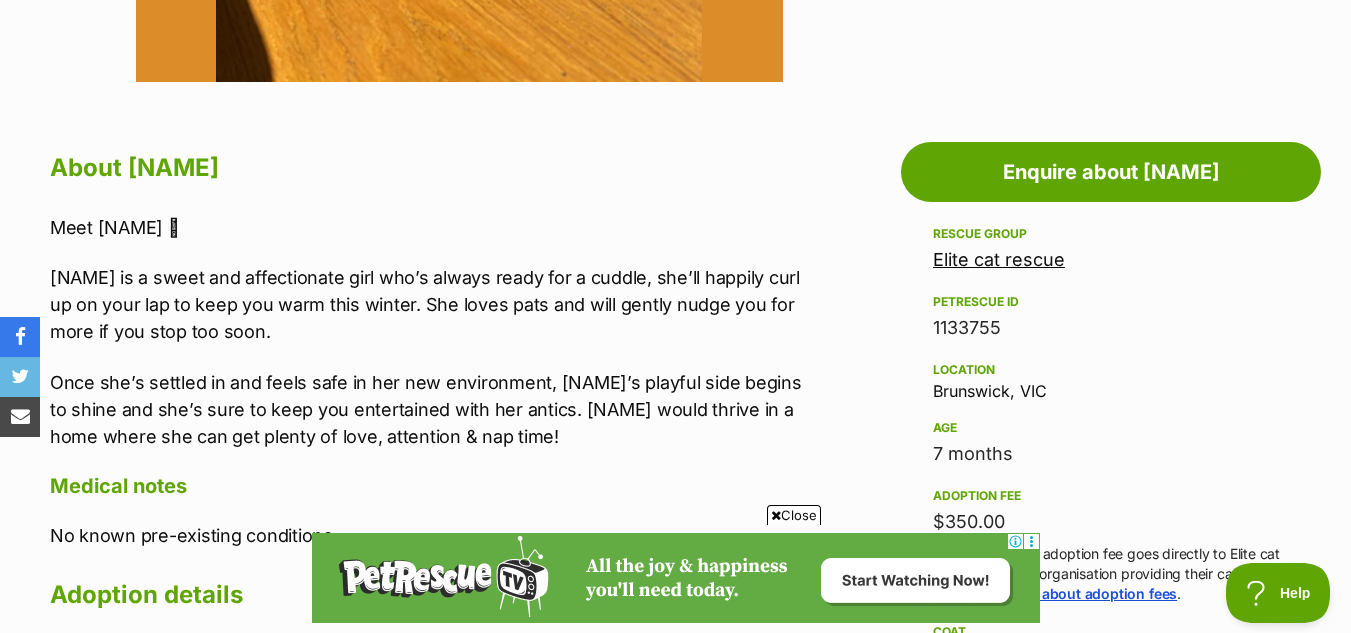 scroll, scrollTop: 985, scrollLeft: 0, axis: vertical 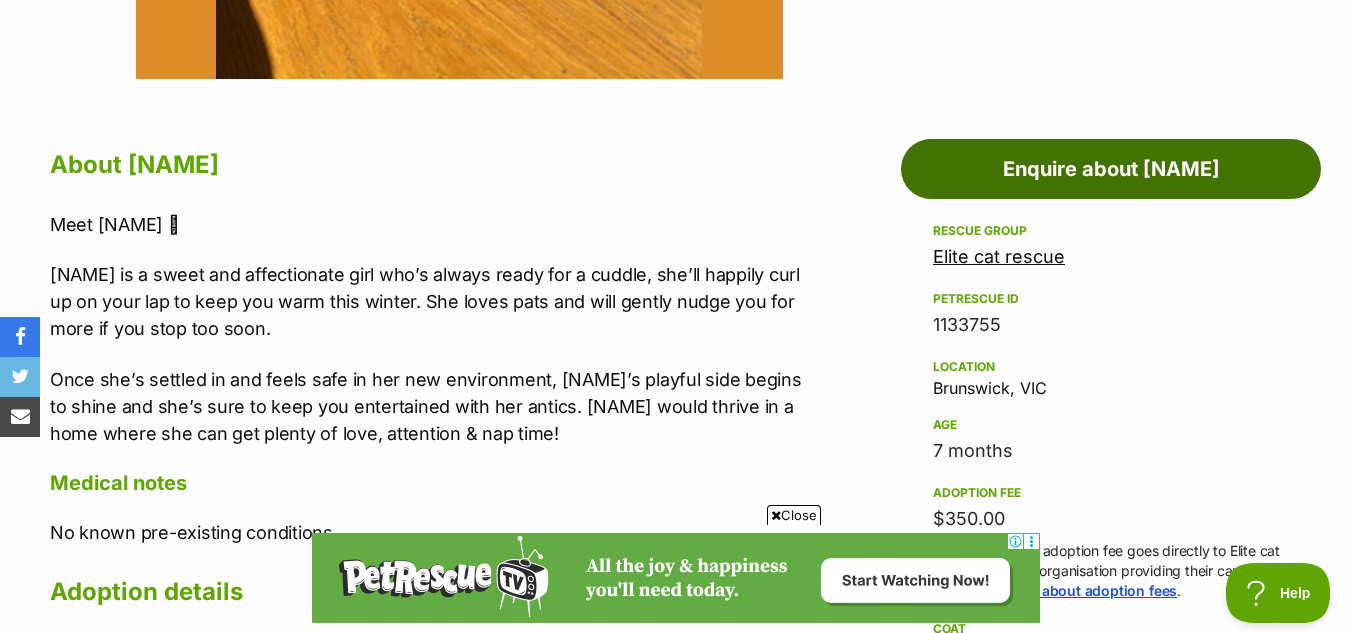 click on "Enquire about Nyla" at bounding box center (1111, 169) 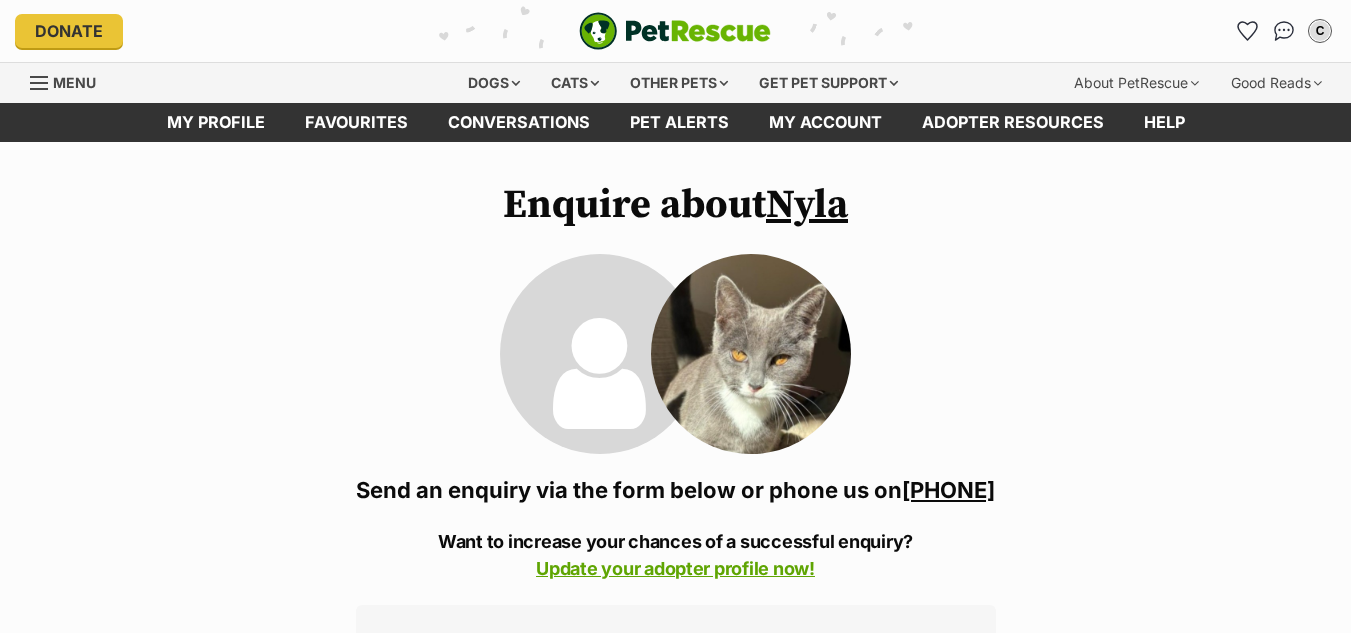 scroll, scrollTop: 188, scrollLeft: 0, axis: vertical 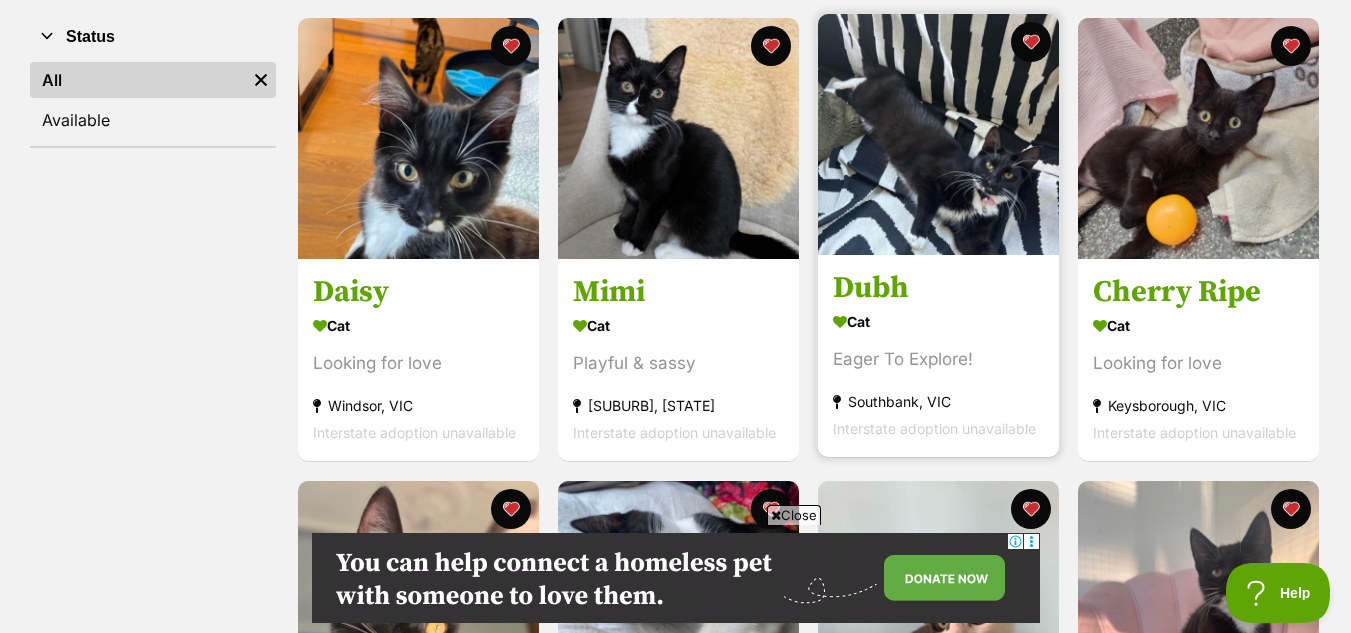 click at bounding box center [938, 134] 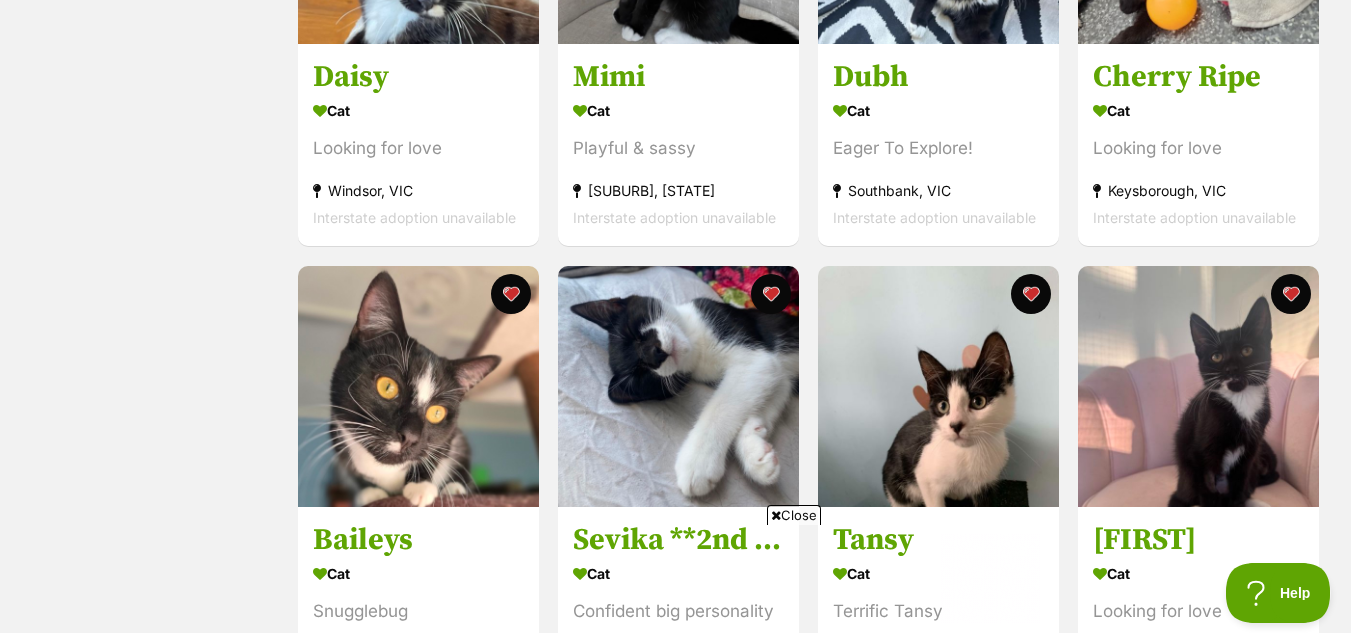 scroll, scrollTop: 0, scrollLeft: 0, axis: both 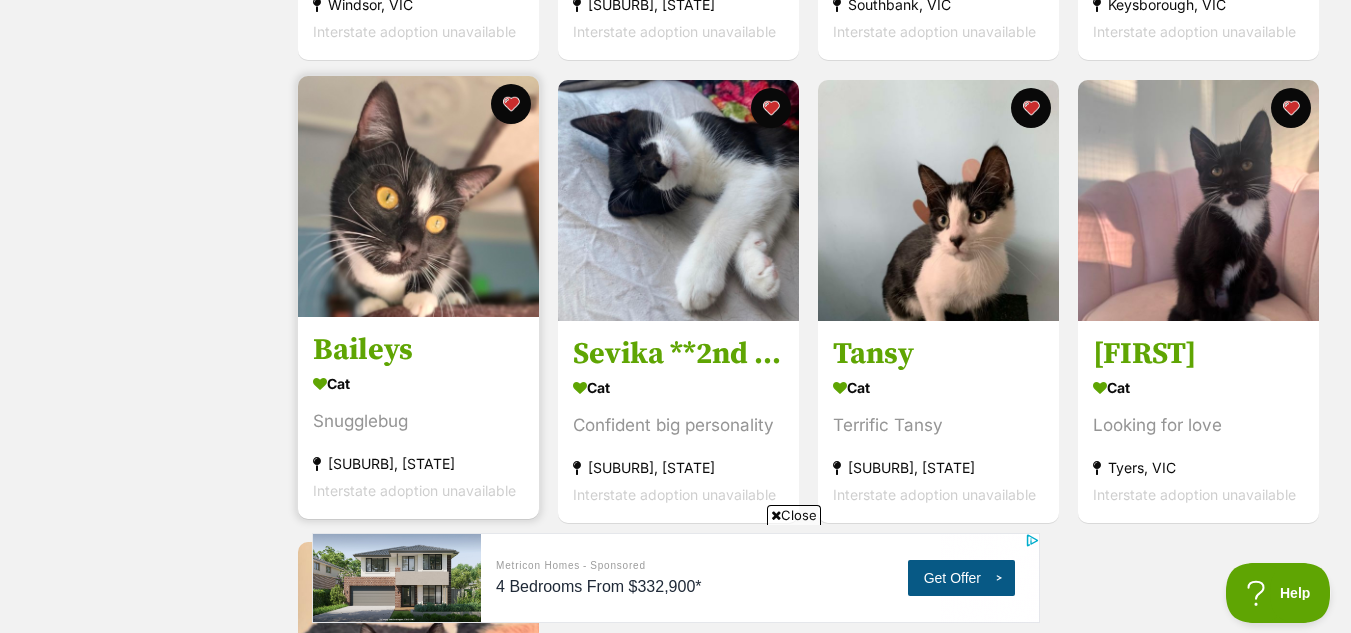 click at bounding box center [418, 196] 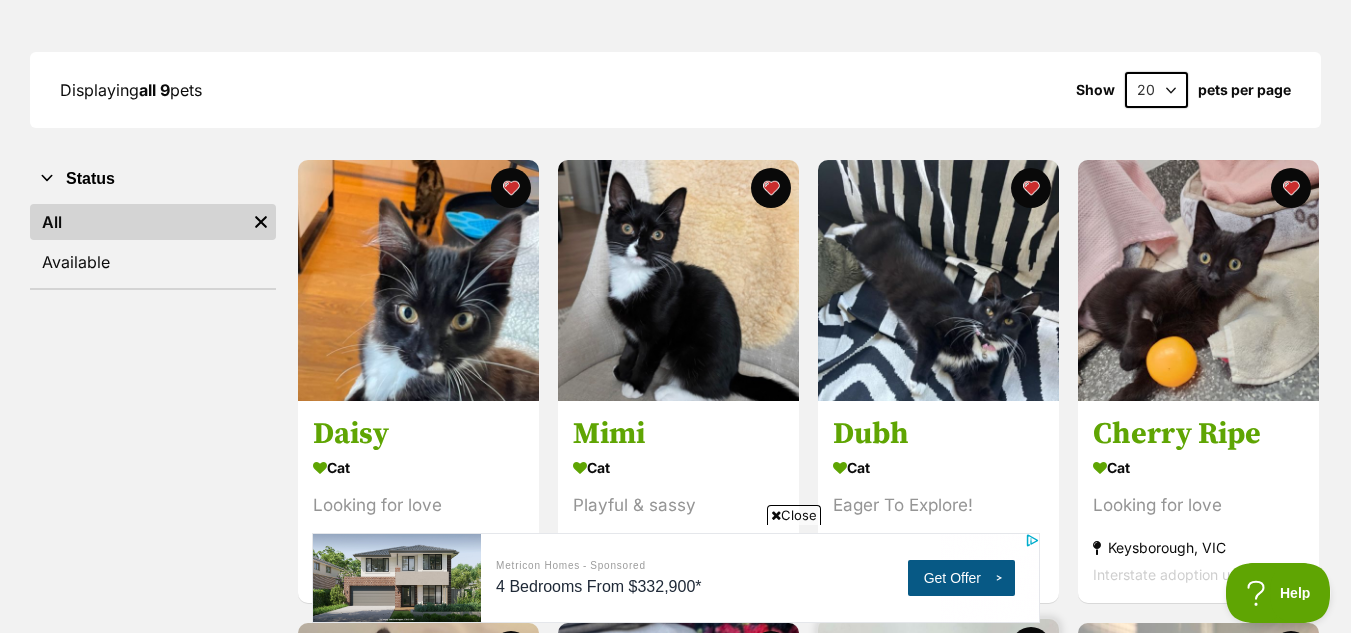 scroll, scrollTop: 0, scrollLeft: 0, axis: both 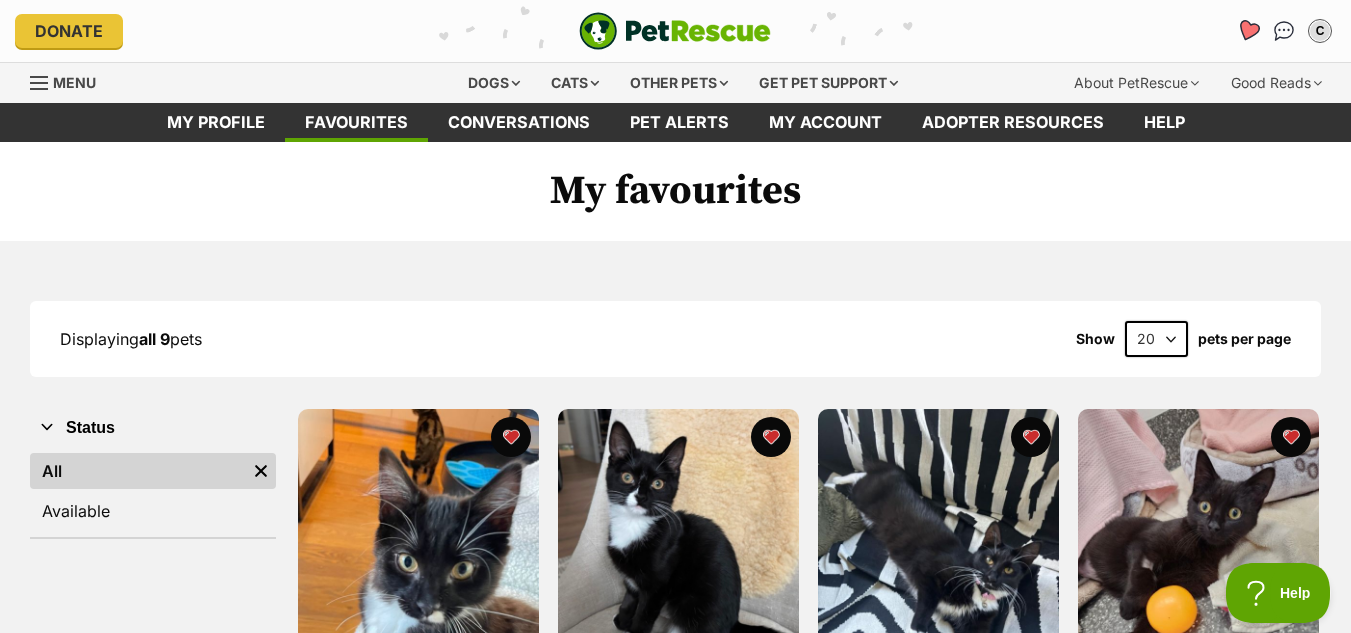 click 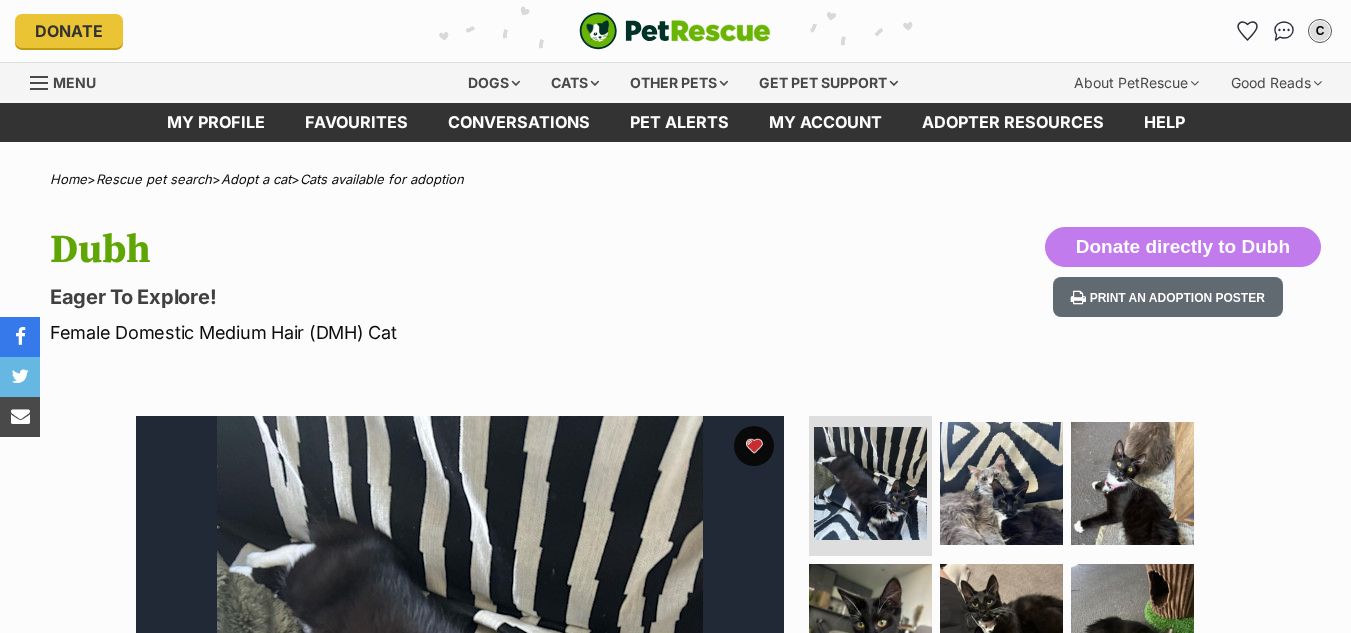 scroll, scrollTop: 0, scrollLeft: 0, axis: both 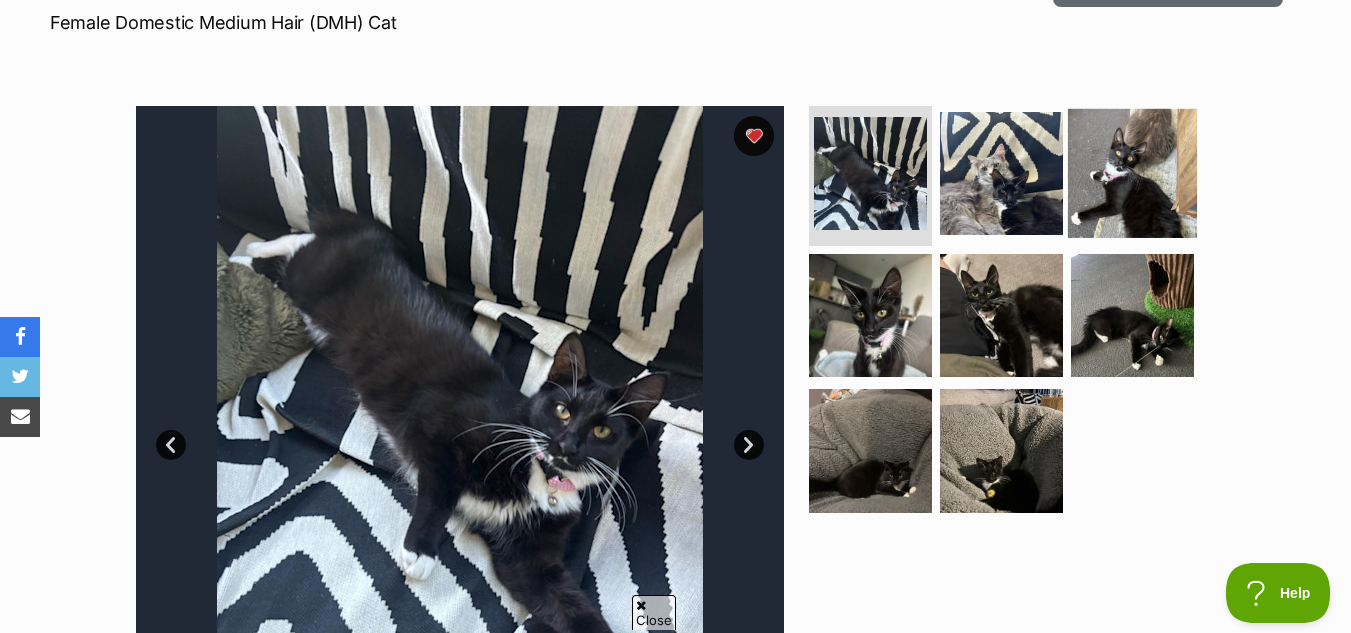 click at bounding box center [1132, 173] 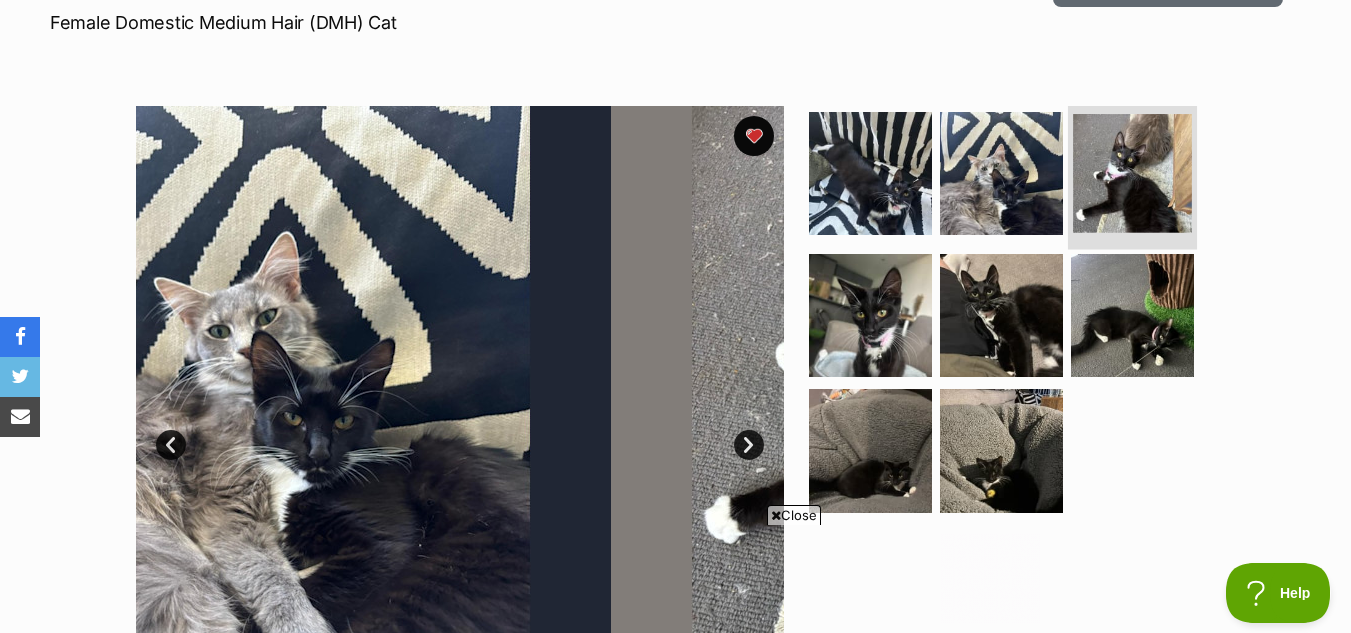 scroll, scrollTop: 0, scrollLeft: 0, axis: both 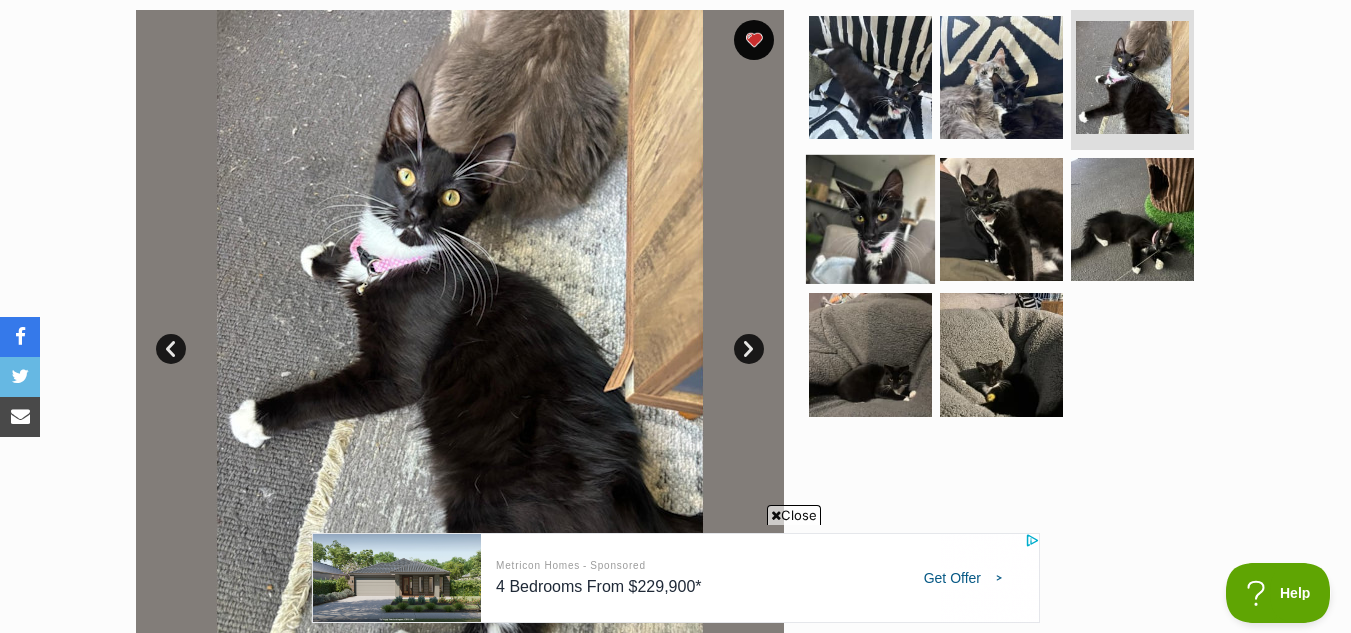 click at bounding box center [870, 218] 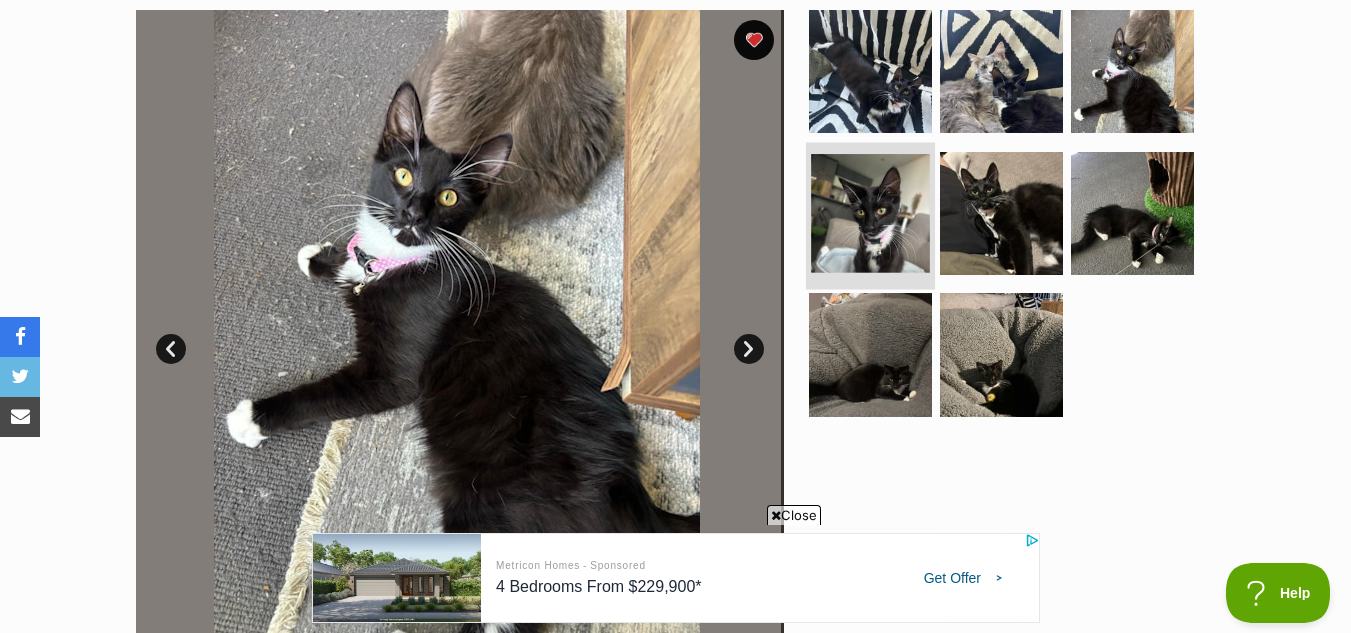 scroll, scrollTop: 0, scrollLeft: 0, axis: both 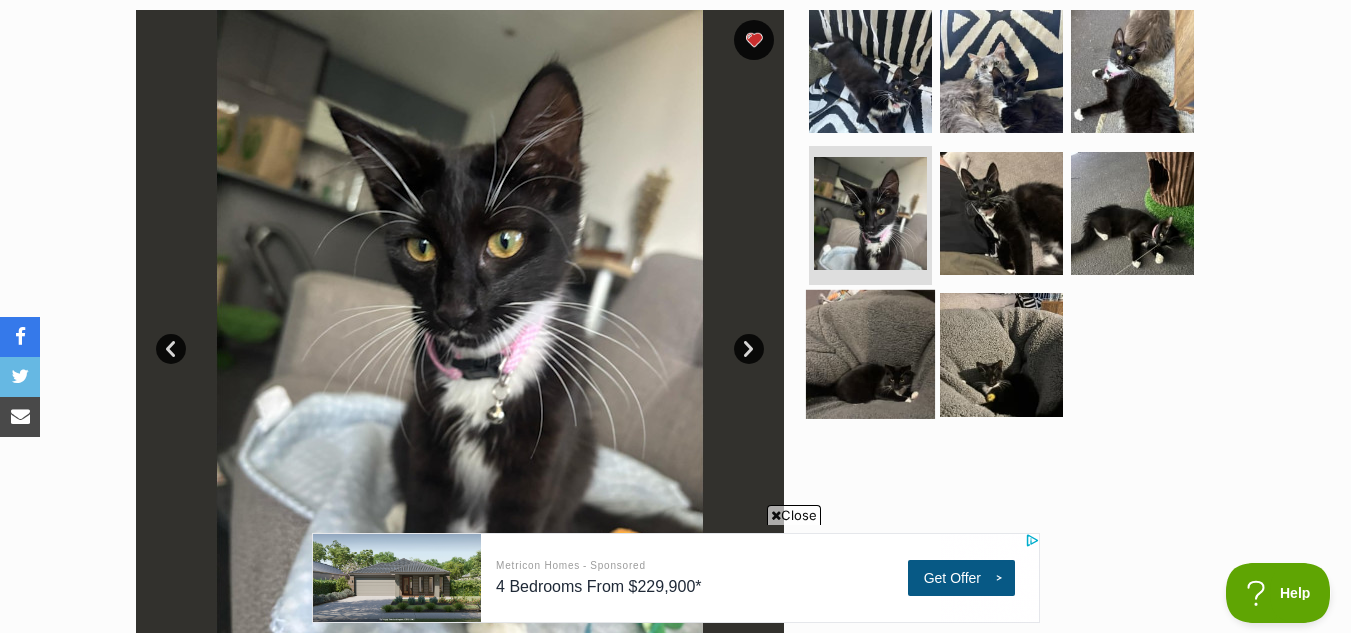 click at bounding box center [870, 354] 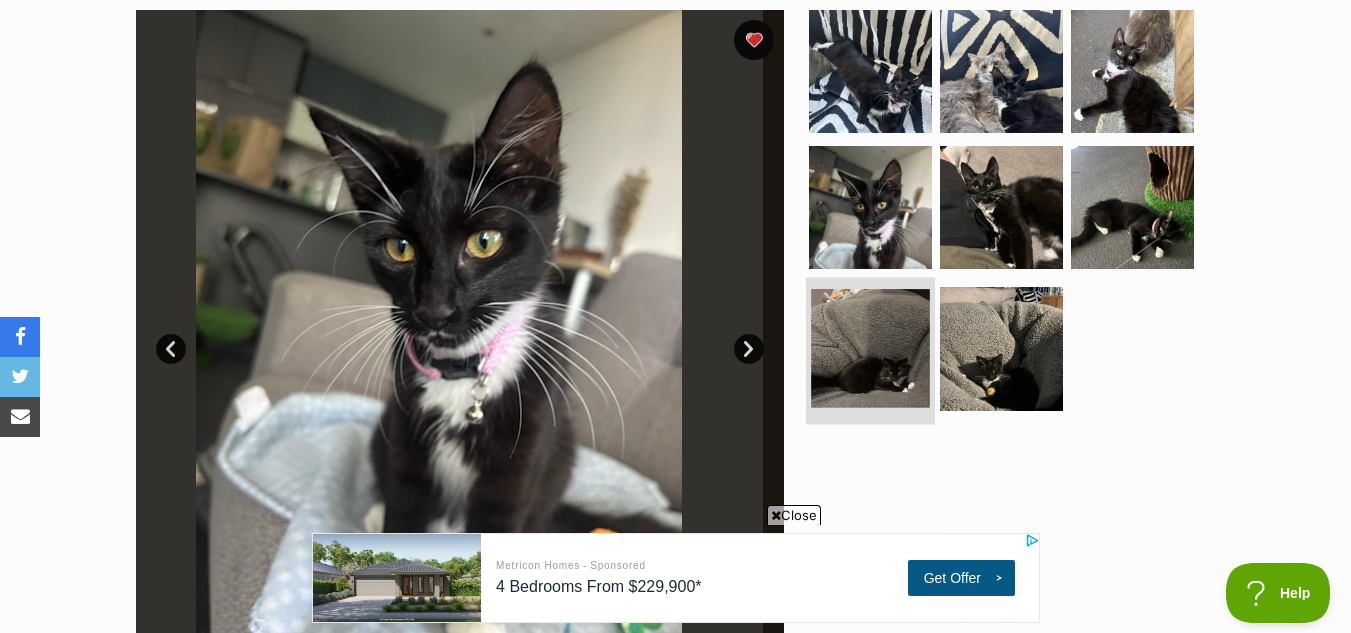 scroll, scrollTop: 0, scrollLeft: 0, axis: both 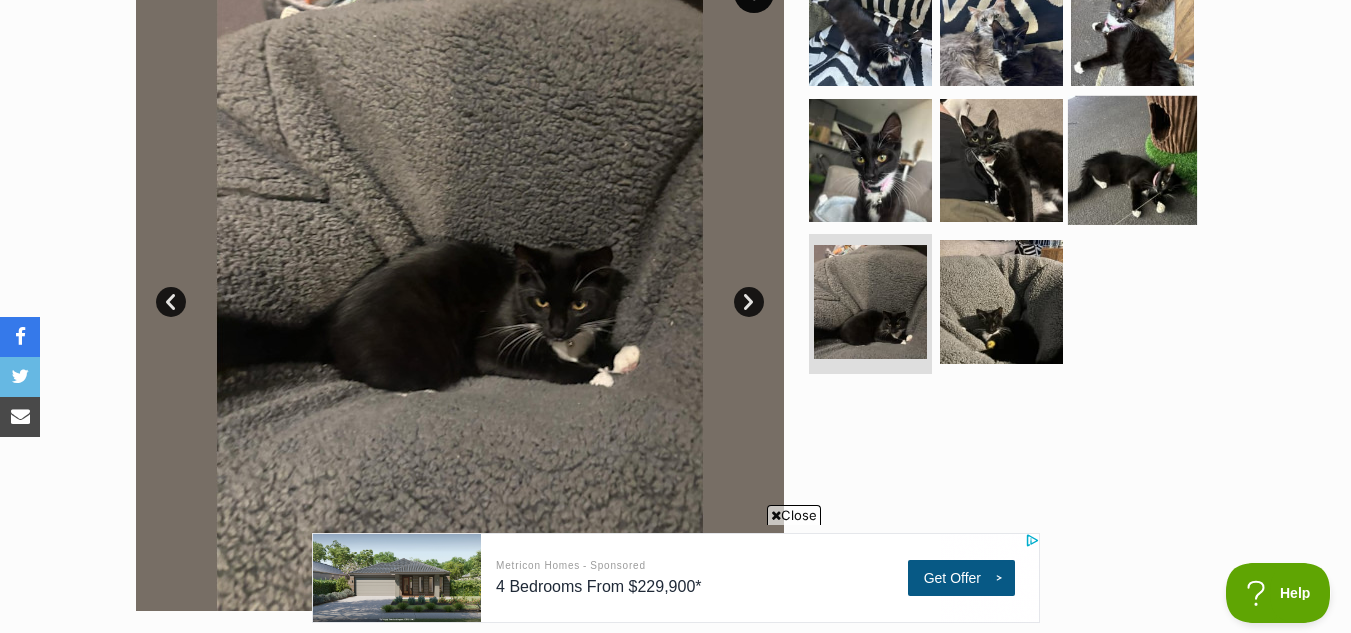 click at bounding box center [1132, 159] 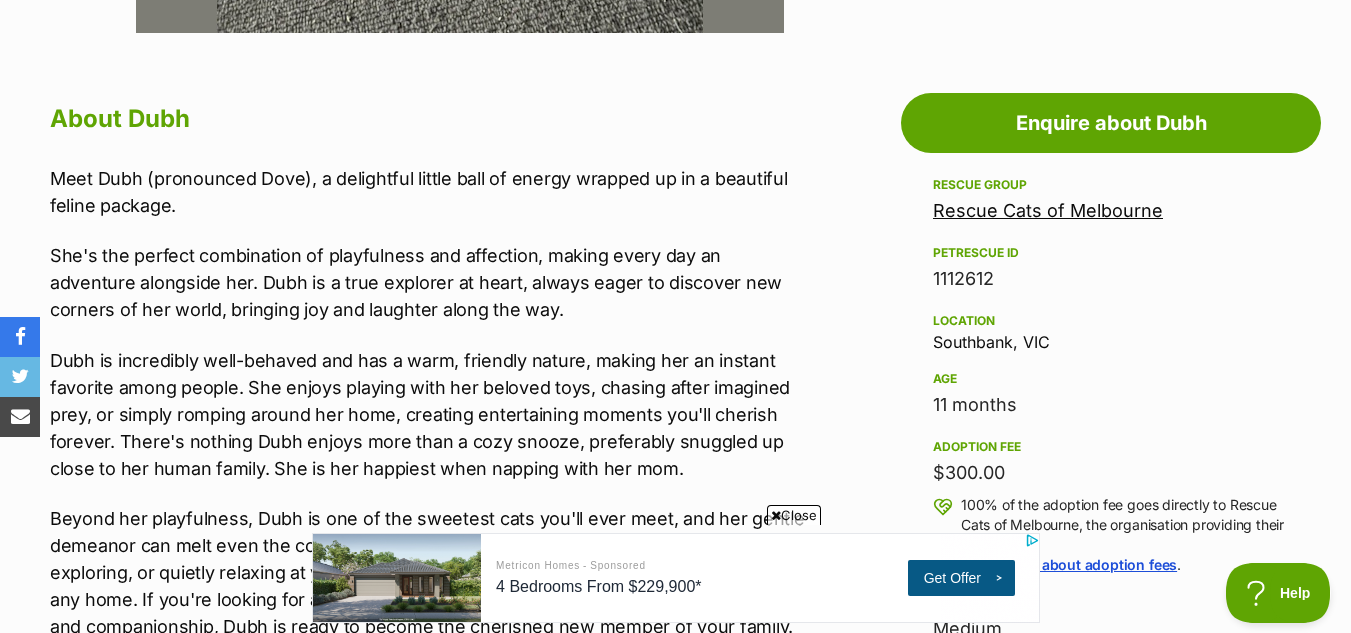 scroll, scrollTop: 1018, scrollLeft: 0, axis: vertical 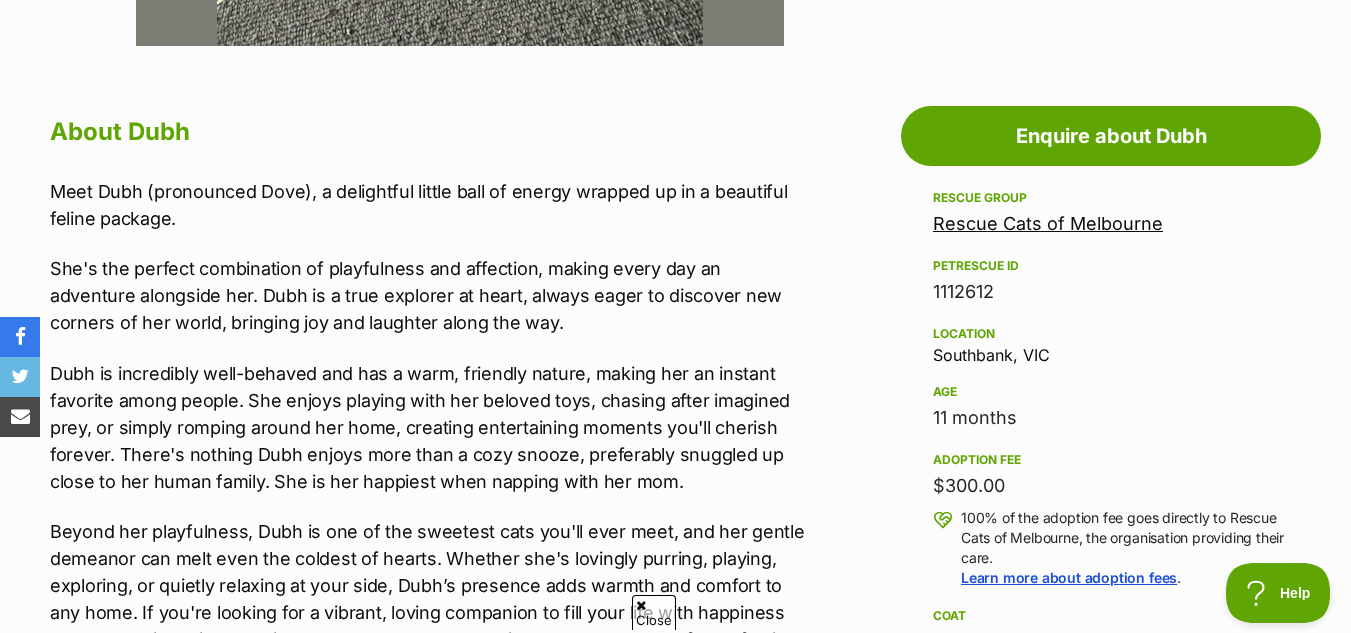 click on "Rescue Cats of Melbourne" at bounding box center [1048, 223] 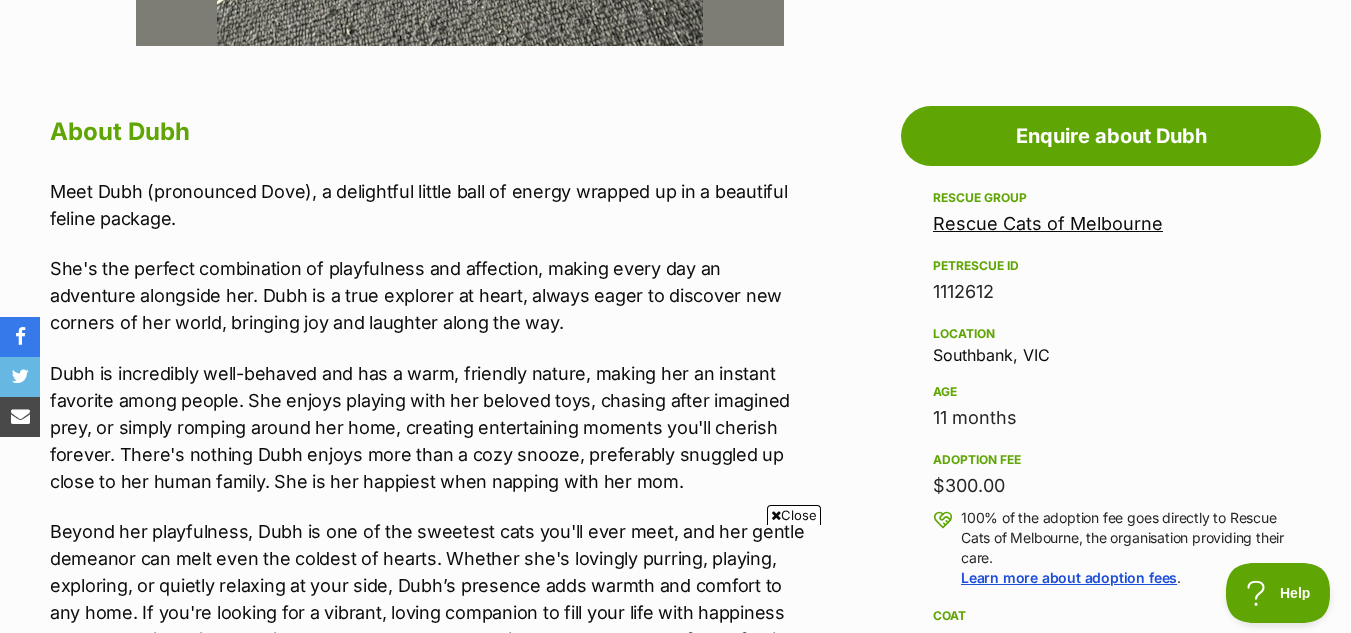 scroll, scrollTop: 0, scrollLeft: 0, axis: both 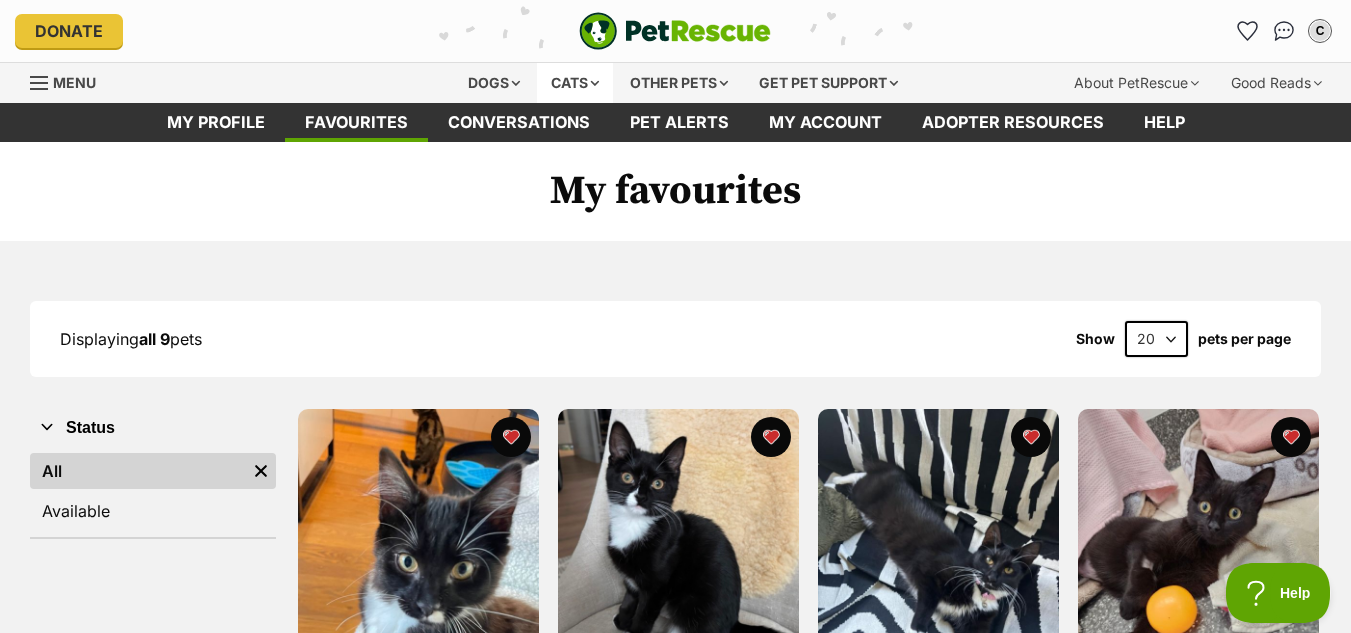click on "Cats" at bounding box center [575, 83] 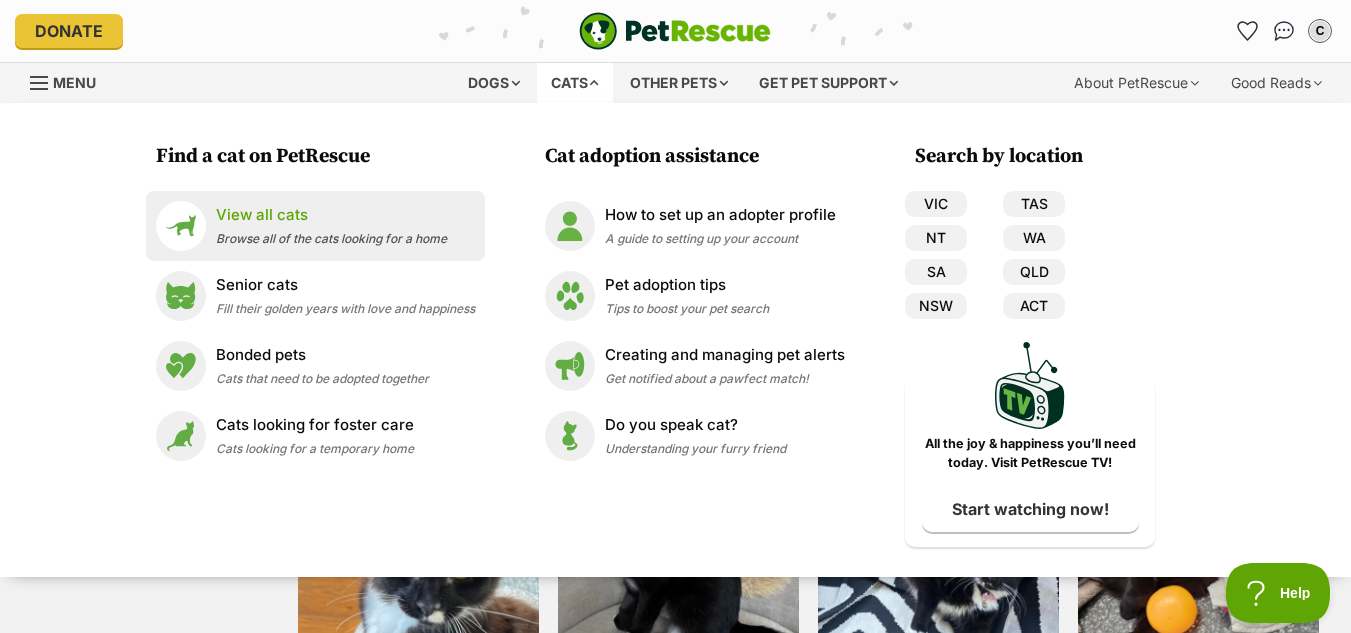 click on "Browse all of the cats looking for a home" at bounding box center (331, 238) 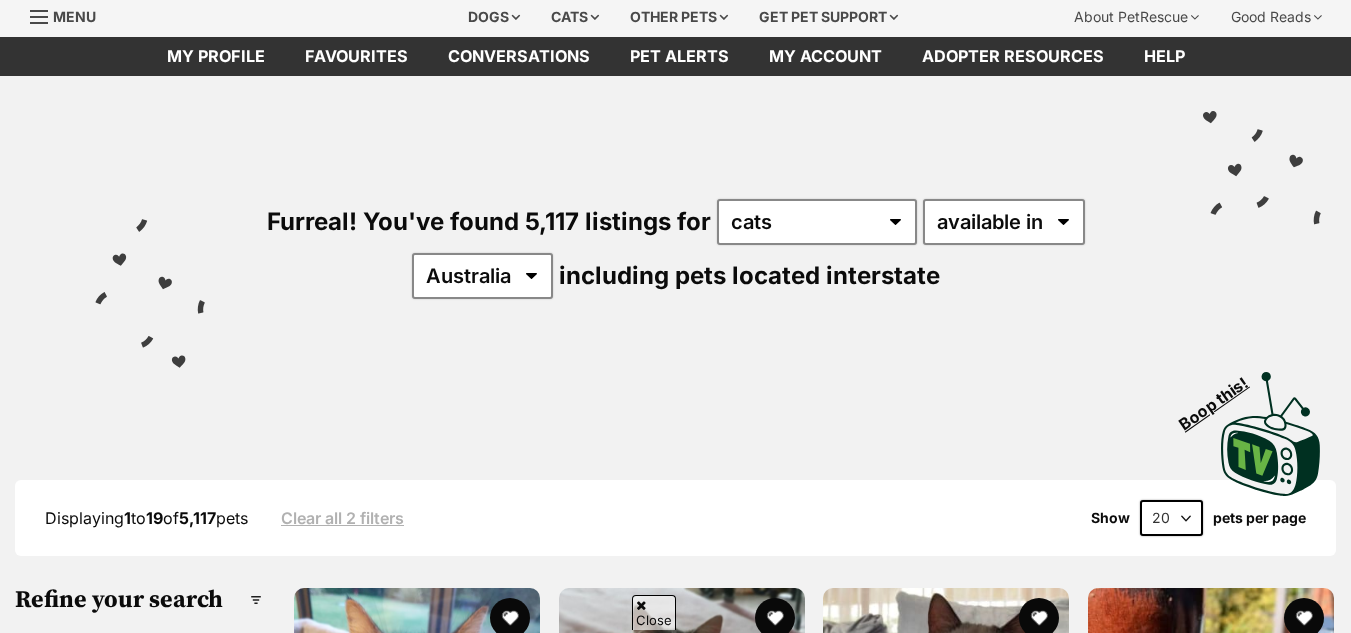 scroll, scrollTop: 67, scrollLeft: 0, axis: vertical 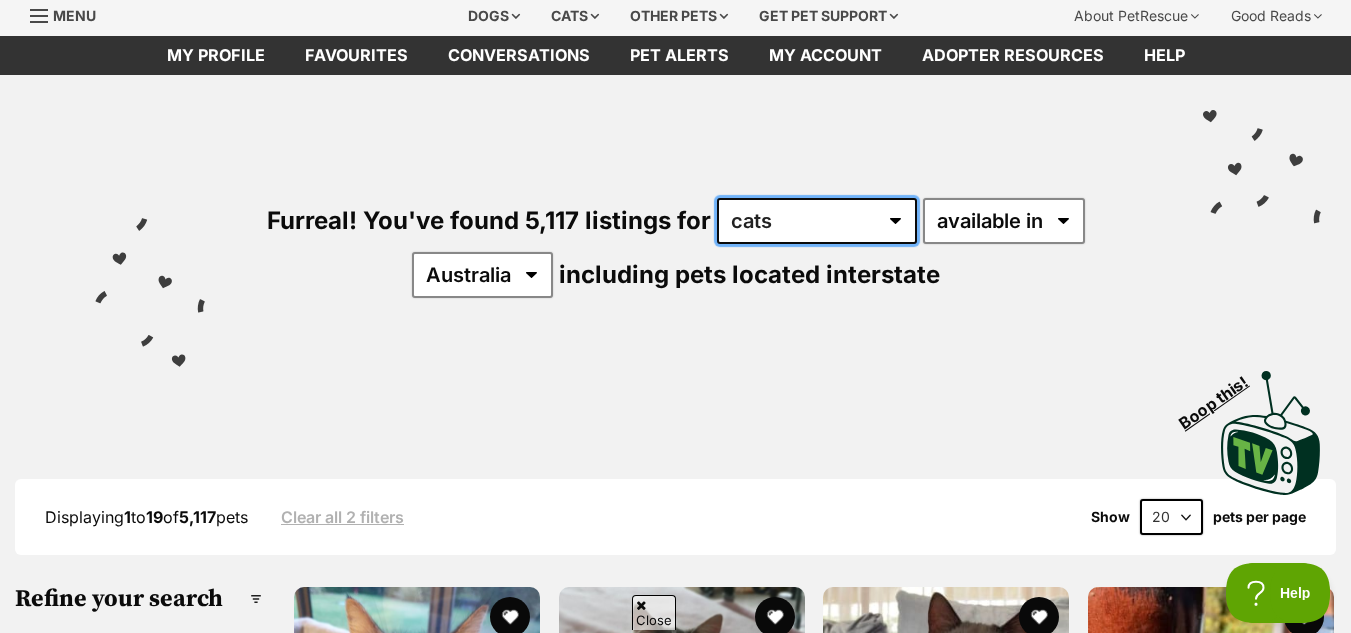 click on "any type of pet
cats
dogs
other pets" at bounding box center [817, 221] 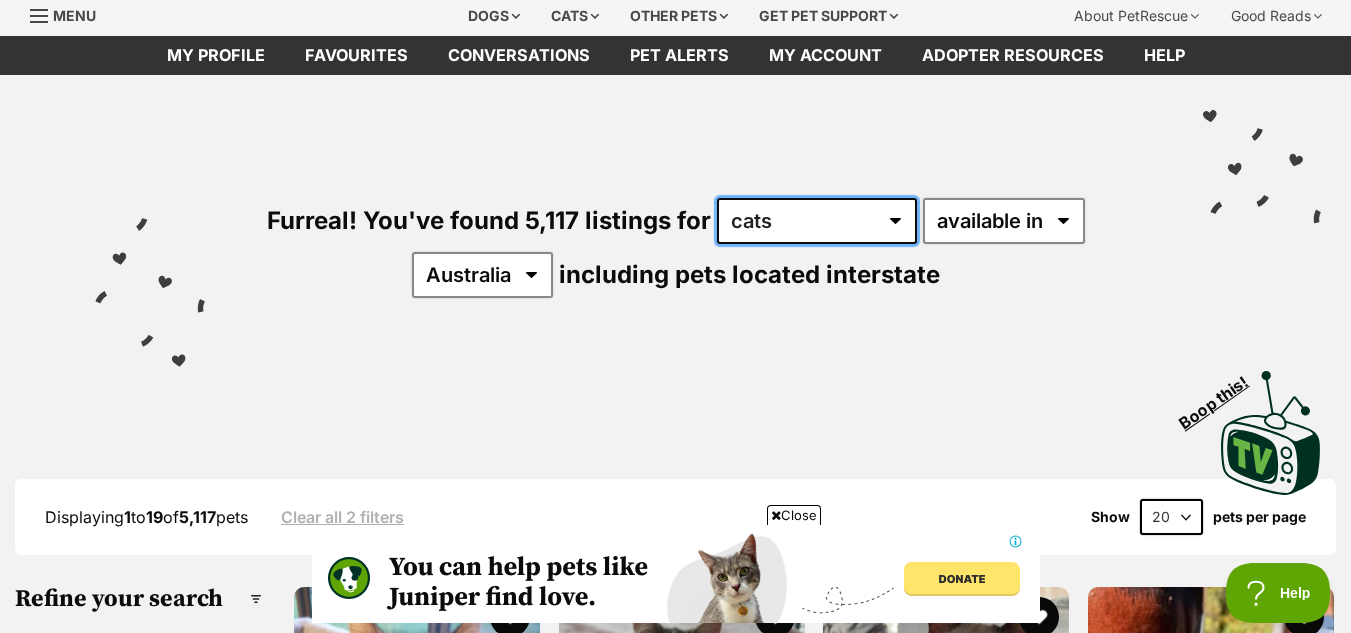 scroll, scrollTop: 0, scrollLeft: 0, axis: both 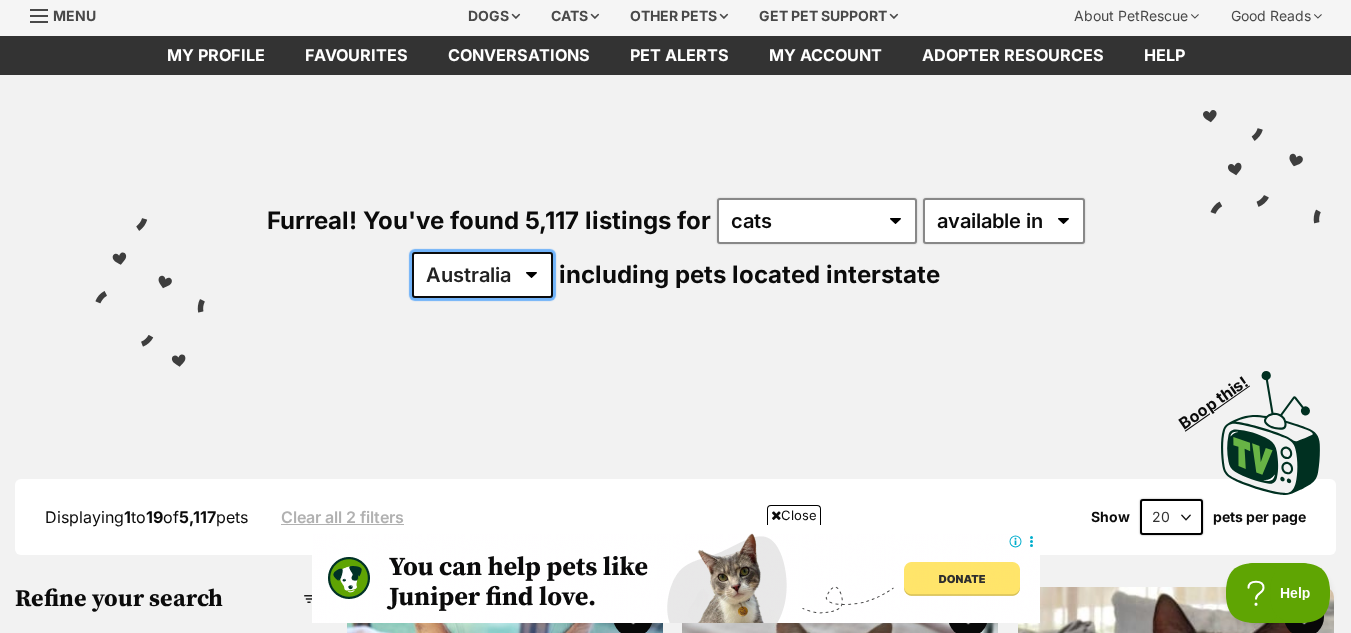 click on "Australia
ACT
NSW
NT
QLD
SA
TAS
VIC
WA" at bounding box center (482, 275) 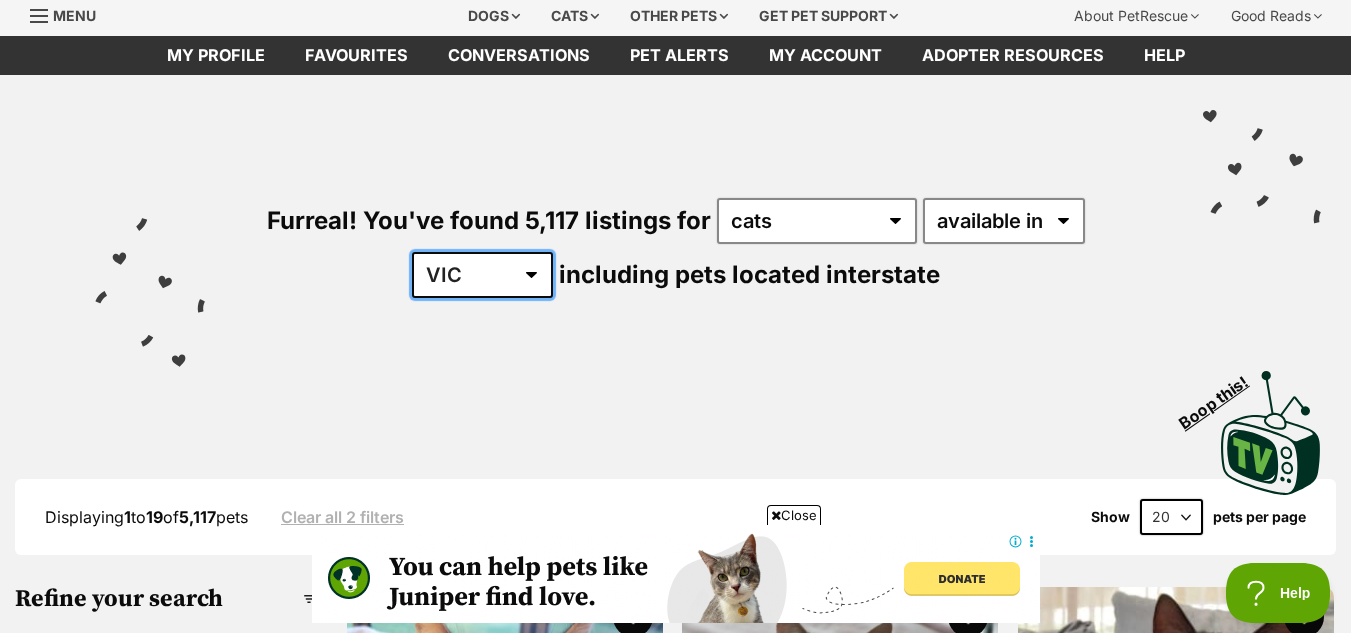 click on "Australia
ACT
NSW
NT
QLD
SA
TAS
VIC
WA" at bounding box center (482, 275) 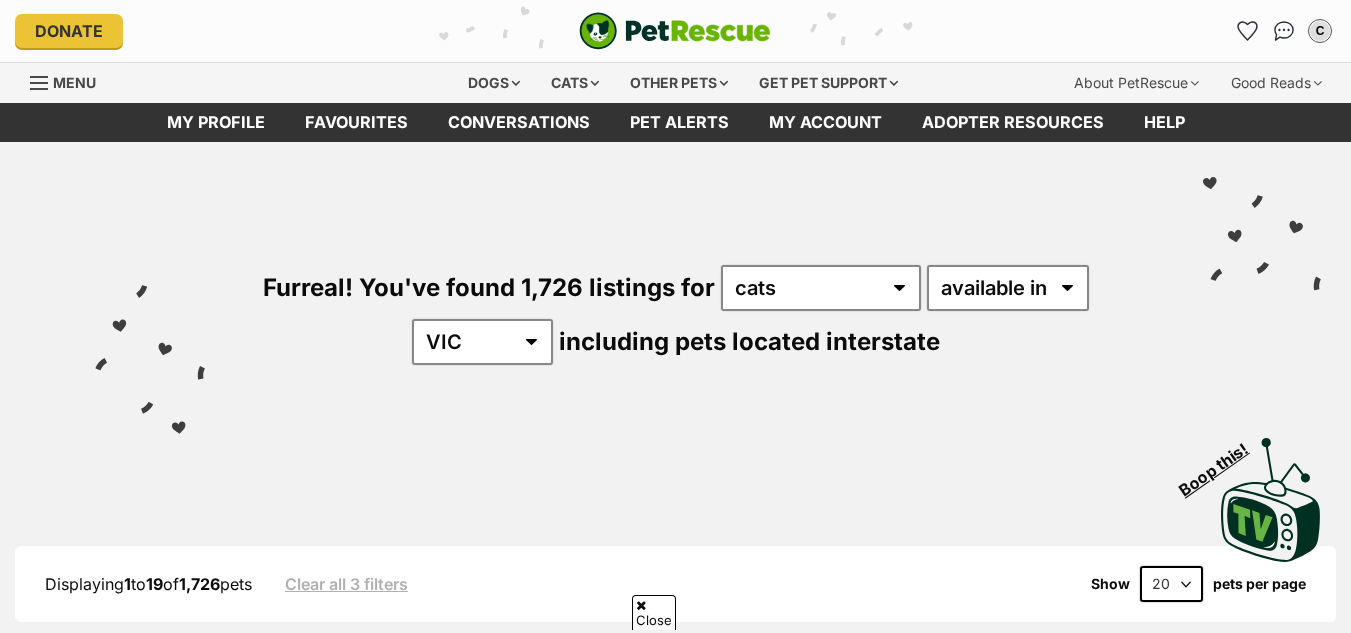 scroll, scrollTop: 413, scrollLeft: 0, axis: vertical 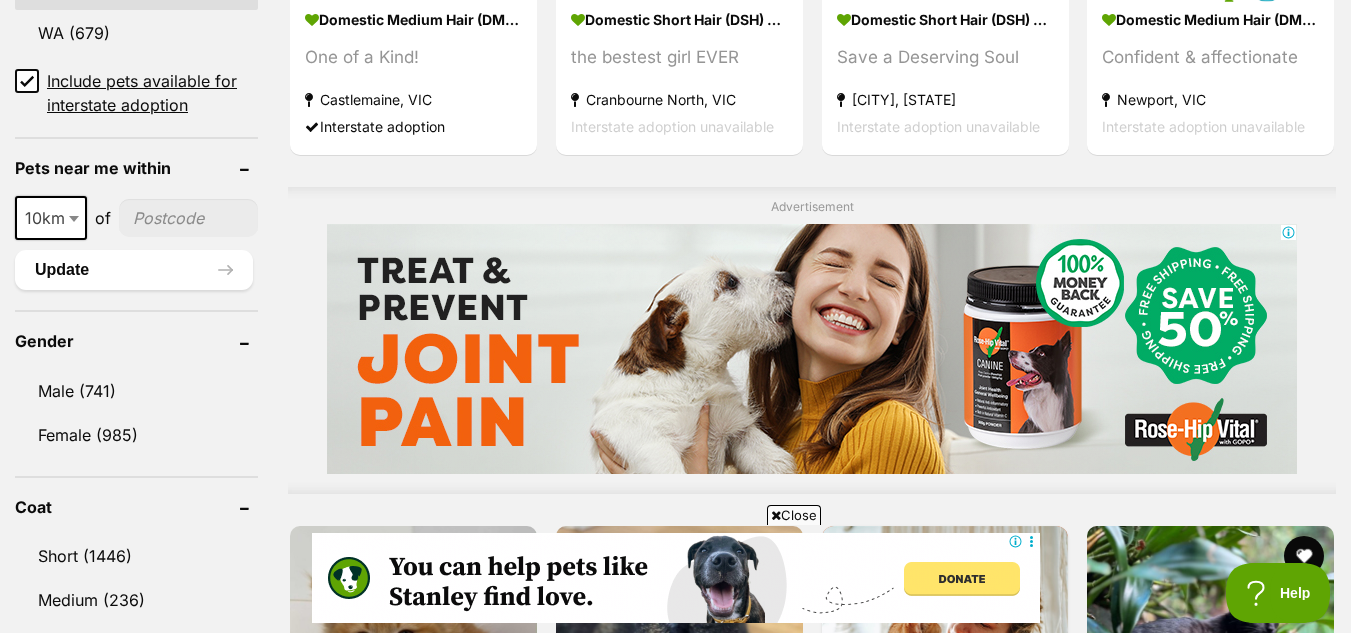 click at bounding box center [188, 218] 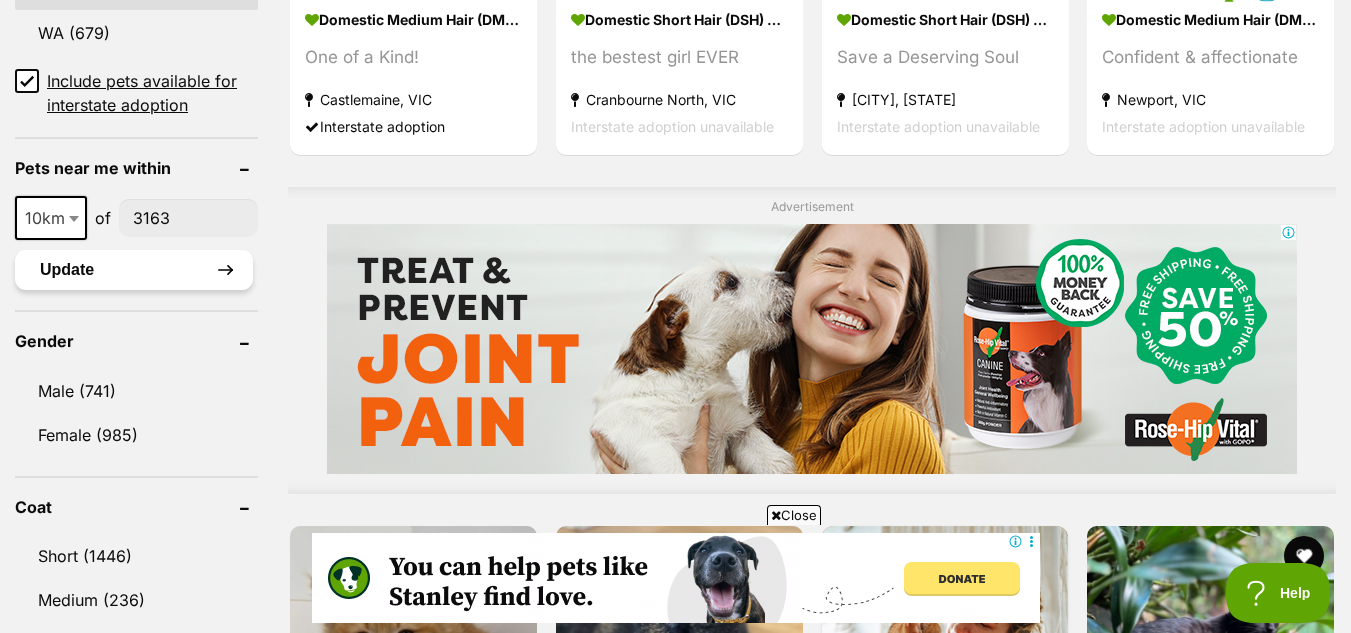 type on "3163" 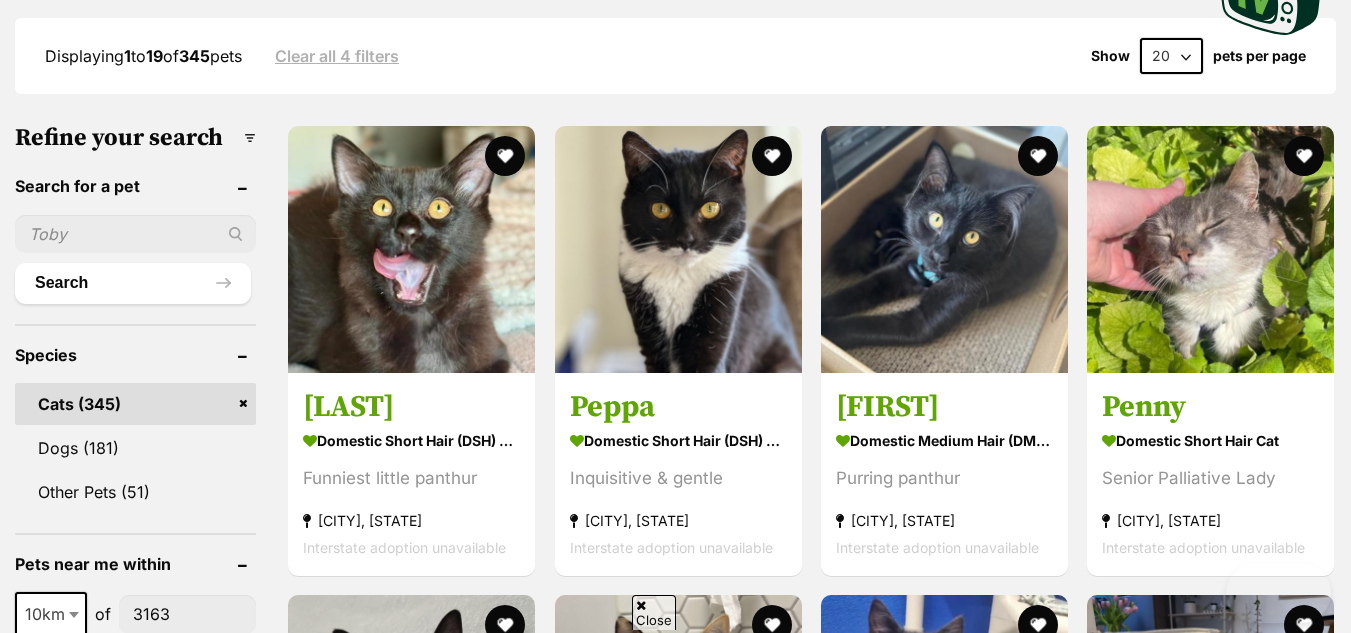 scroll, scrollTop: 521, scrollLeft: 0, axis: vertical 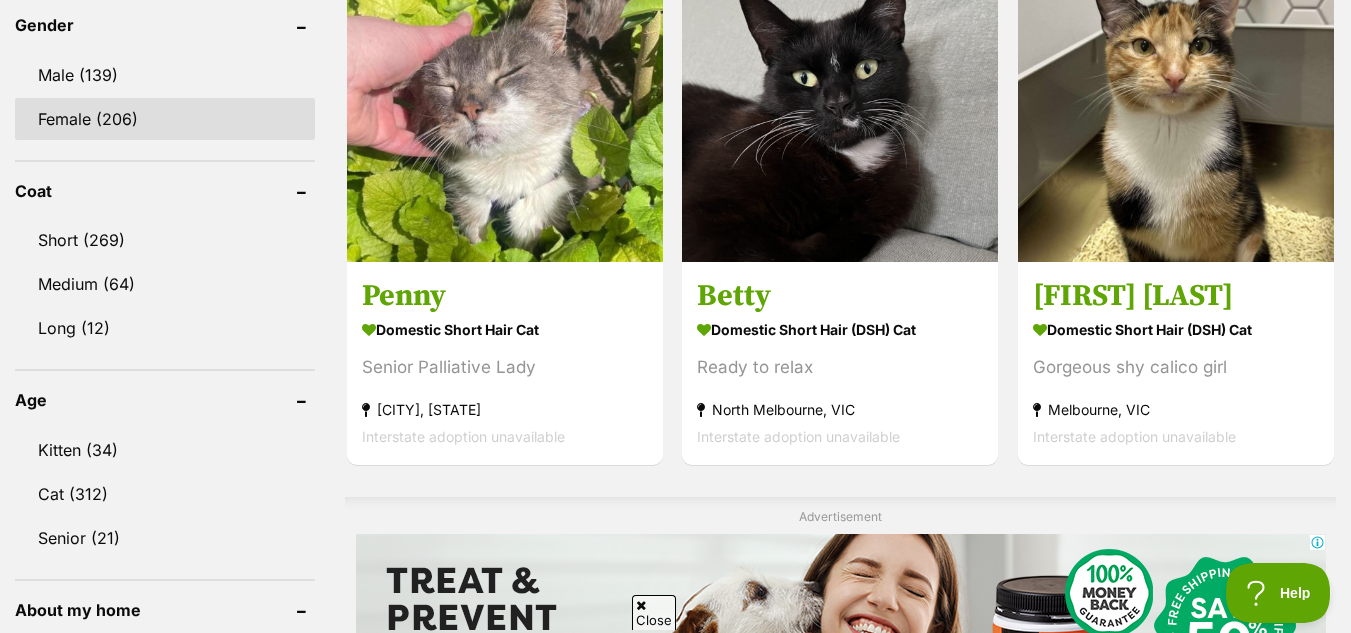 click on "Female (206)" at bounding box center [165, 119] 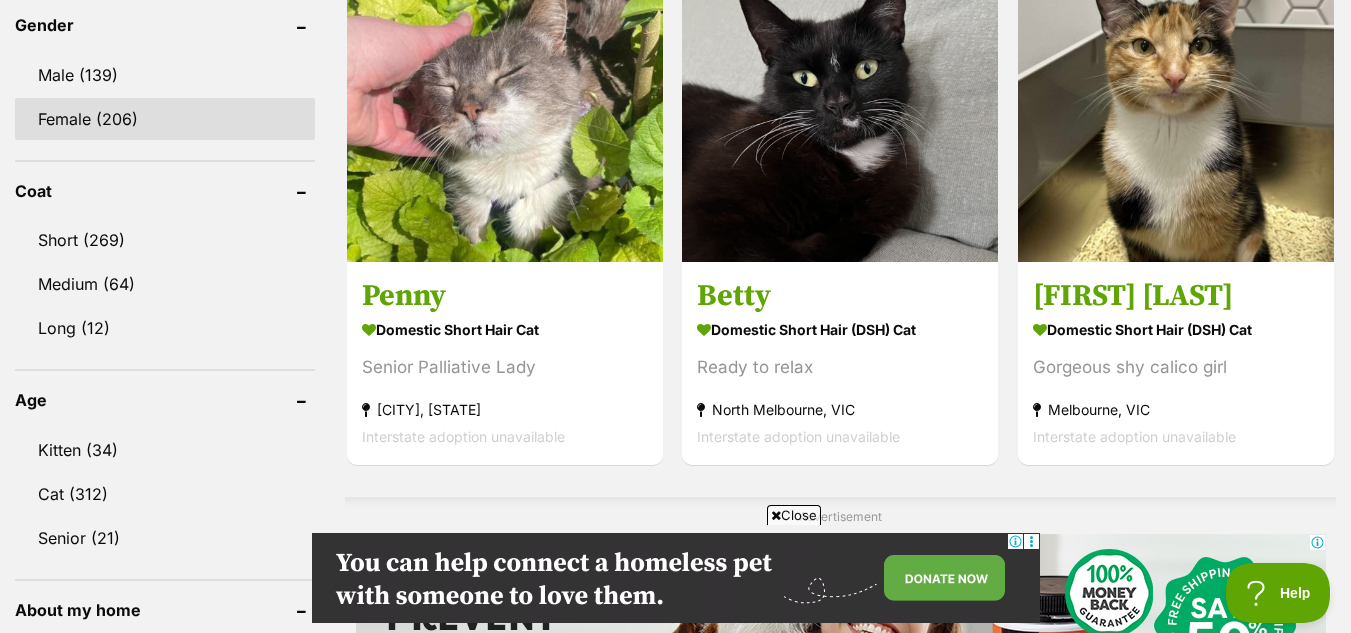 scroll, scrollTop: 0, scrollLeft: 0, axis: both 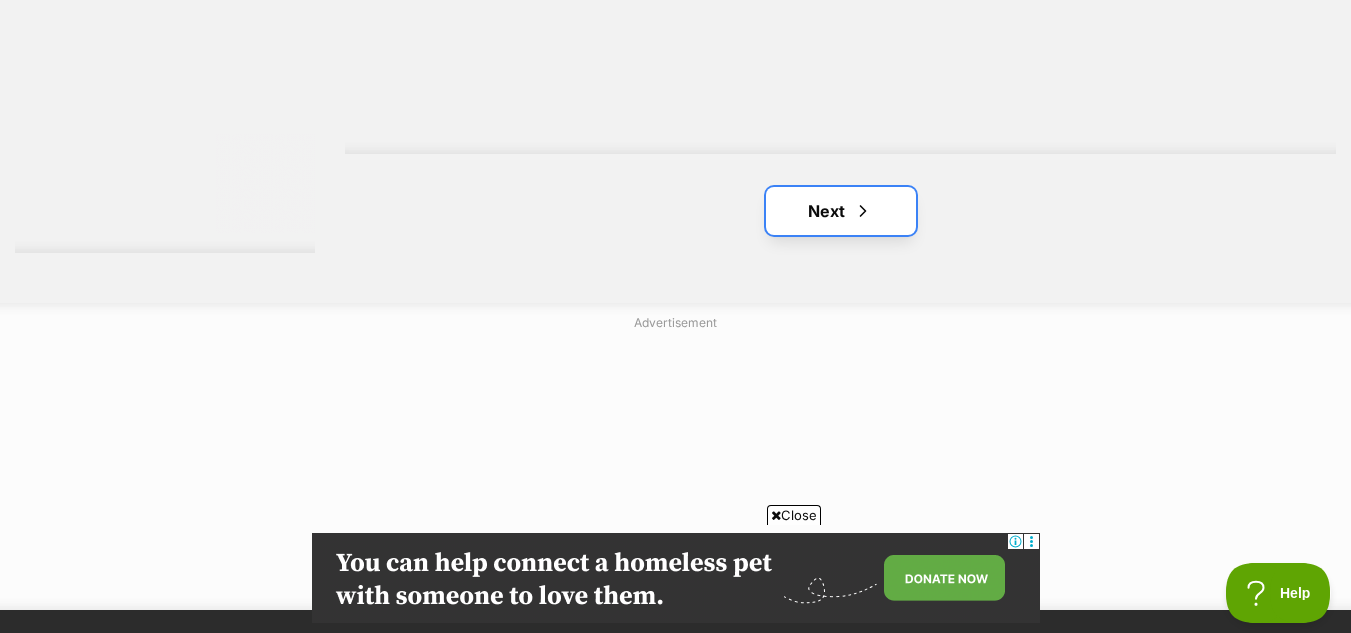 click on "Next" at bounding box center (841, 211) 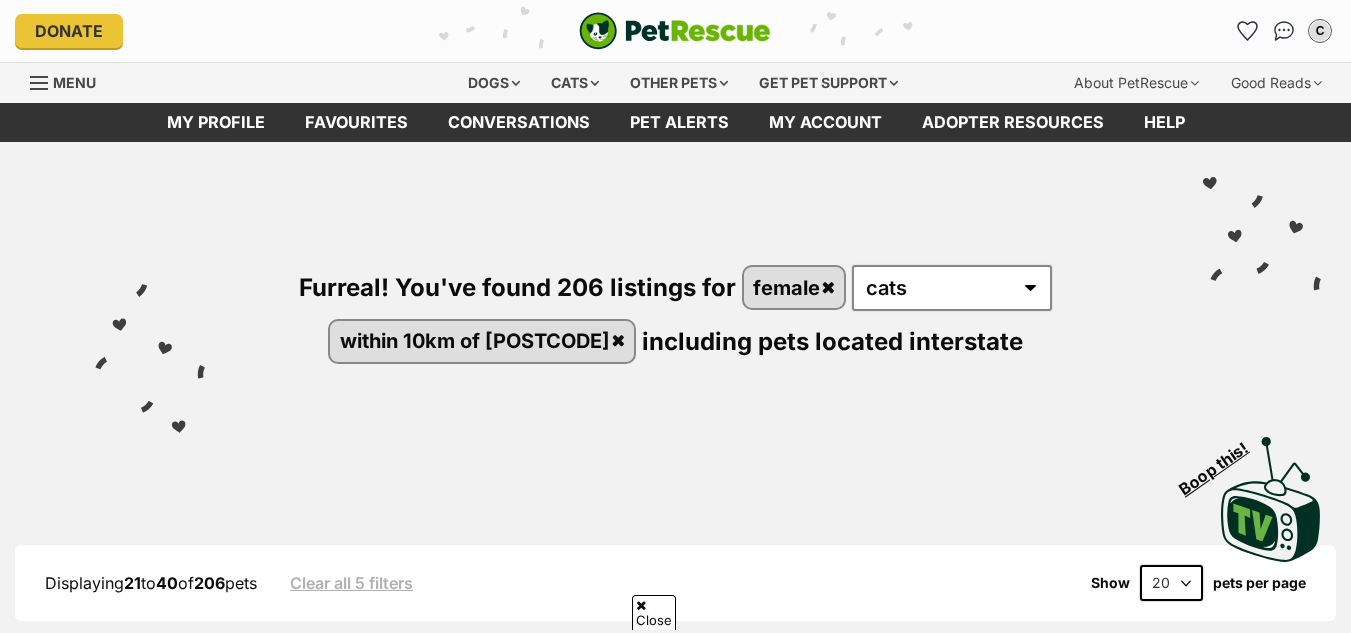 scroll, scrollTop: 345, scrollLeft: 0, axis: vertical 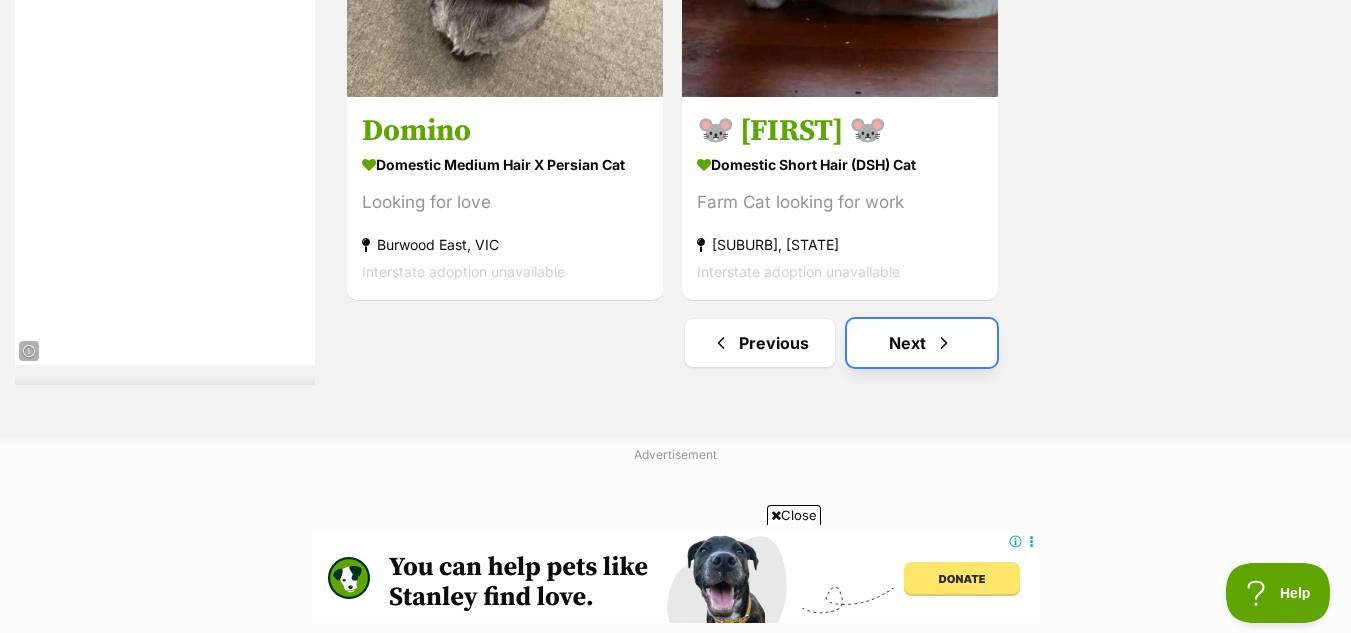 click on "Next" at bounding box center [922, 343] 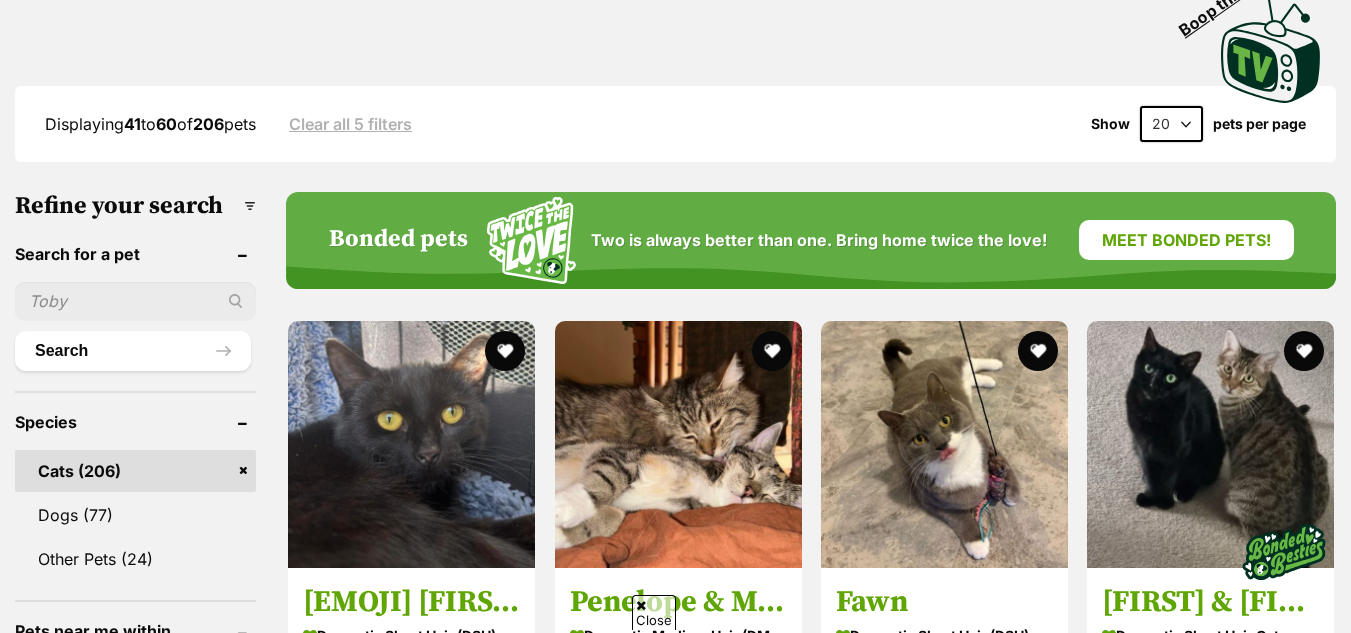 scroll, scrollTop: 0, scrollLeft: 0, axis: both 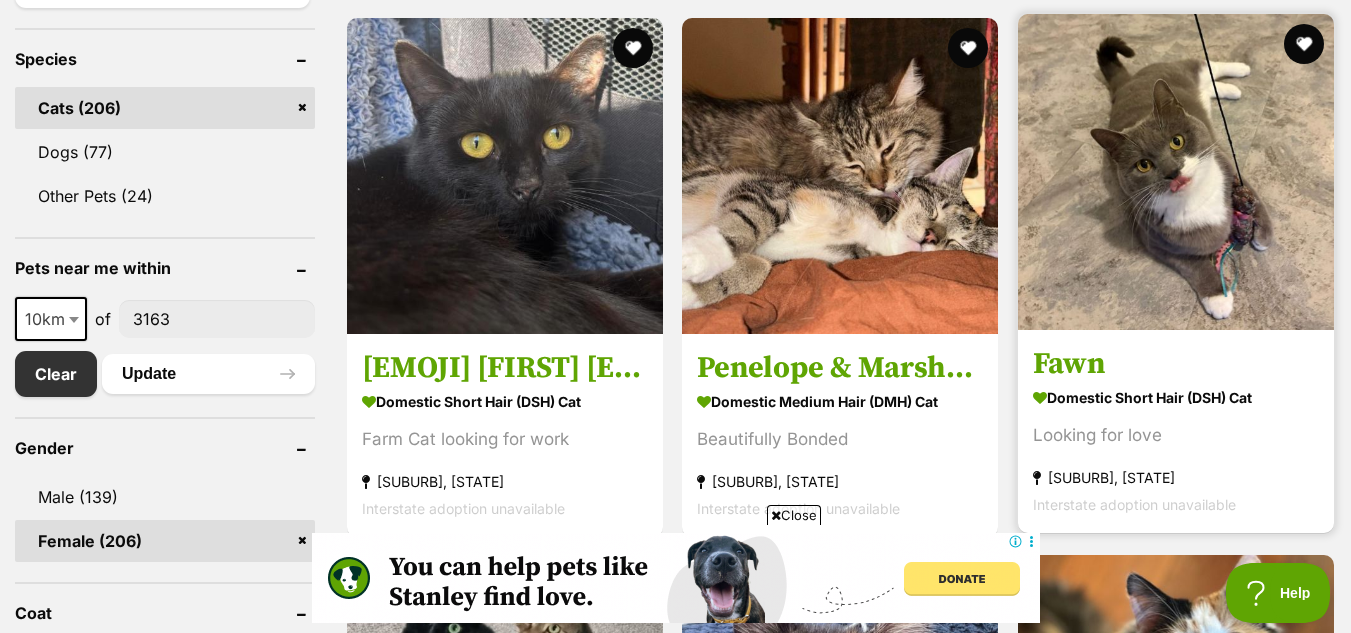 click at bounding box center [1176, 172] 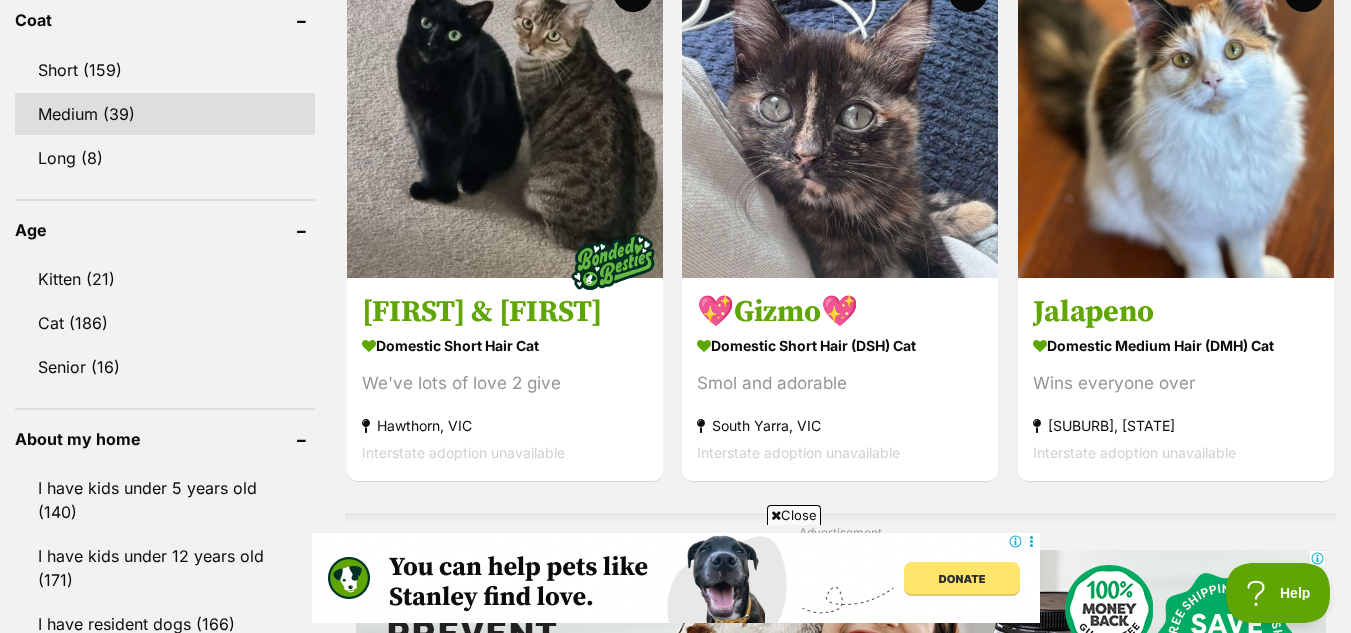 scroll, scrollTop: 1416, scrollLeft: 0, axis: vertical 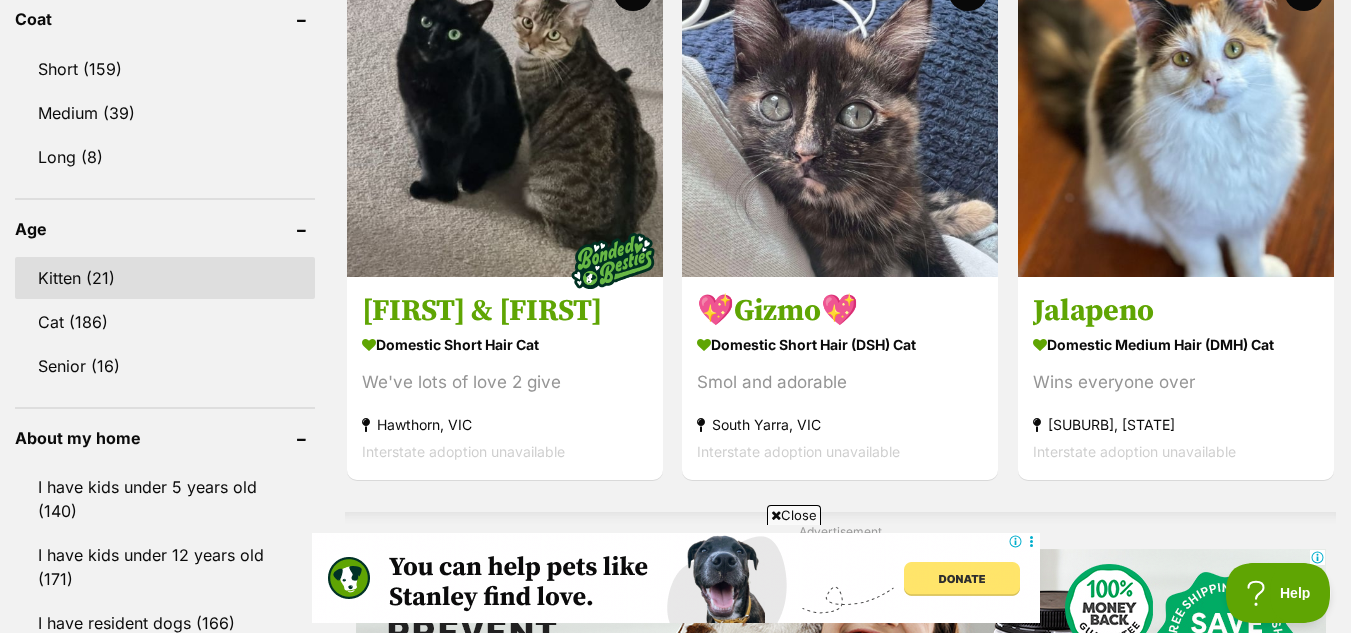 click on "Kitten (21)" at bounding box center [165, 278] 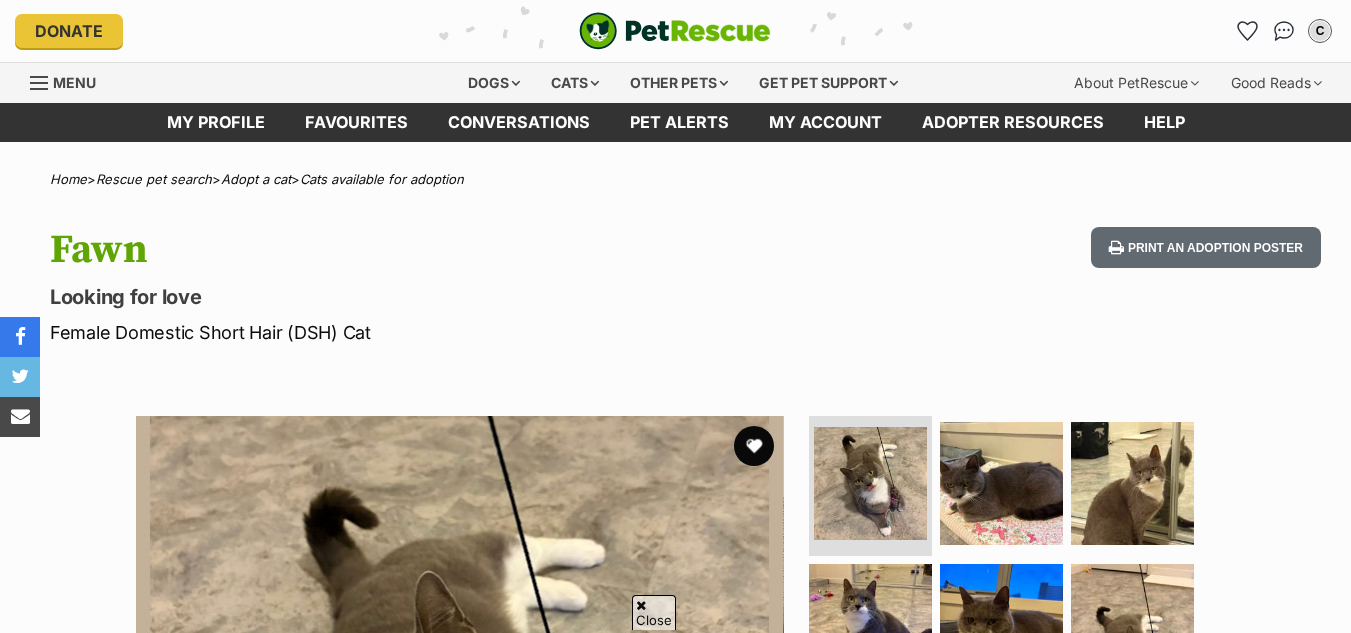 scroll, scrollTop: 347, scrollLeft: 0, axis: vertical 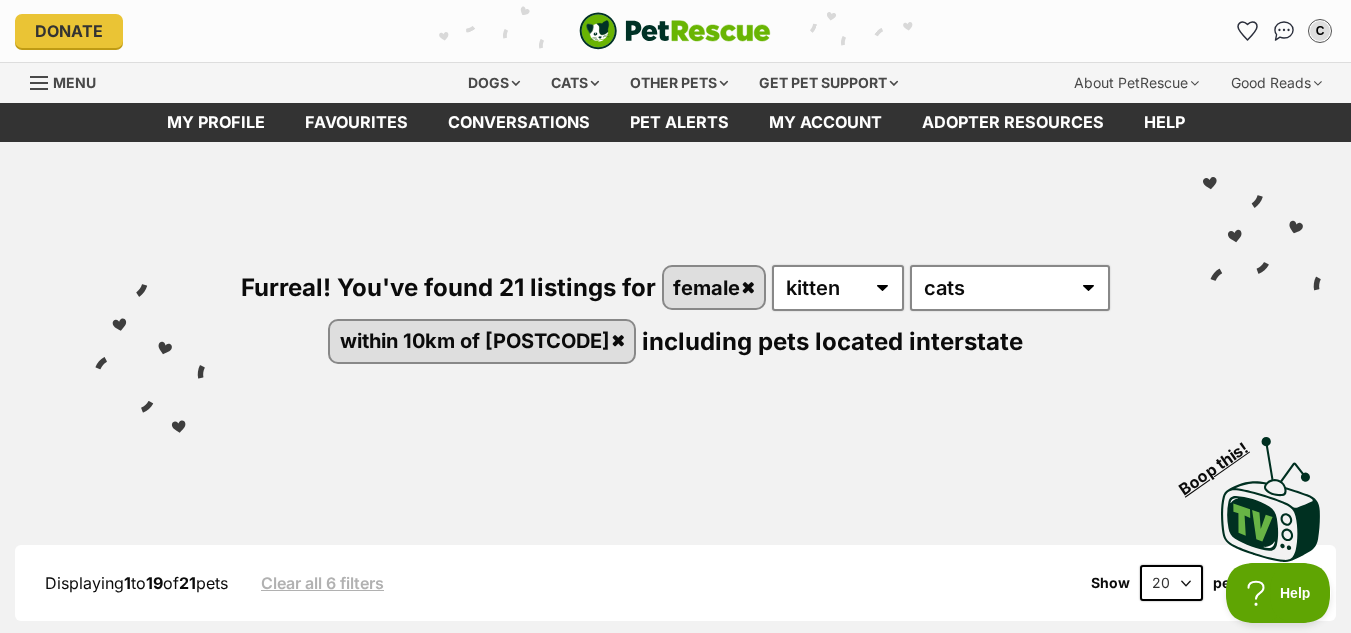 click on "Menu" at bounding box center (74, 82) 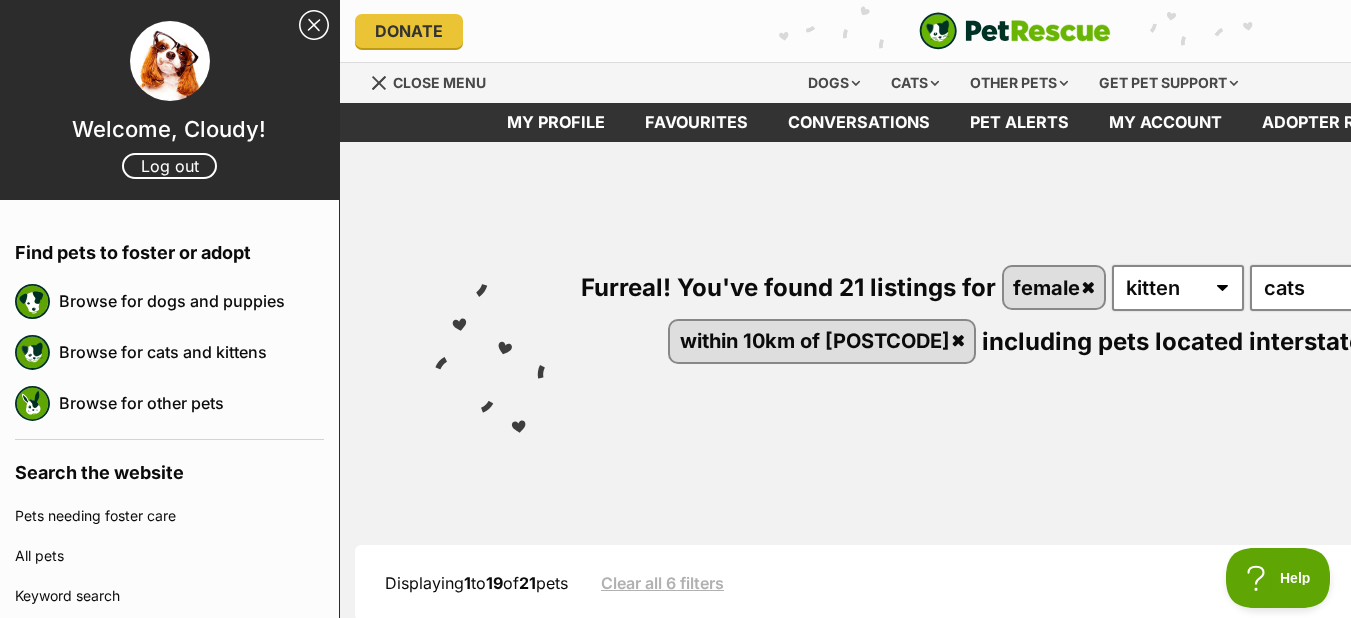 click on "Close Sidebar" at bounding box center [314, 25] 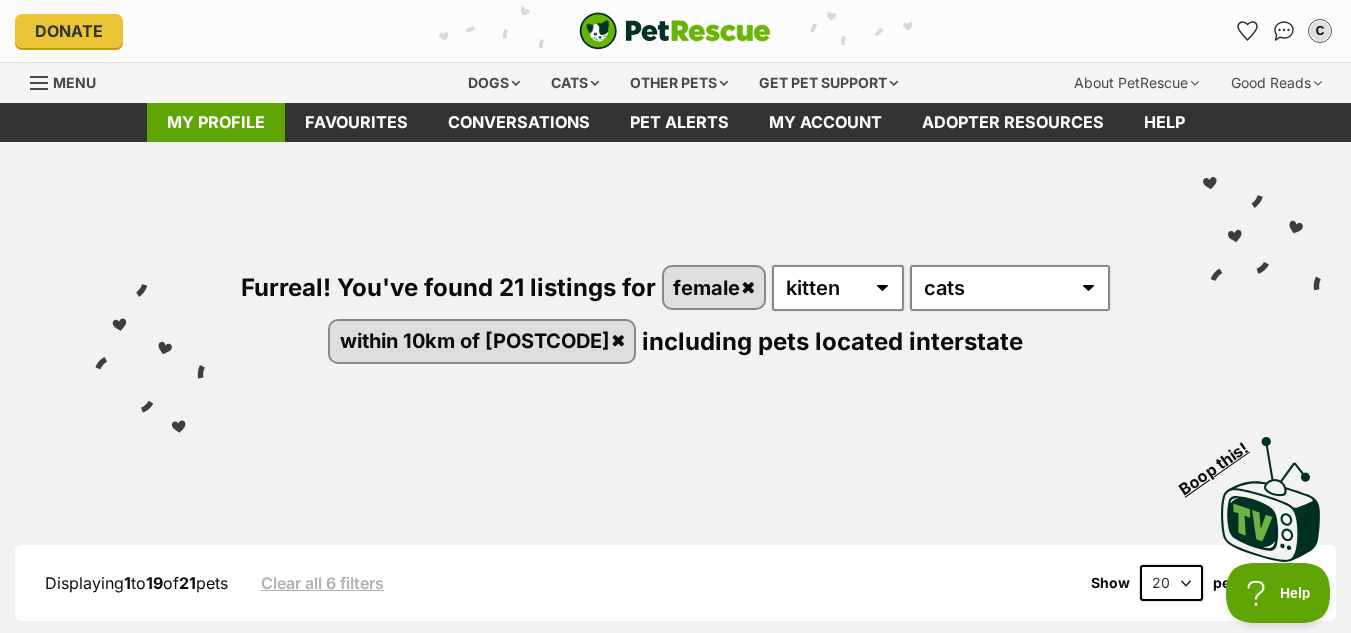 click on "My profile" at bounding box center [216, 122] 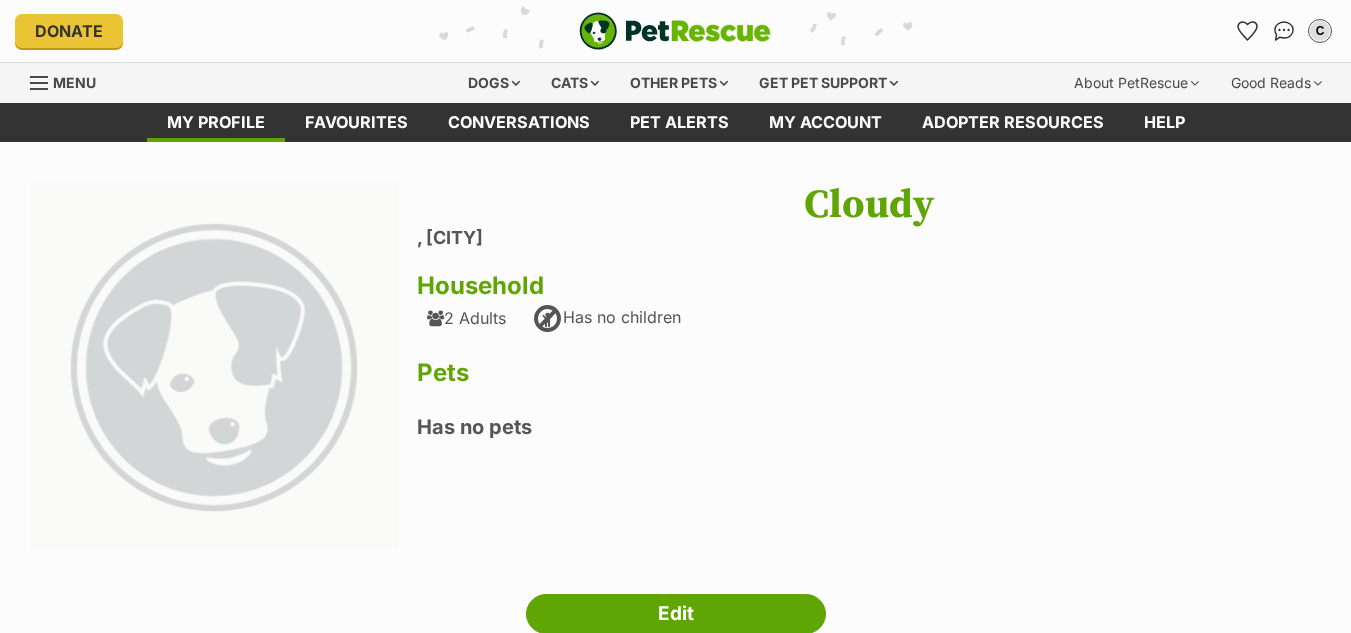 scroll, scrollTop: 0, scrollLeft: 0, axis: both 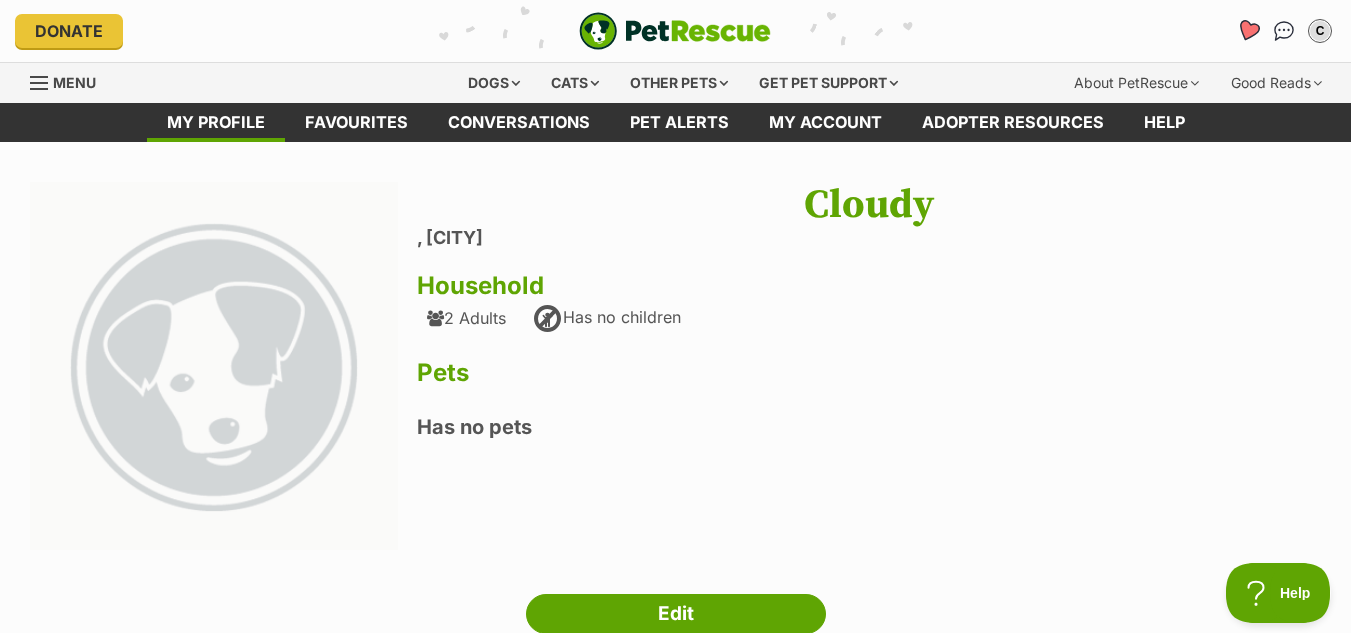 click 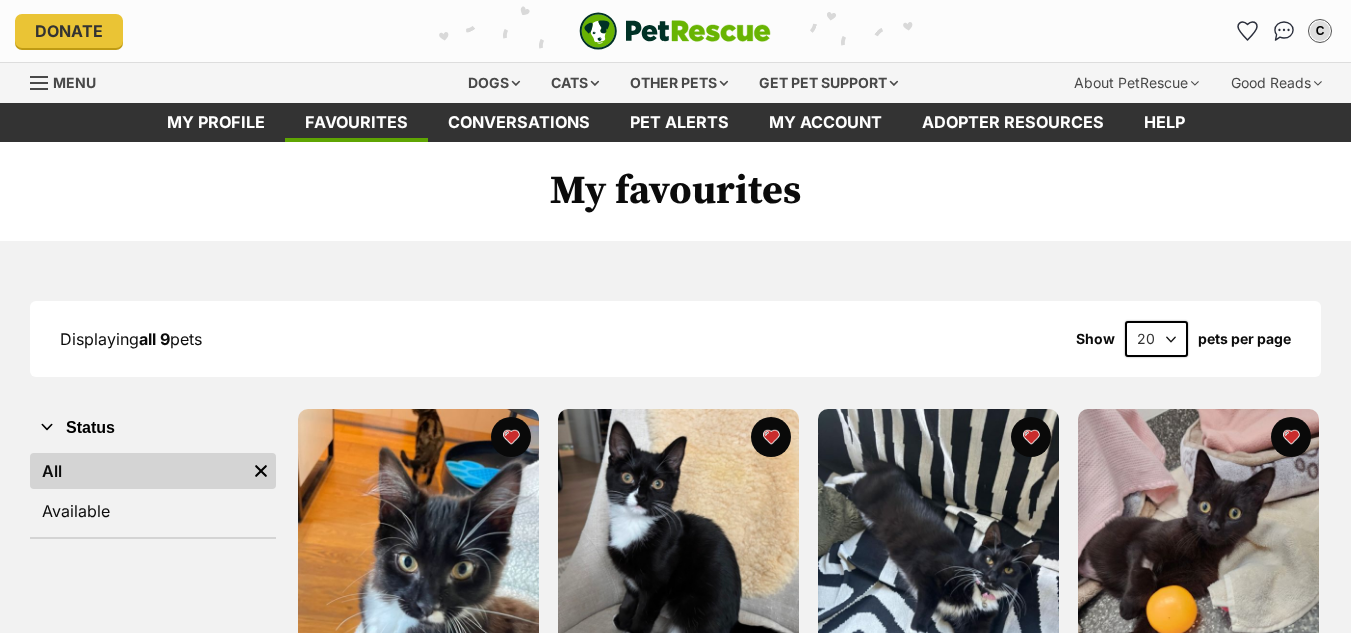 scroll, scrollTop: 0, scrollLeft: 0, axis: both 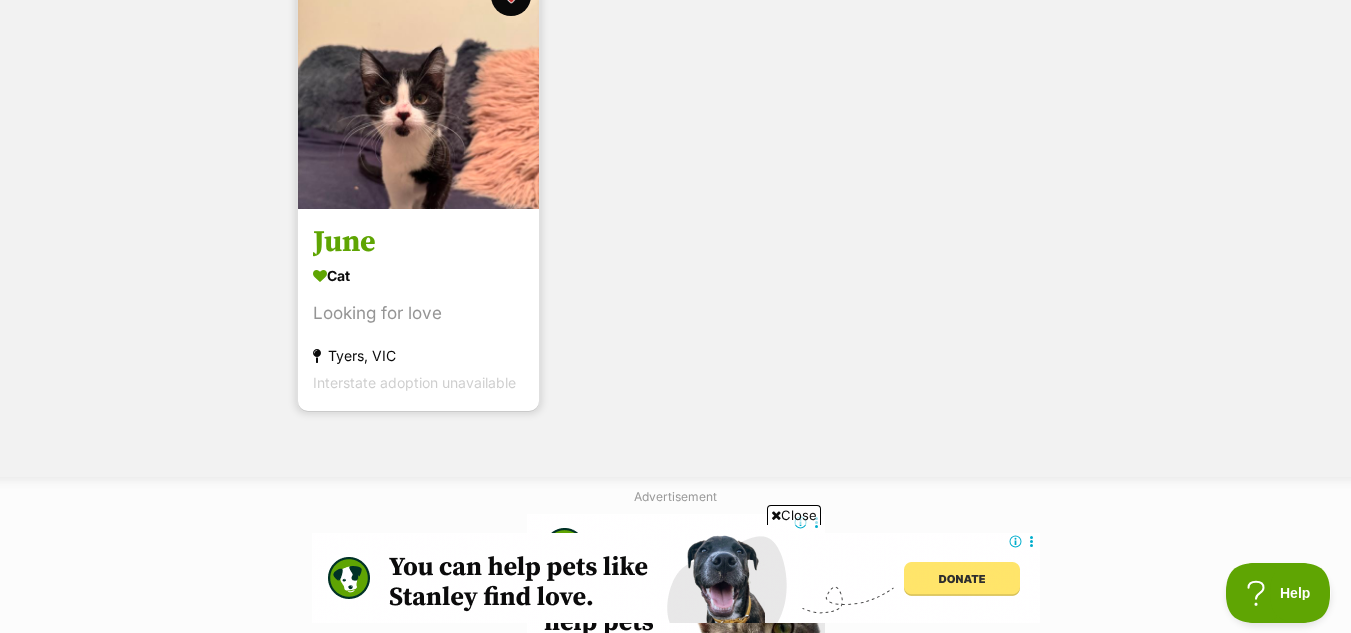 click at bounding box center [418, 88] 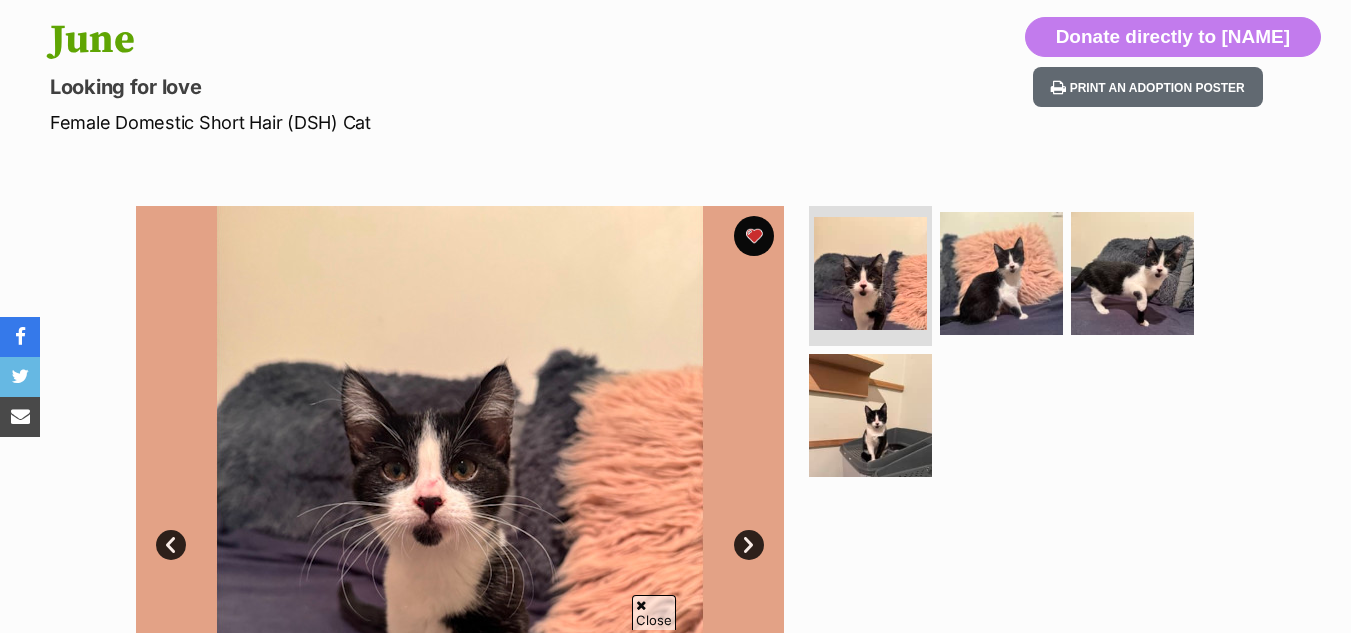 scroll, scrollTop: 240, scrollLeft: 0, axis: vertical 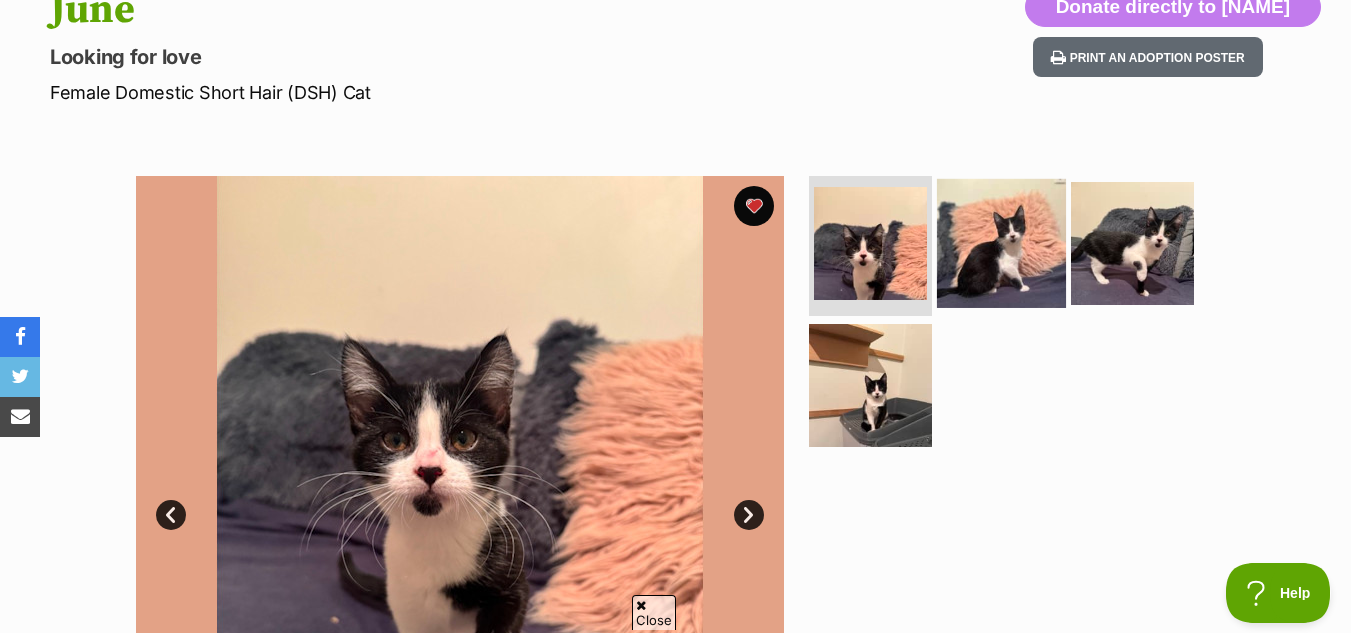 click at bounding box center [1001, 243] 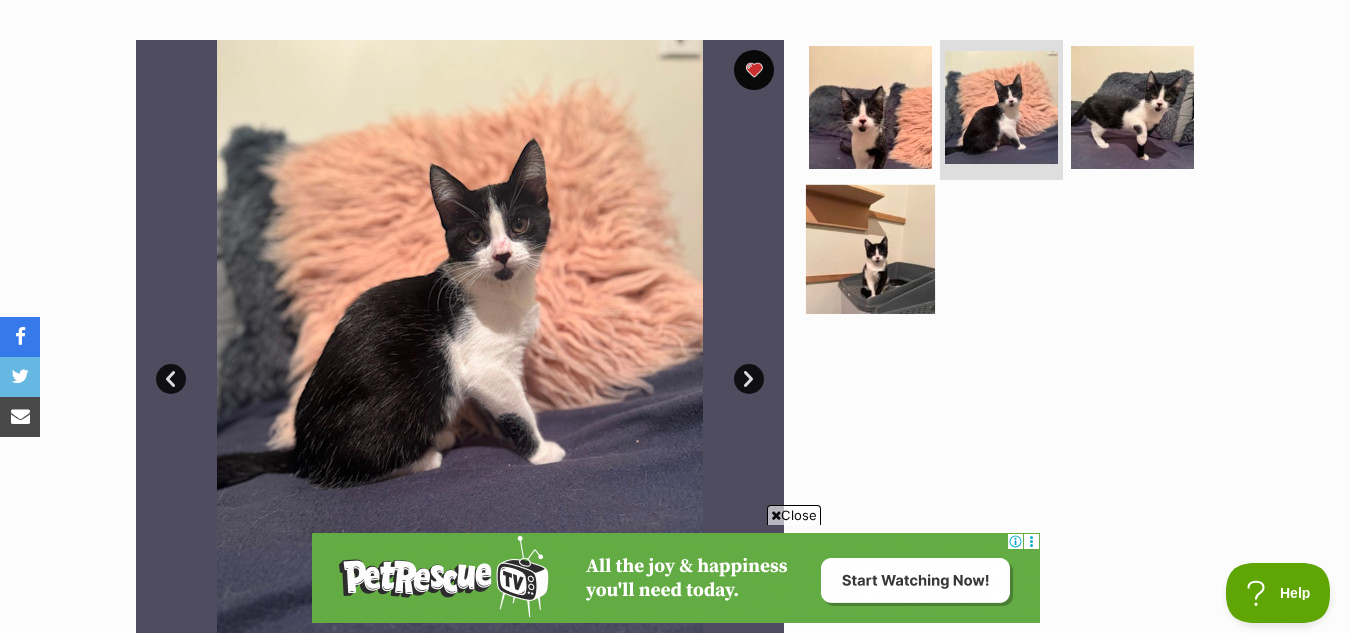 scroll, scrollTop: 0, scrollLeft: 0, axis: both 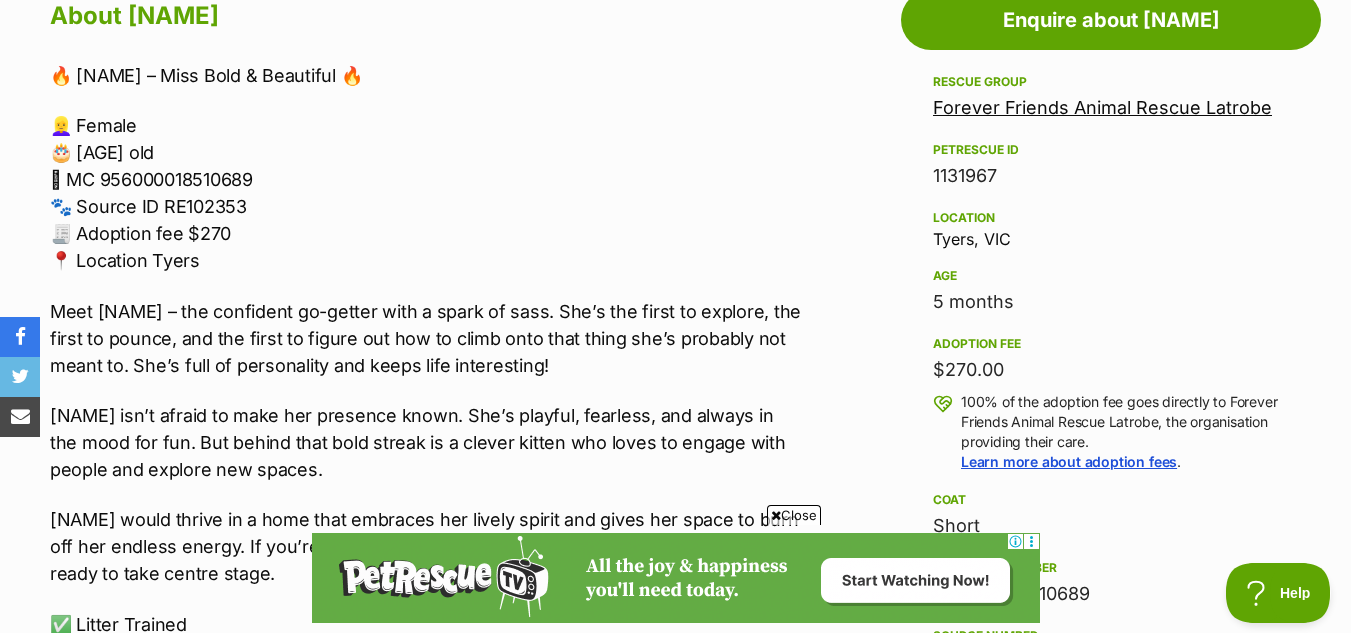 click on "Forever Friends Animal Rescue Latrobe" at bounding box center (1102, 107) 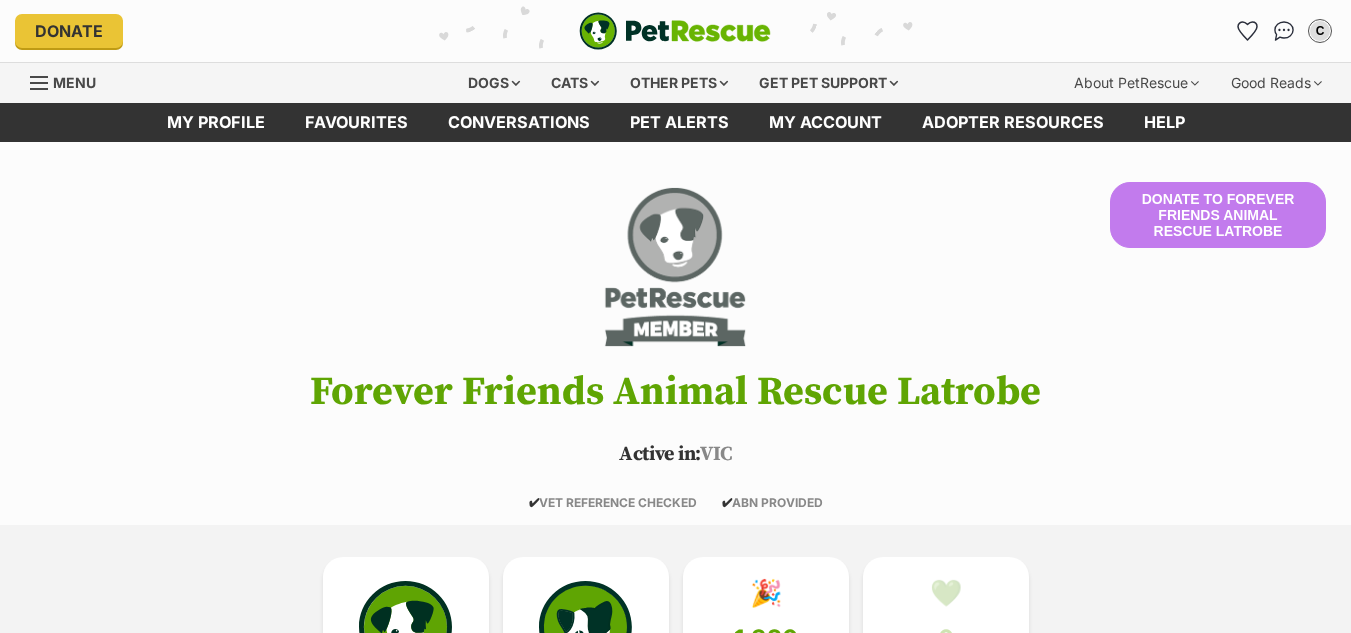 scroll, scrollTop: 0, scrollLeft: 0, axis: both 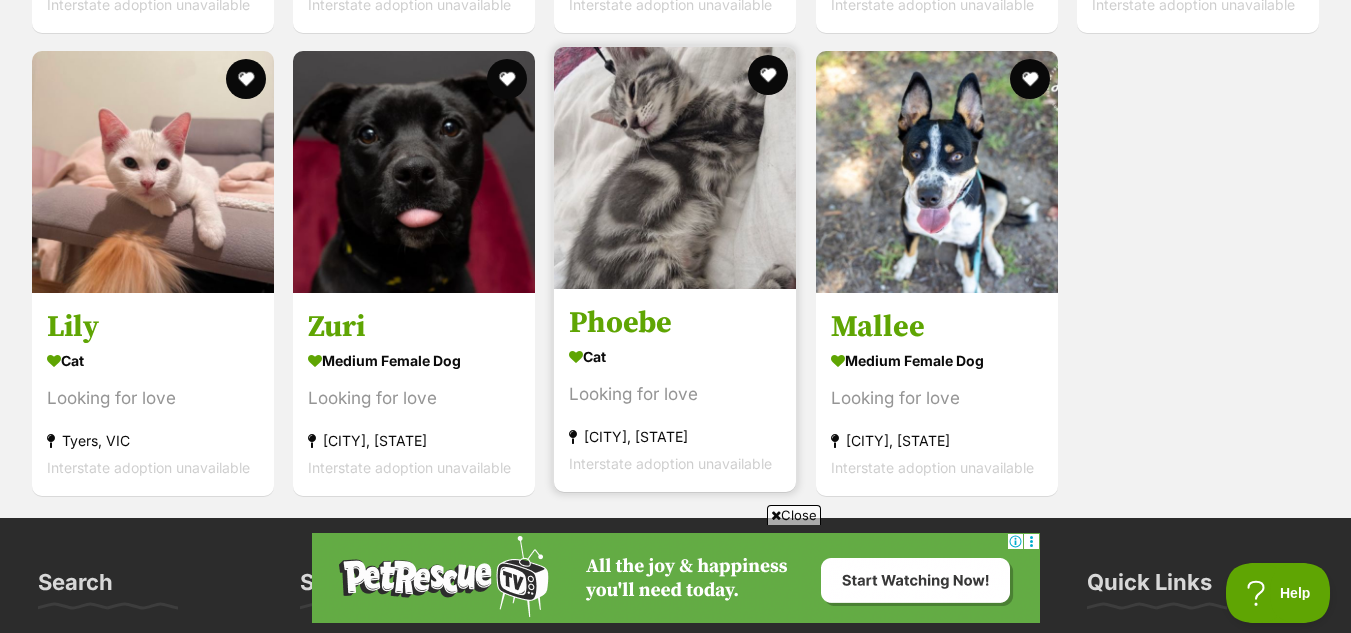 click at bounding box center [675, 168] 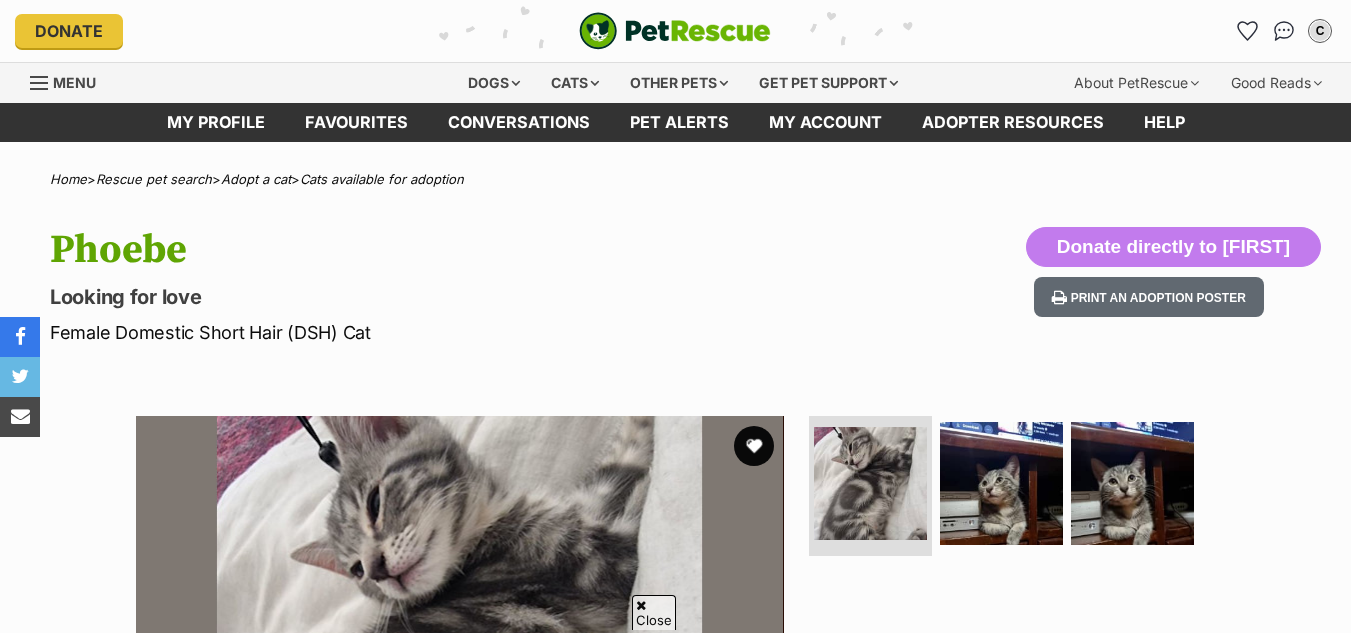 scroll, scrollTop: 536, scrollLeft: 0, axis: vertical 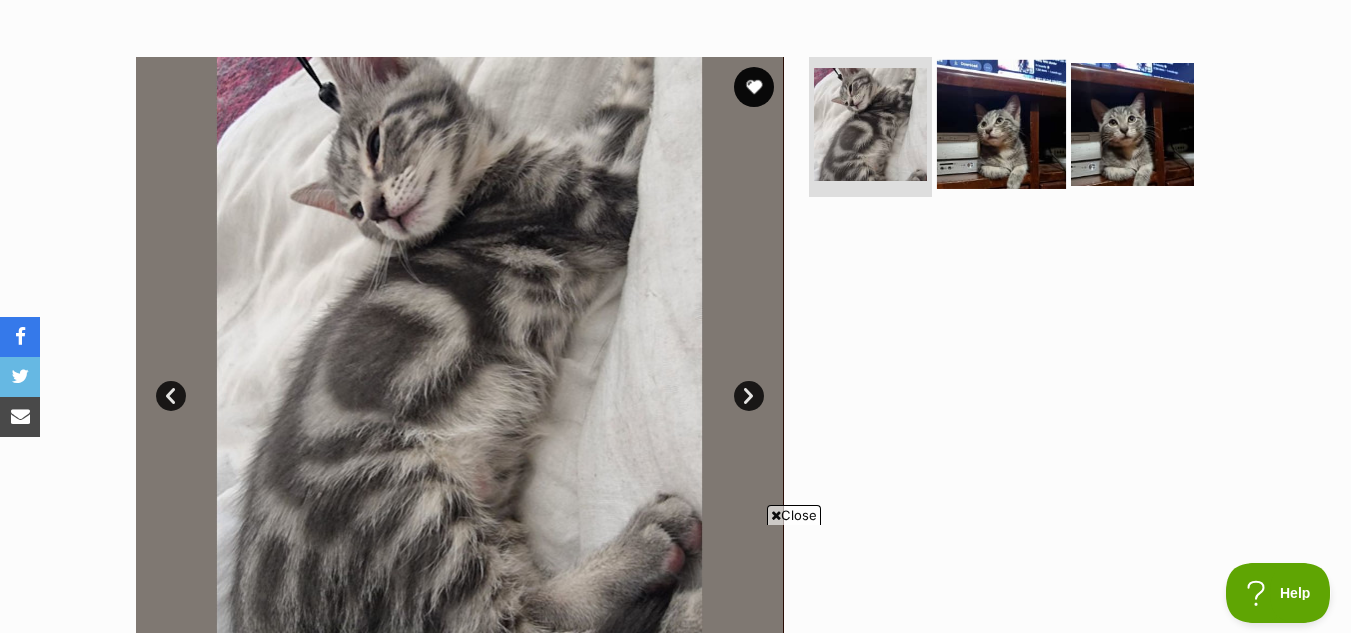 click at bounding box center [1001, 124] 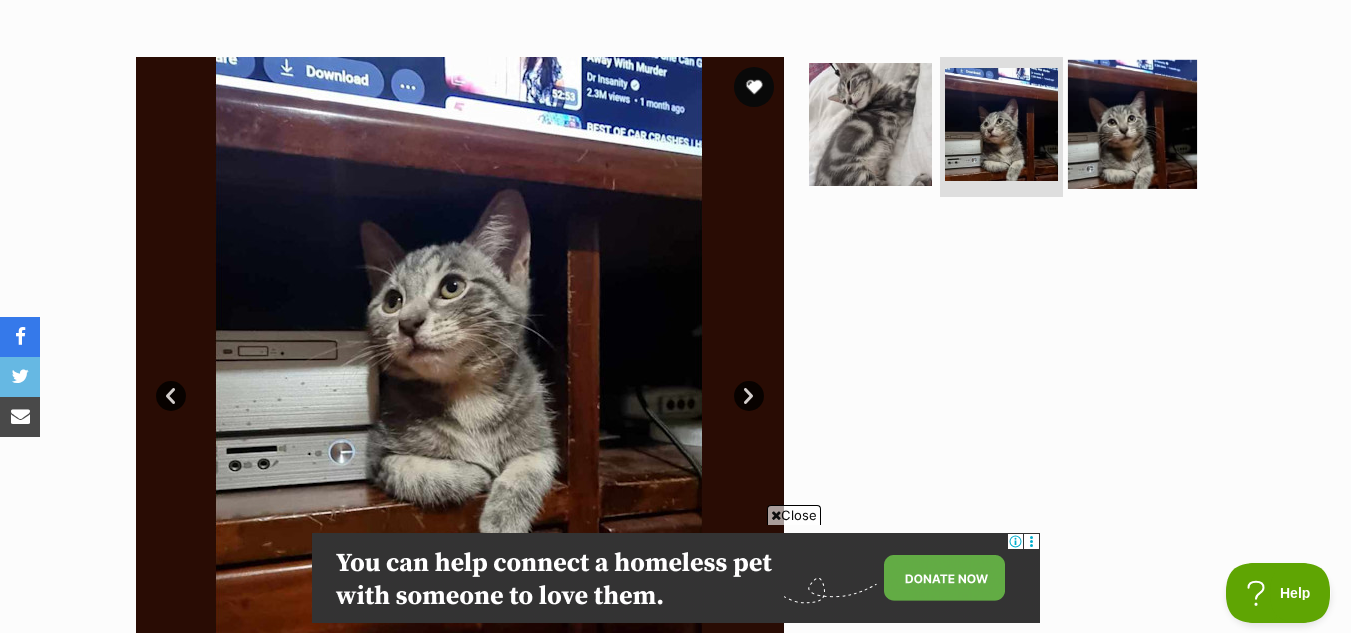 scroll, scrollTop: 0, scrollLeft: 0, axis: both 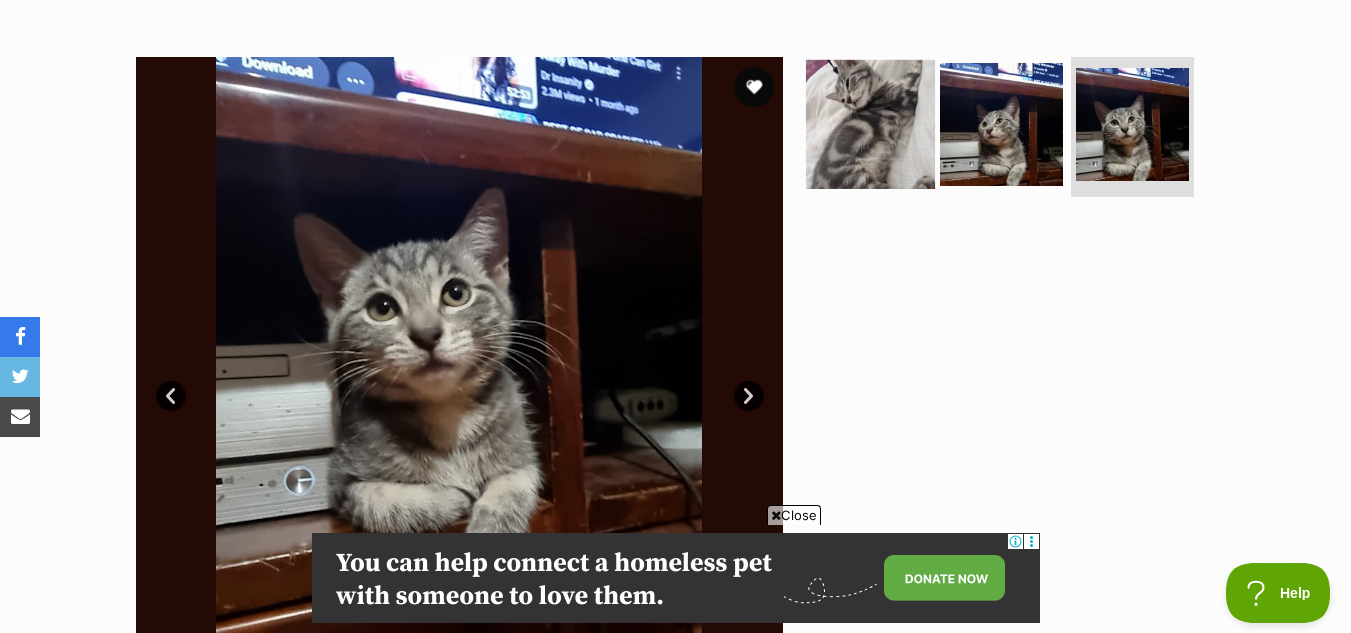 click at bounding box center [870, 124] 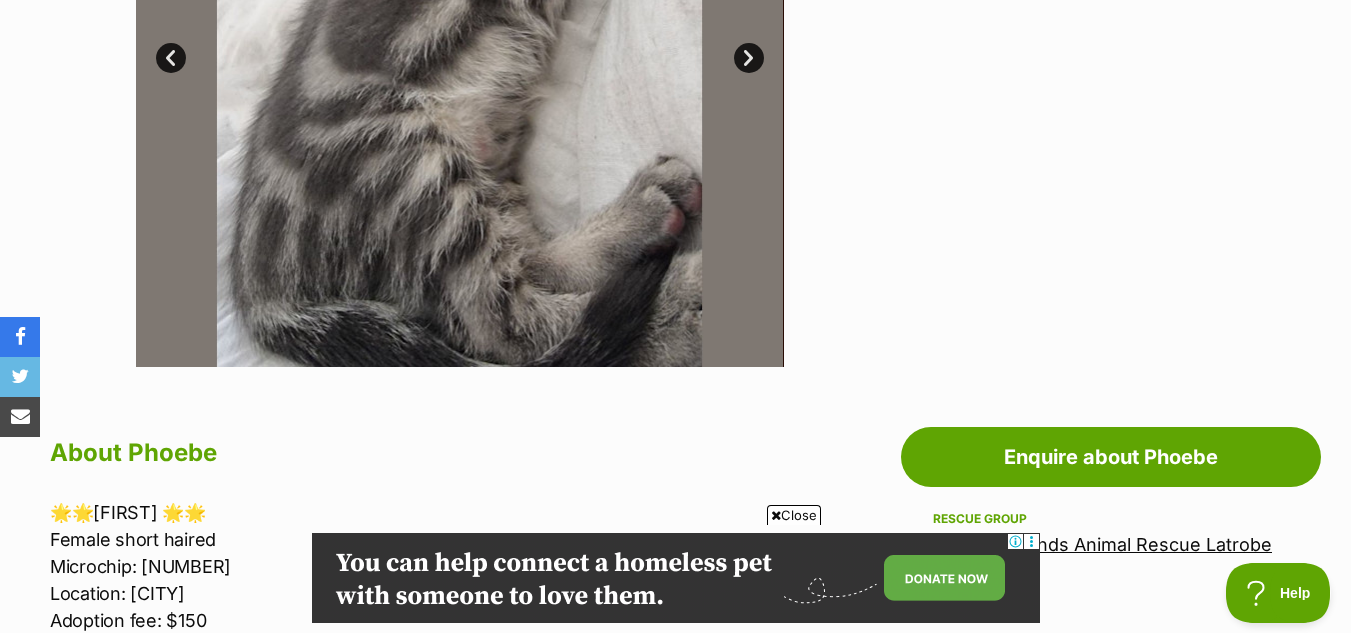 scroll, scrollTop: 698, scrollLeft: 0, axis: vertical 